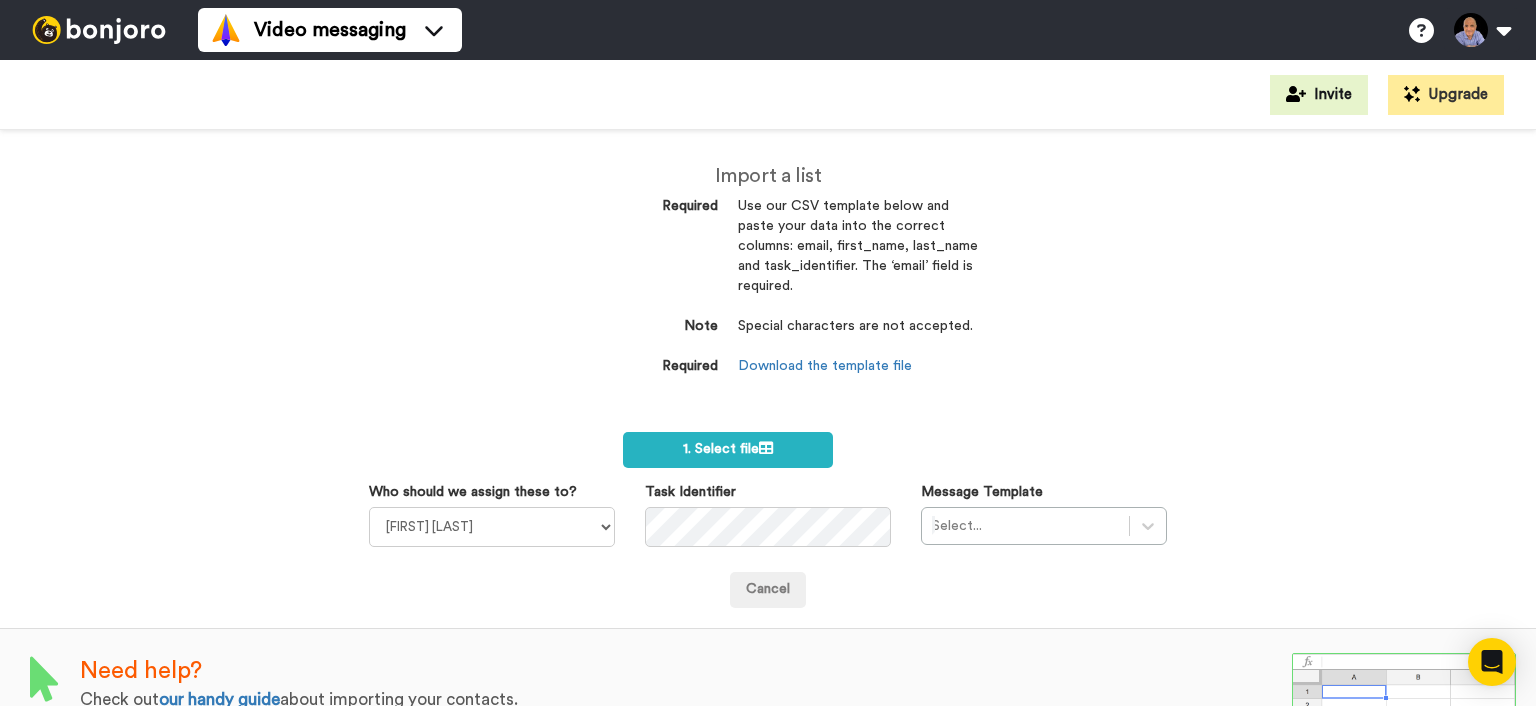 scroll, scrollTop: 0, scrollLeft: 0, axis: both 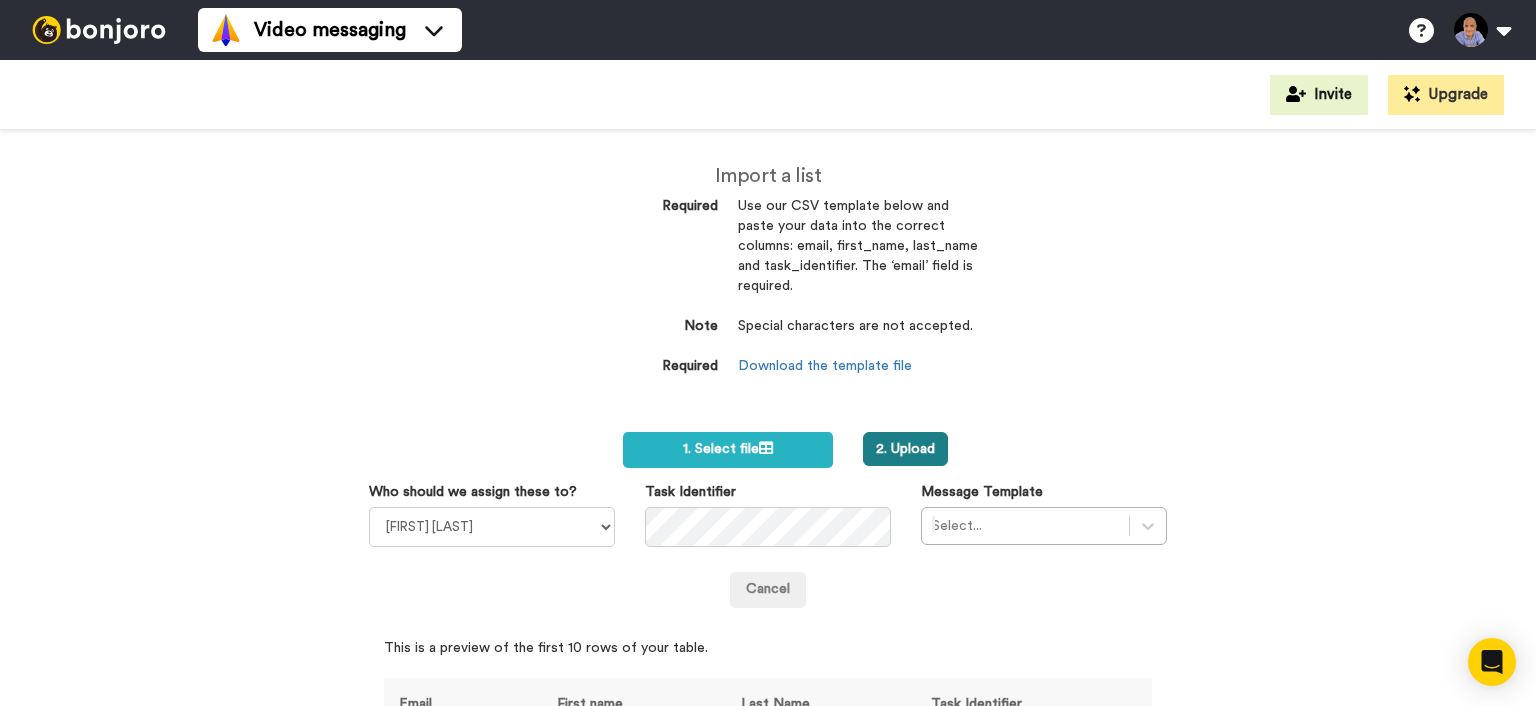 click on "2. Upload" at bounding box center [905, 449] 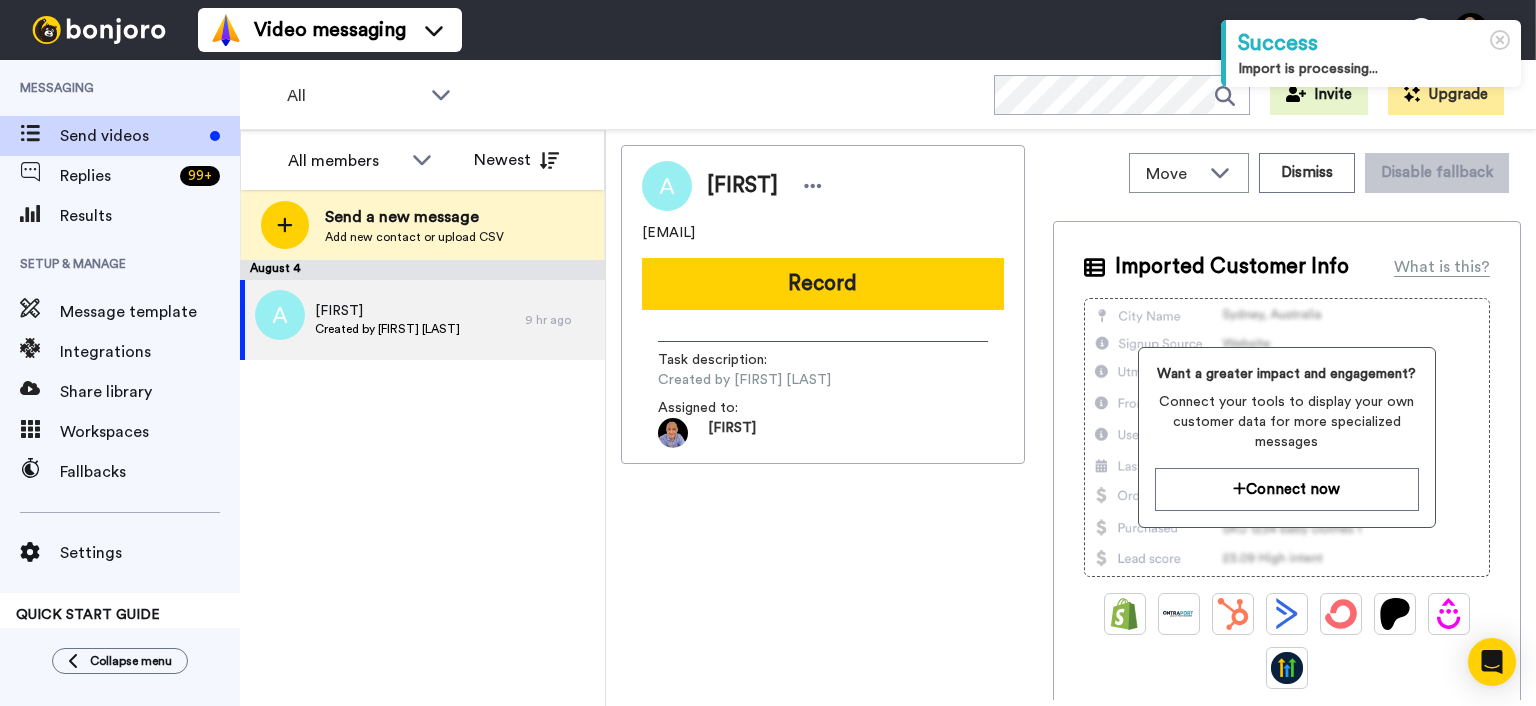 scroll, scrollTop: 0, scrollLeft: 0, axis: both 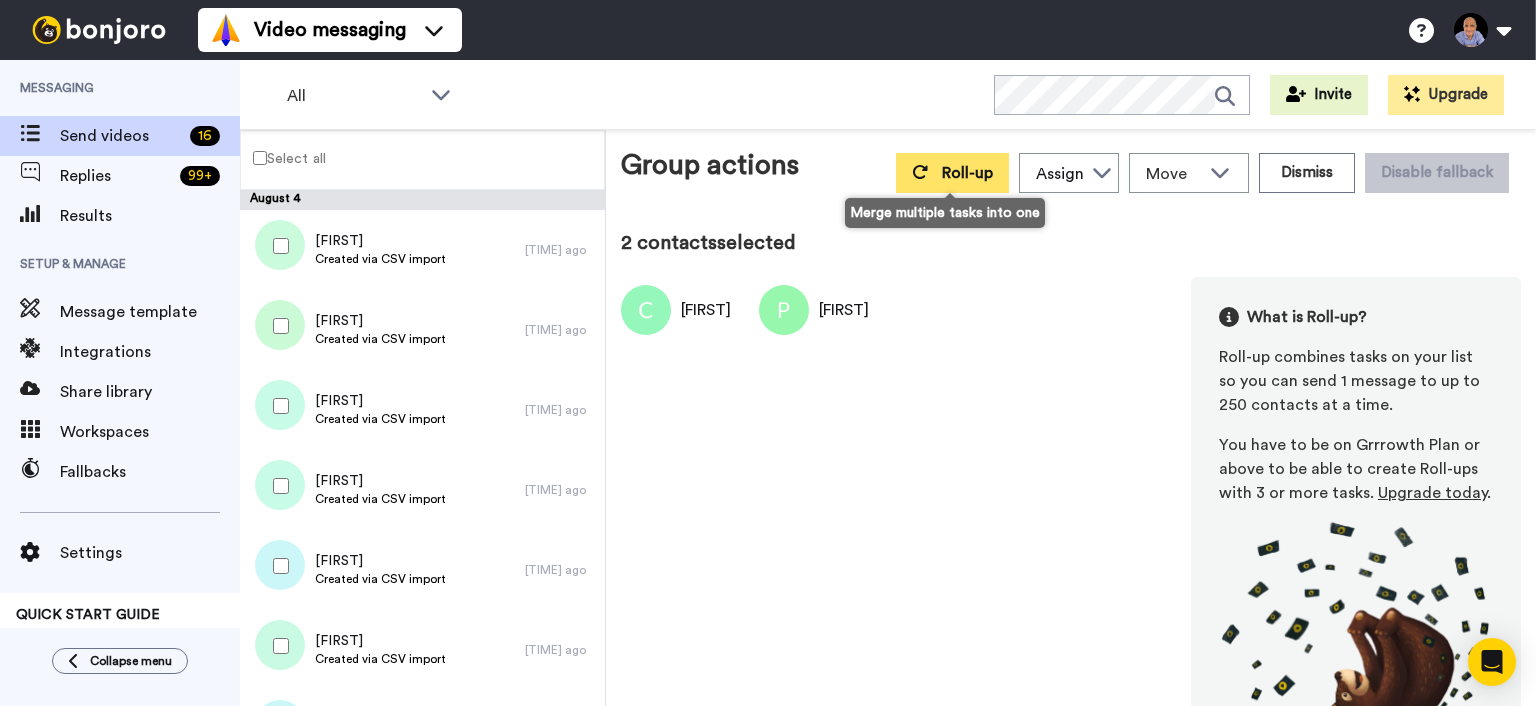click 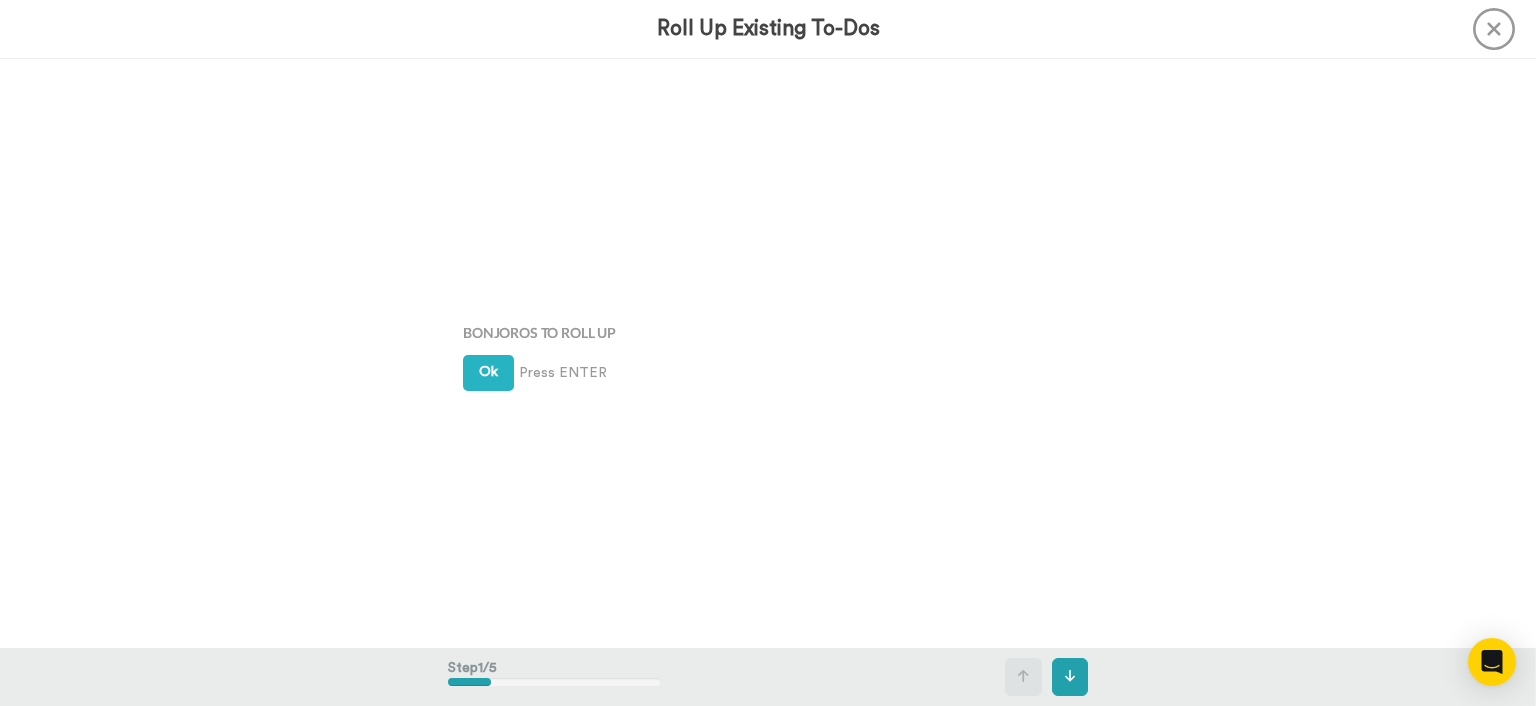 scroll, scrollTop: 0, scrollLeft: 0, axis: both 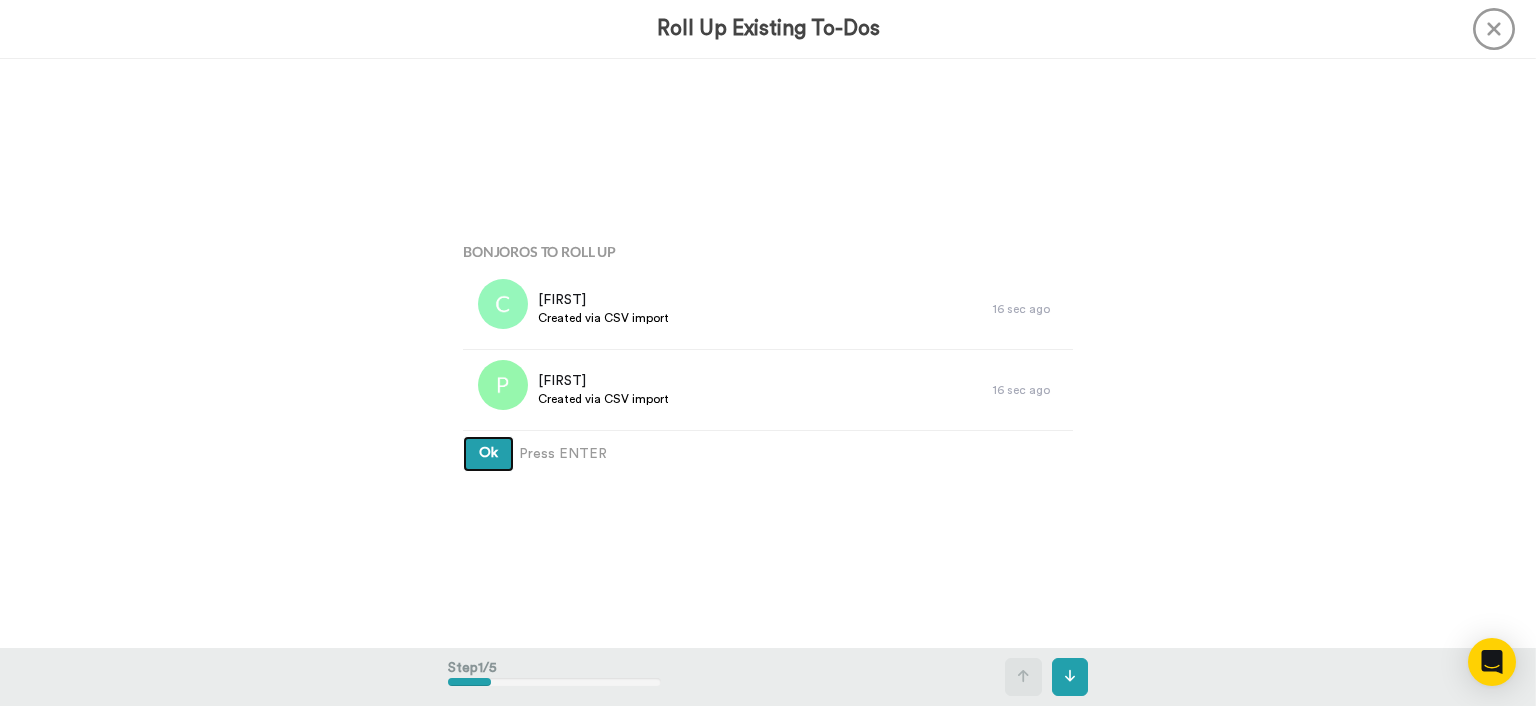 click on "Ok" at bounding box center (488, 454) 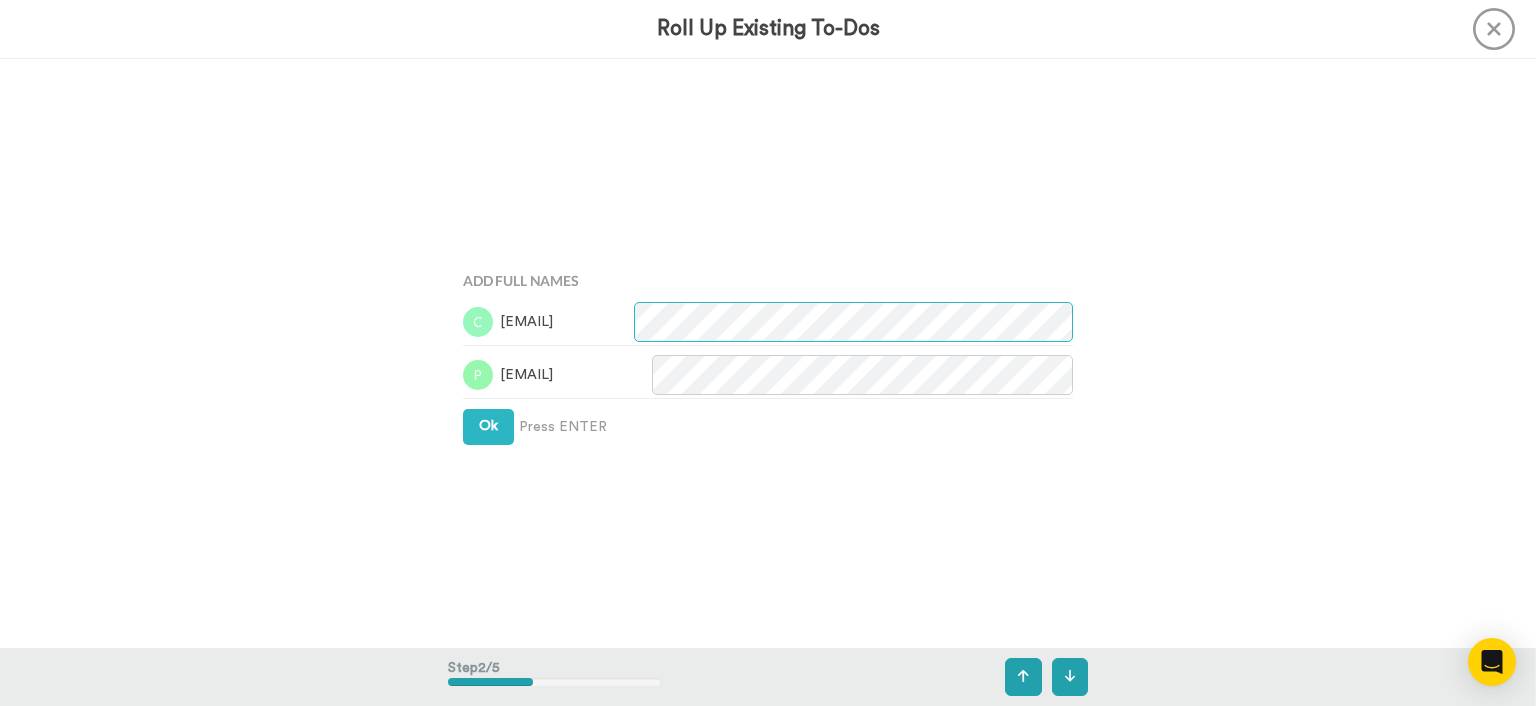 scroll, scrollTop: 588, scrollLeft: 0, axis: vertical 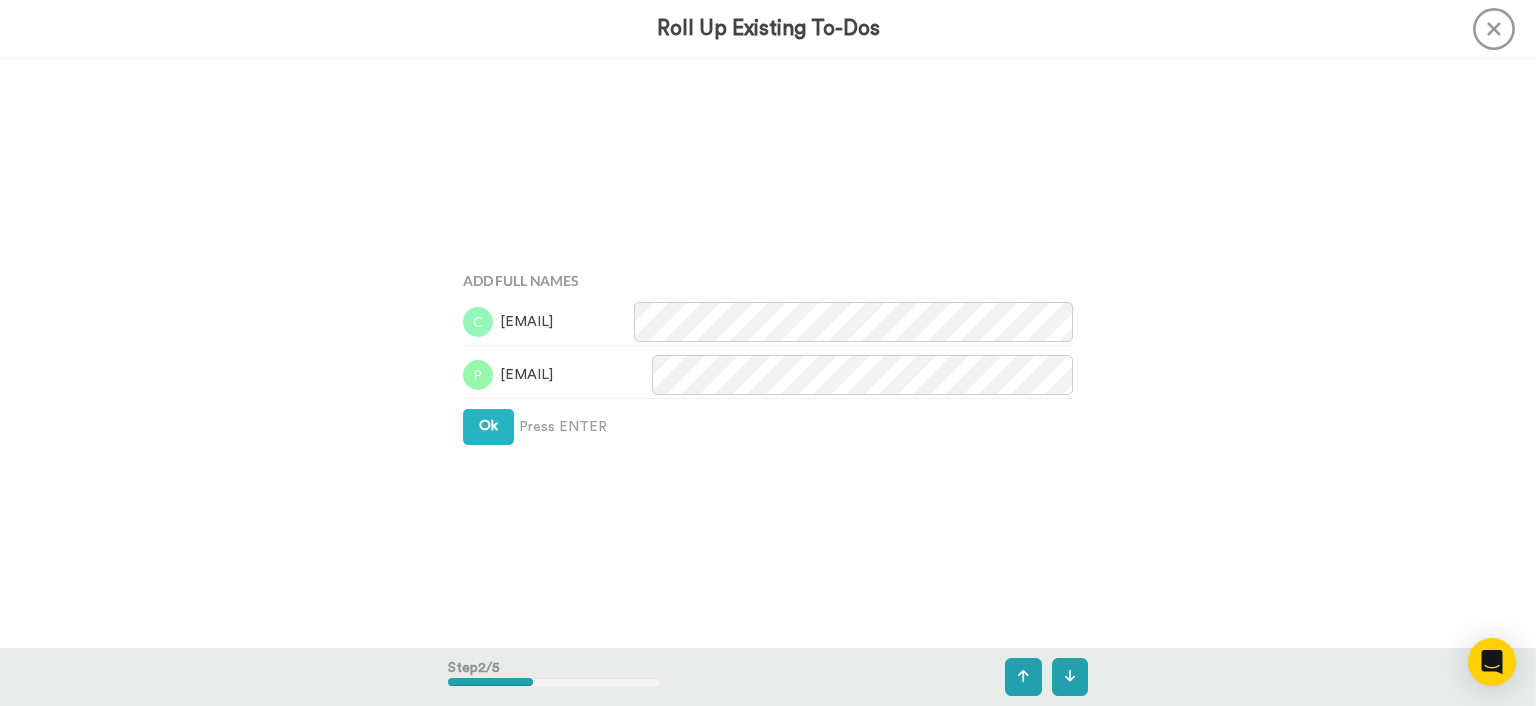 click on "Add Full Names ceciho22@gmail.com pollykong01@gmail.com Ok Press ENTER" at bounding box center (768, 354) 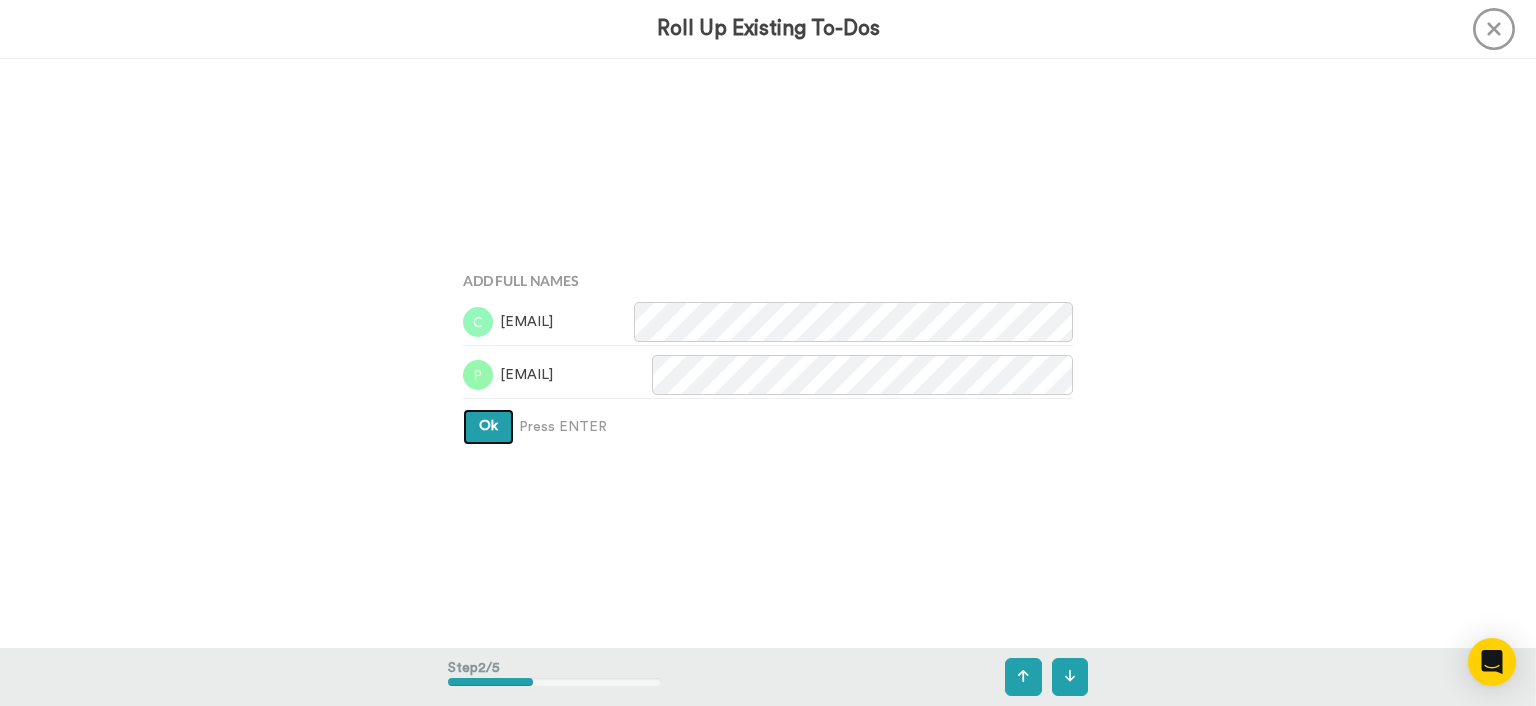 click on "Ok" at bounding box center (488, 426) 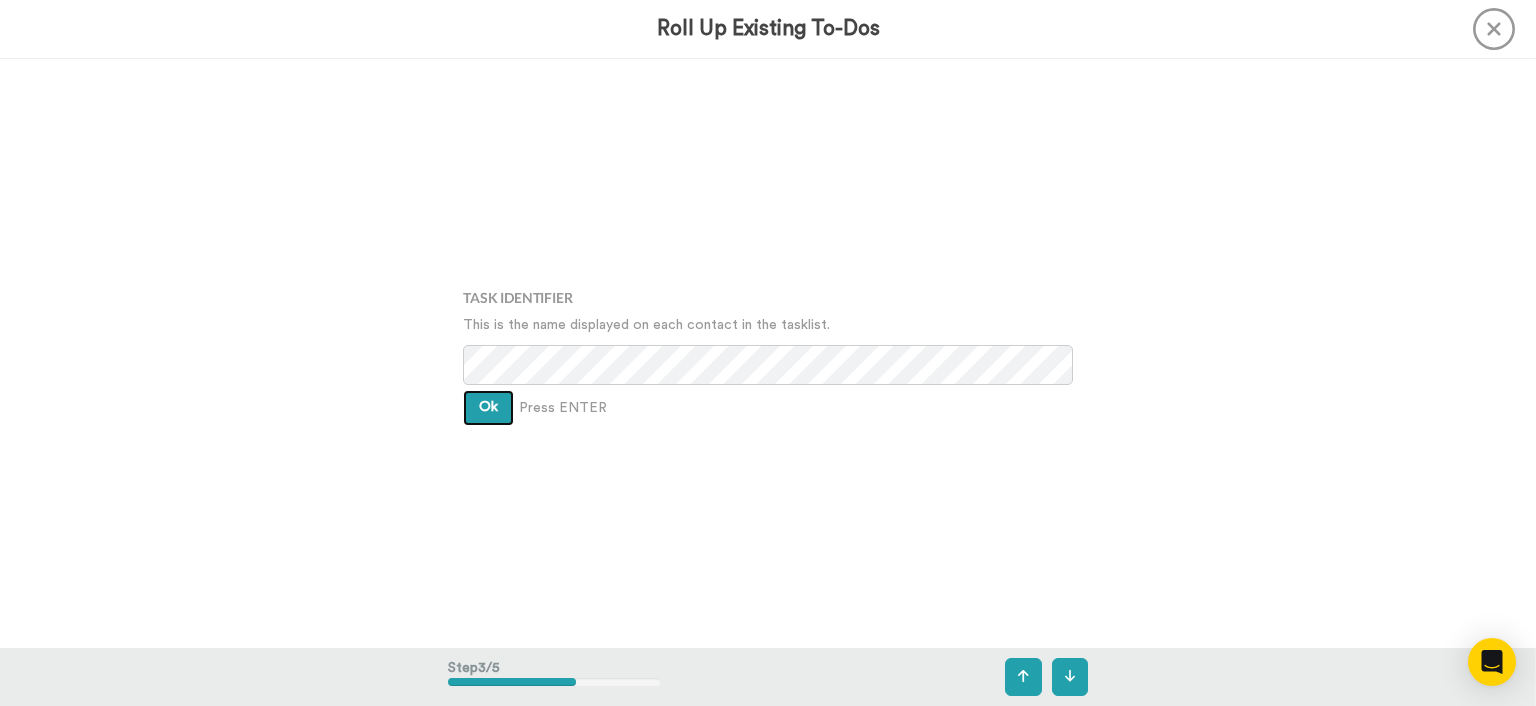 click on "Ok" at bounding box center (488, 407) 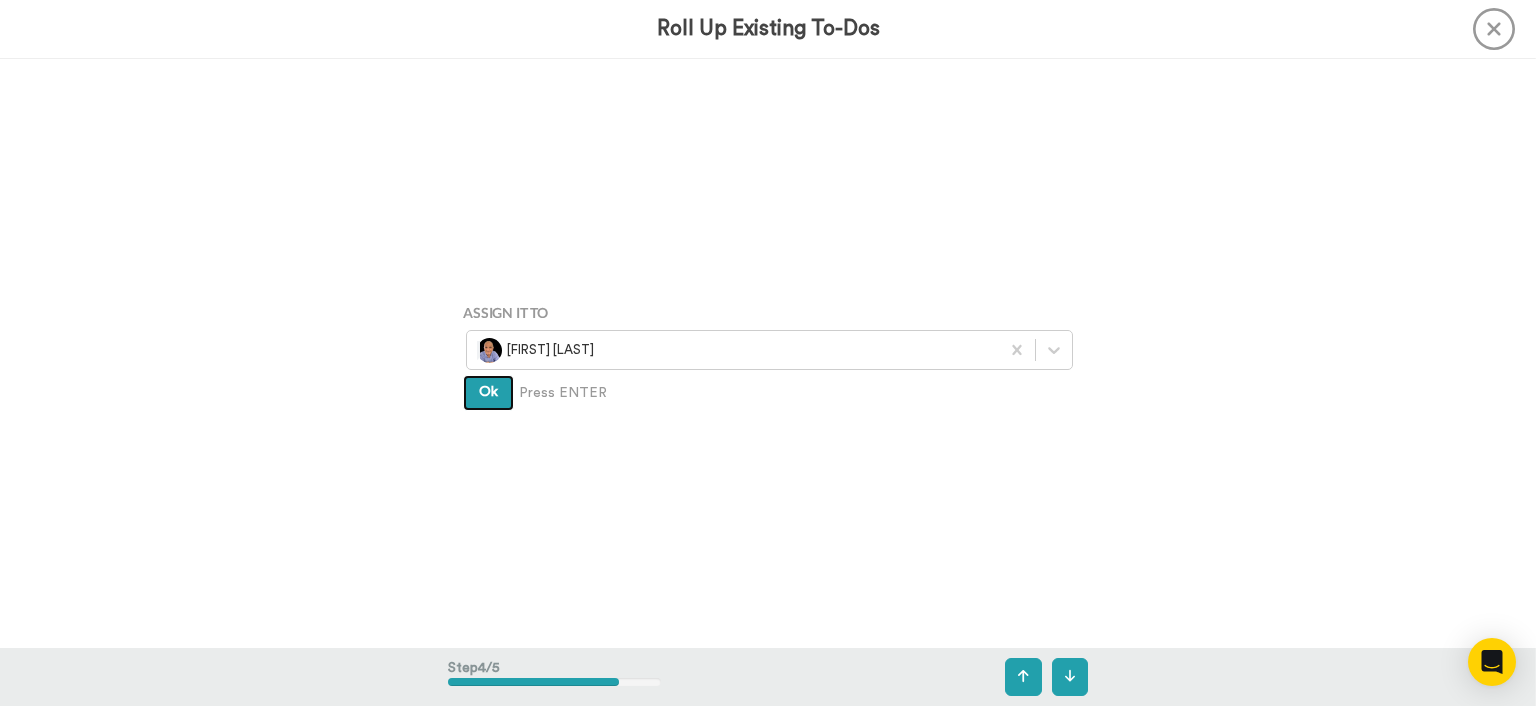 click on "Ok" at bounding box center (488, 393) 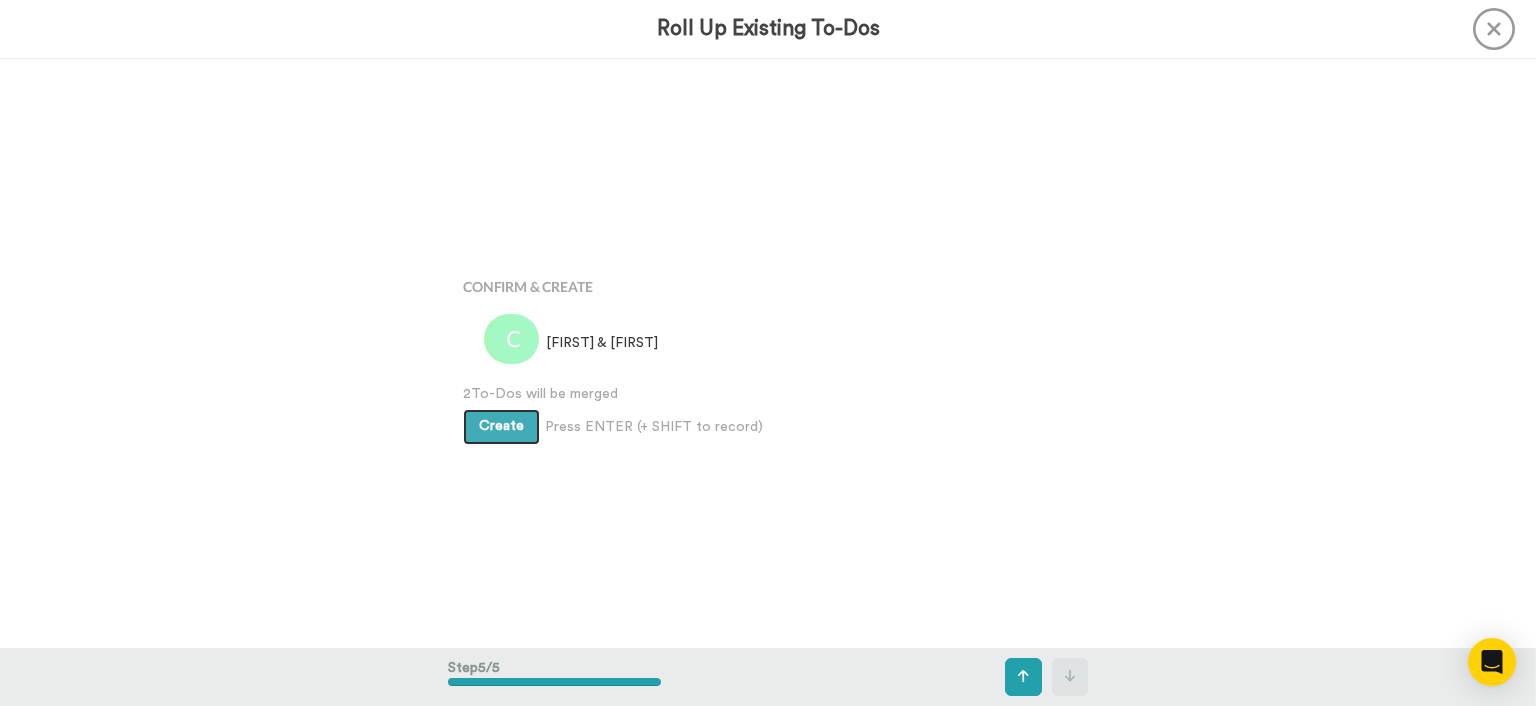 scroll, scrollTop: 2354, scrollLeft: 0, axis: vertical 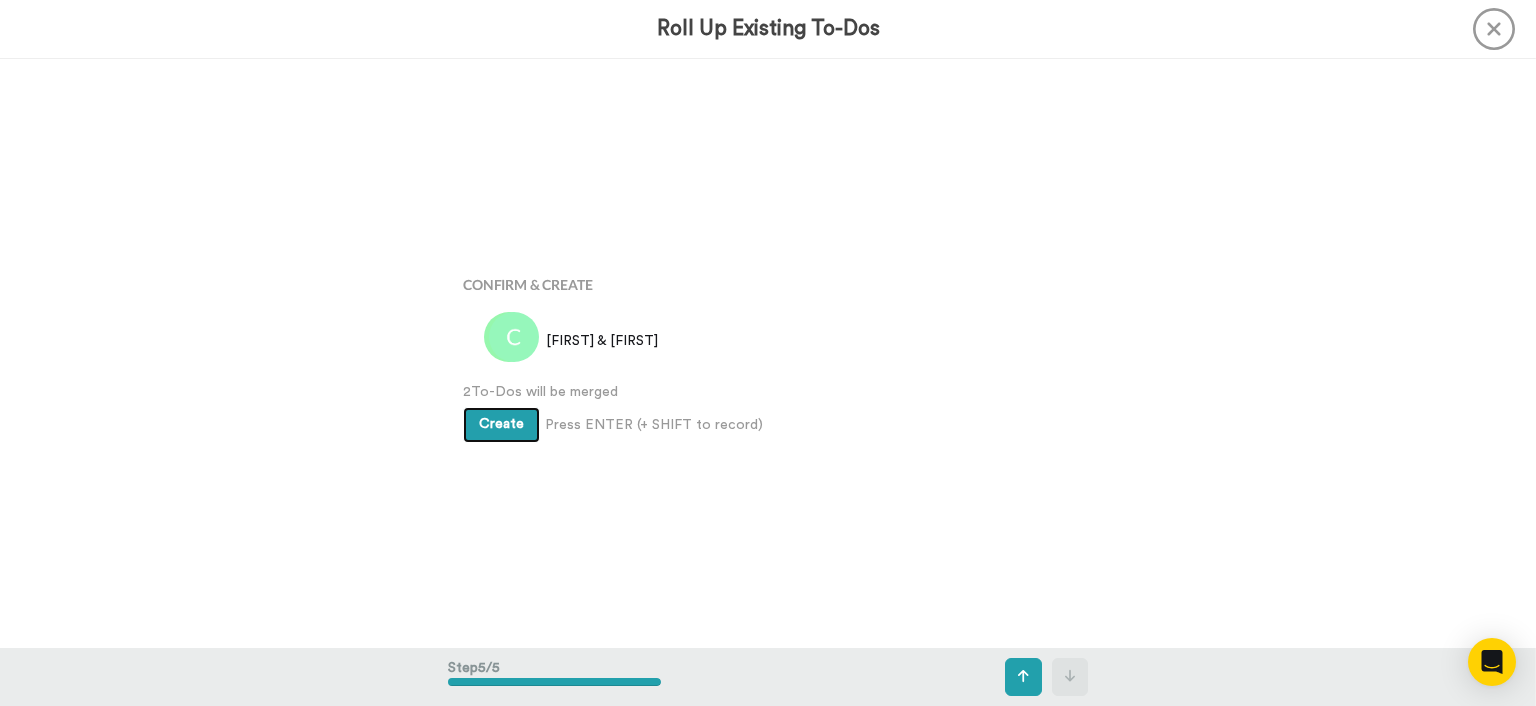 click on "Create" at bounding box center (501, 424) 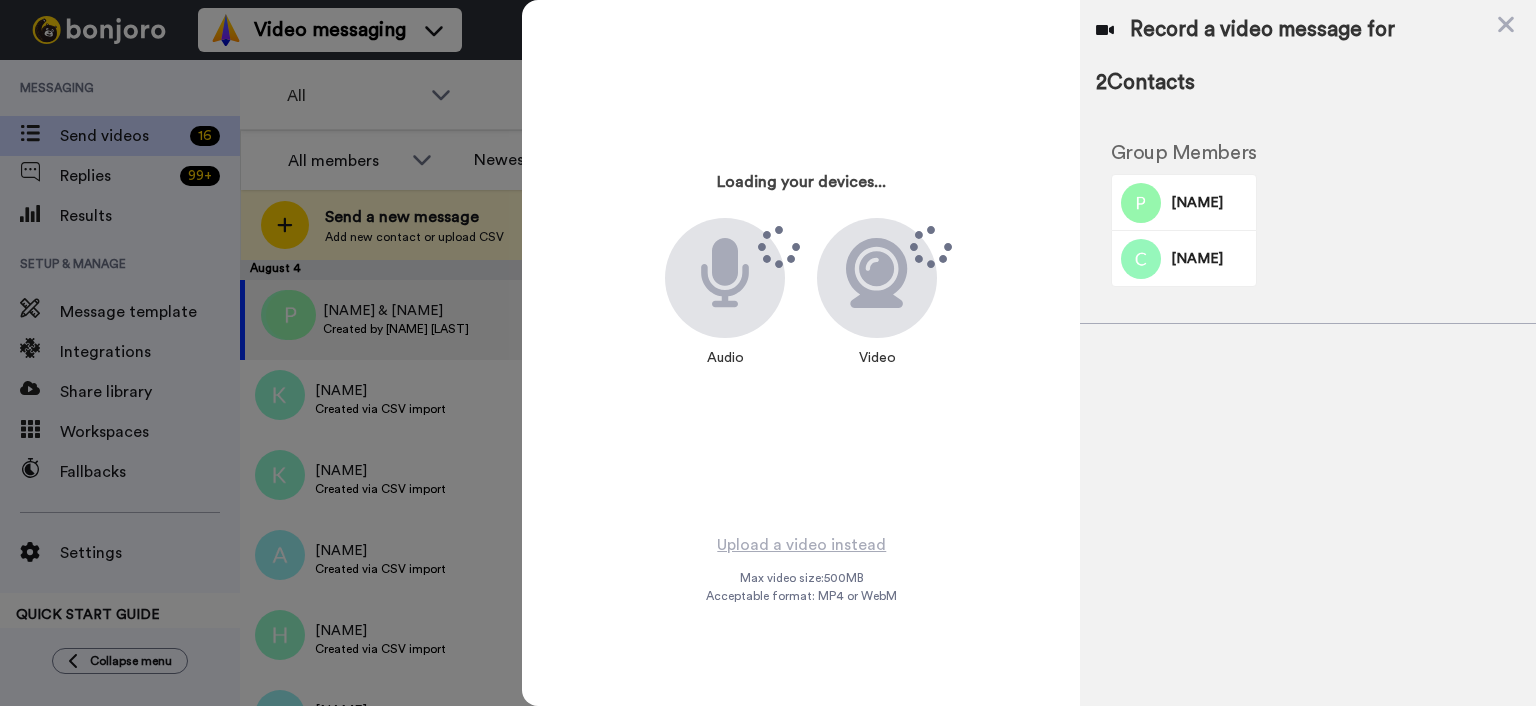 scroll, scrollTop: 0, scrollLeft: 0, axis: both 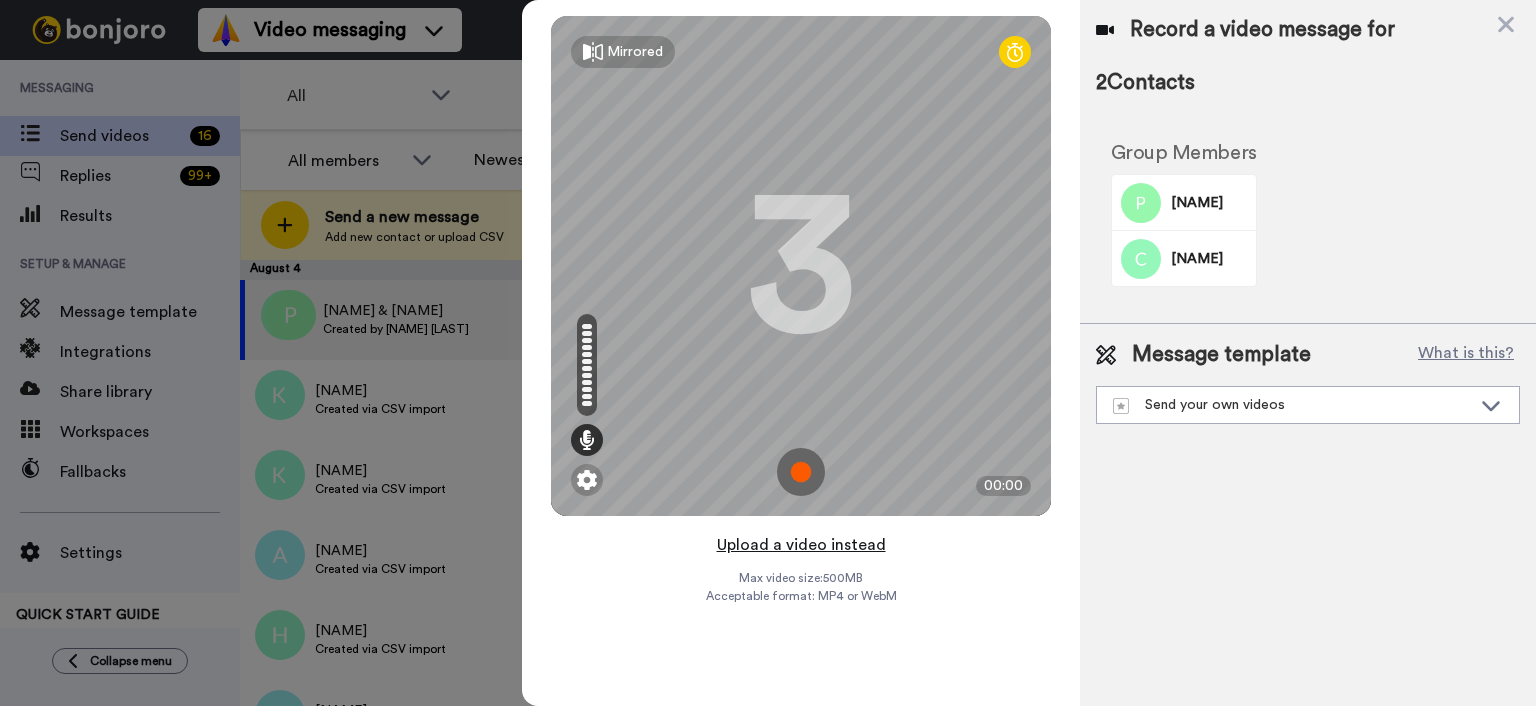 click on "Upload a video instead" at bounding box center [801, 545] 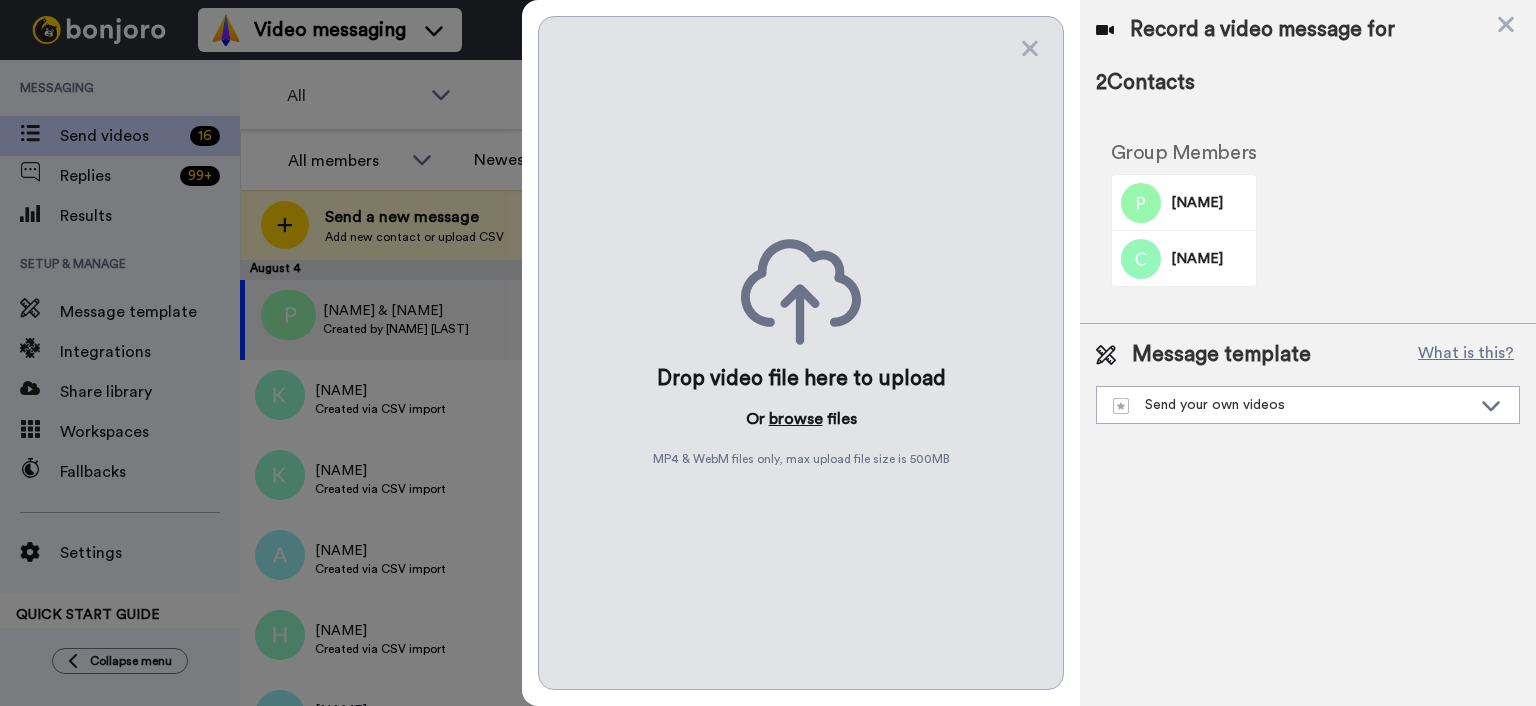 click on "browse" at bounding box center [796, 419] 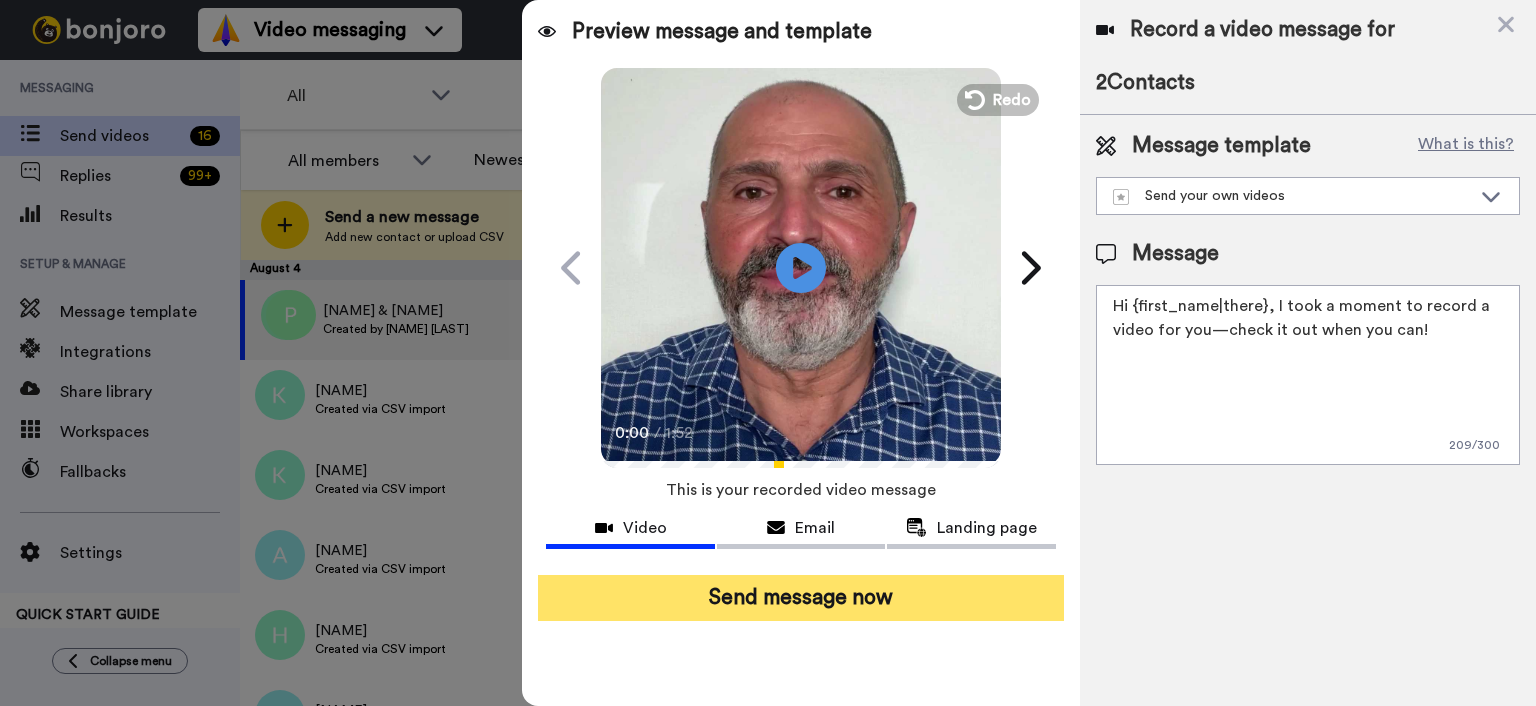 click on "Send message now" at bounding box center [801, 598] 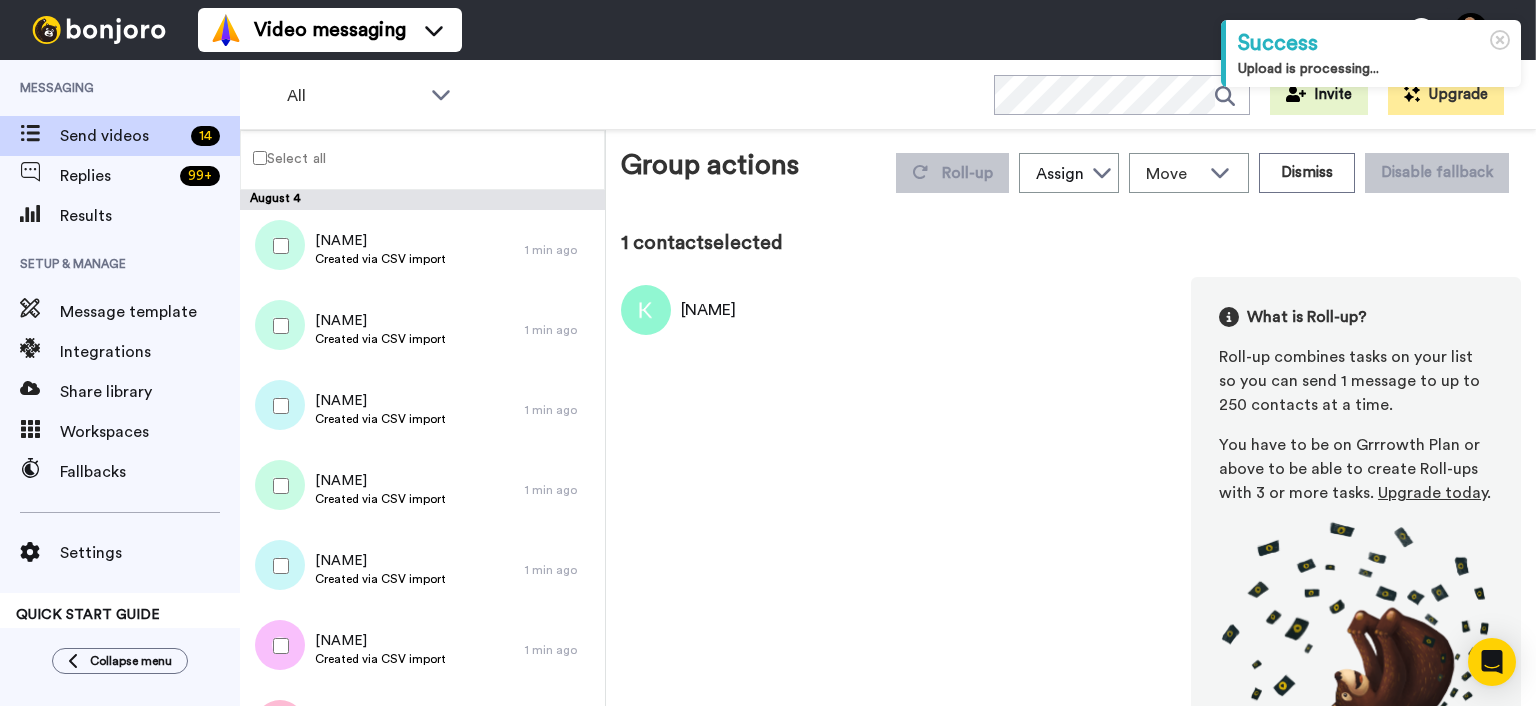 scroll, scrollTop: 0, scrollLeft: 0, axis: both 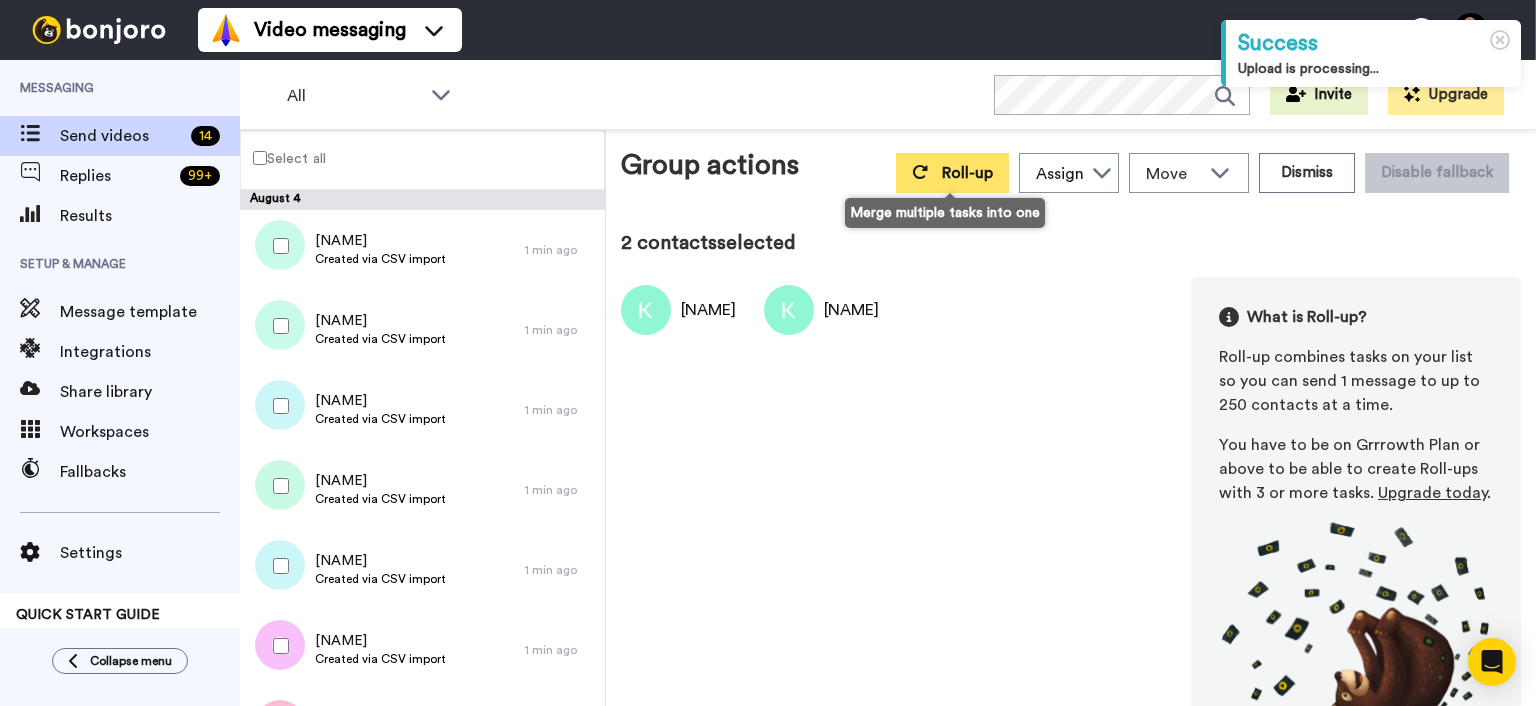 click on "Roll-up" at bounding box center [967, 173] 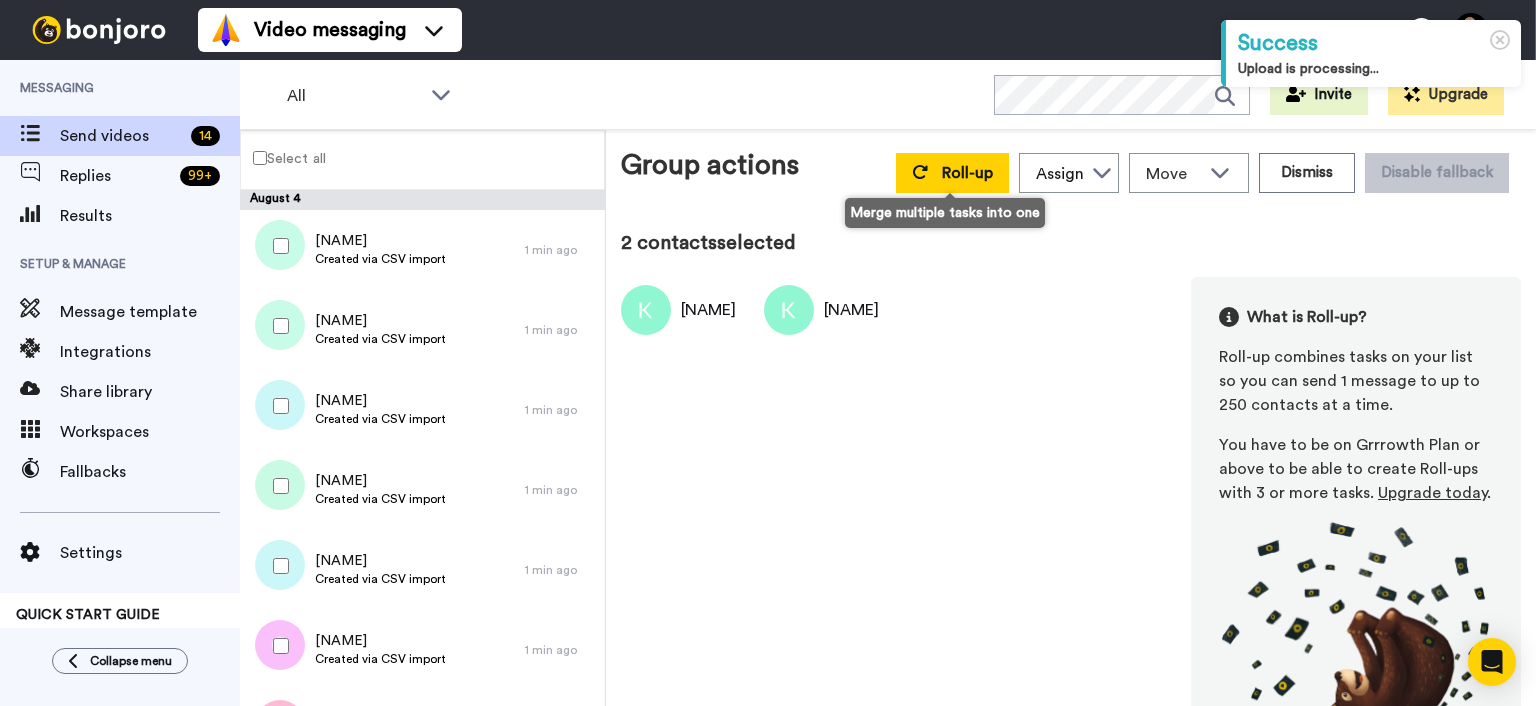 scroll, scrollTop: 0, scrollLeft: 0, axis: both 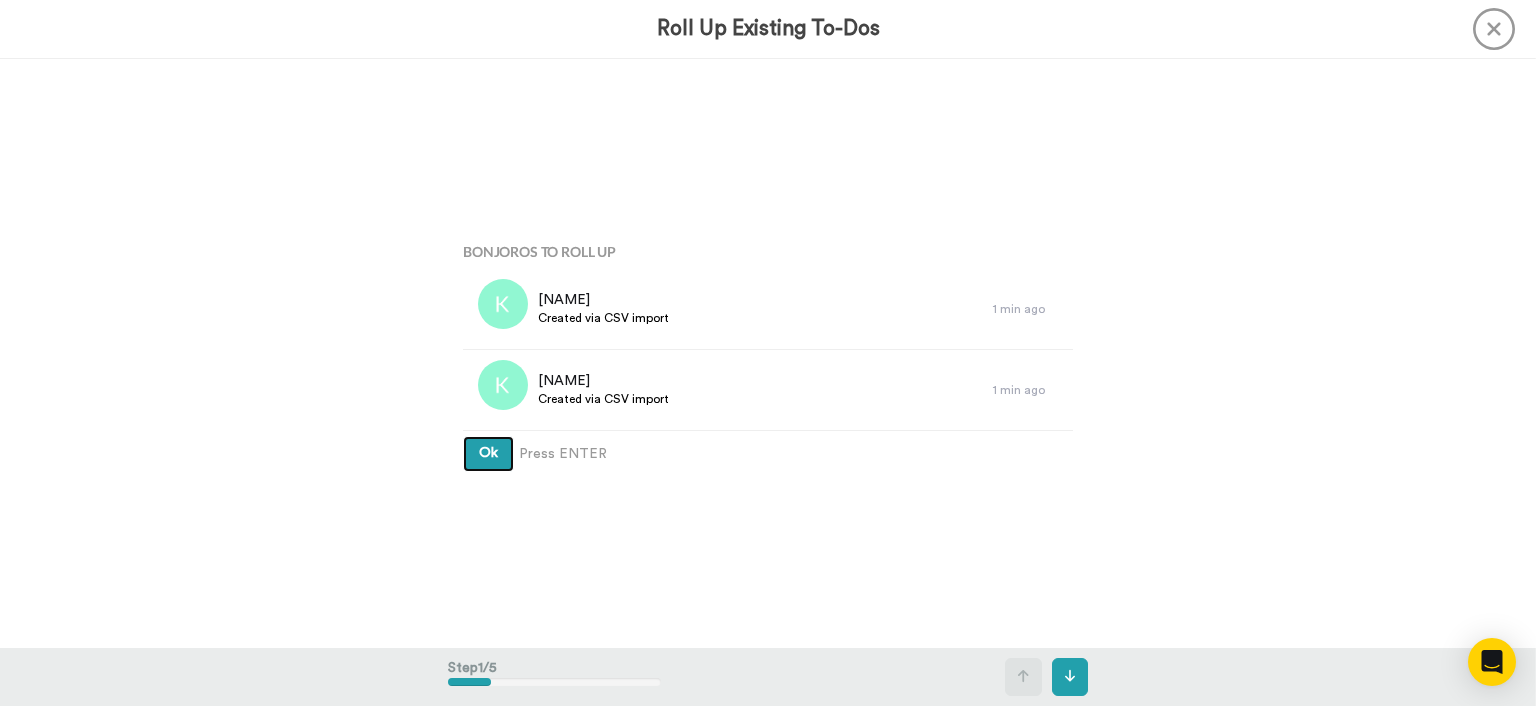 click on "Ok" at bounding box center [488, 454] 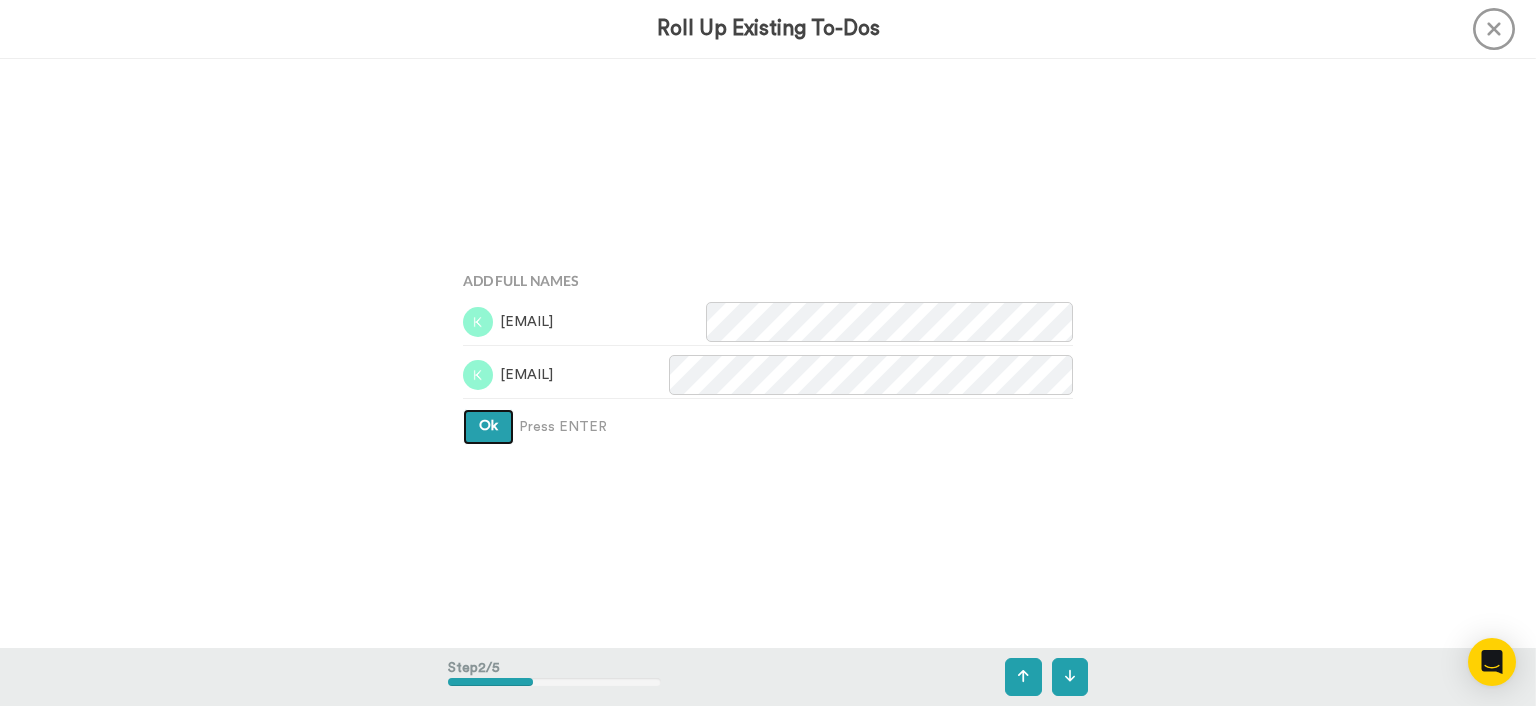click on "Ok" at bounding box center [488, 427] 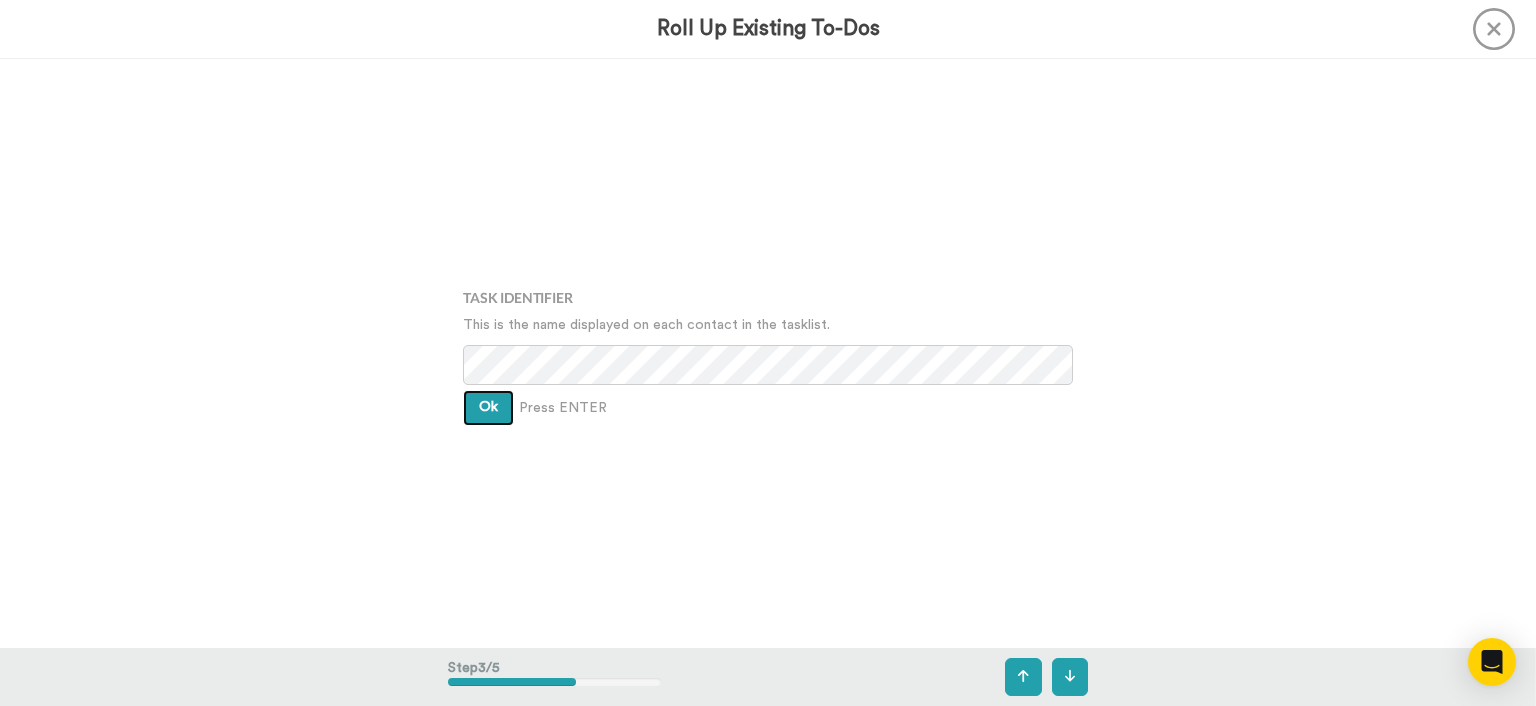 click on "Ok" at bounding box center (488, 408) 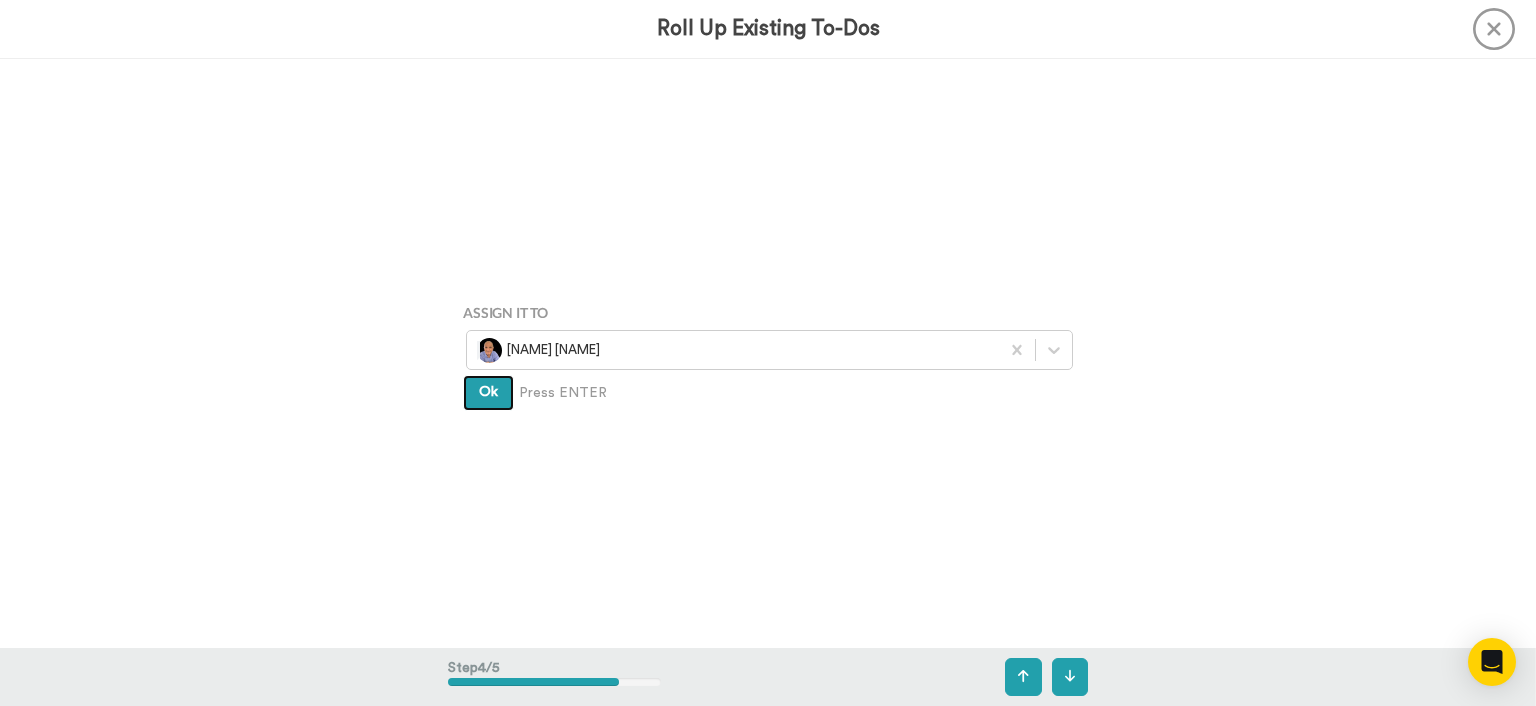 click on "Ok" at bounding box center [488, 393] 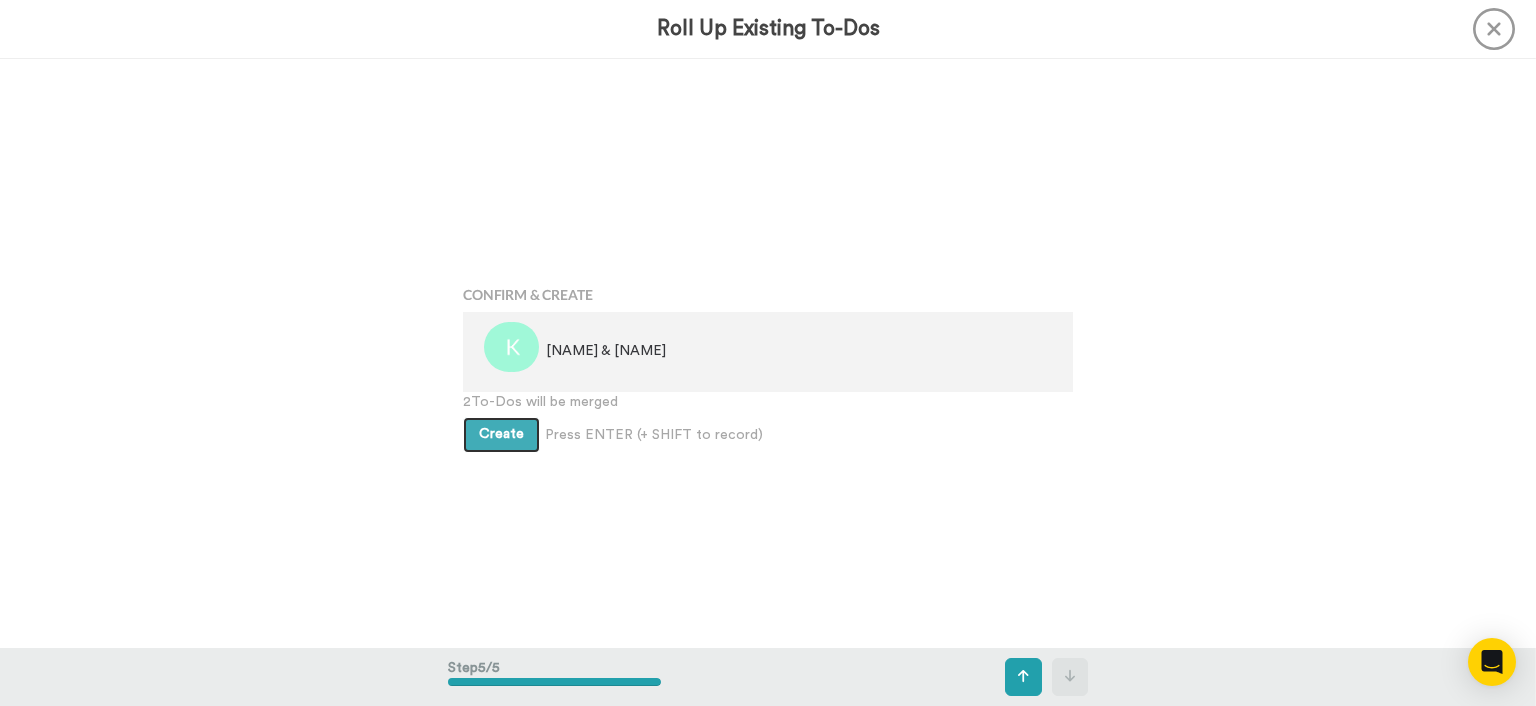 scroll, scrollTop: 2354, scrollLeft: 0, axis: vertical 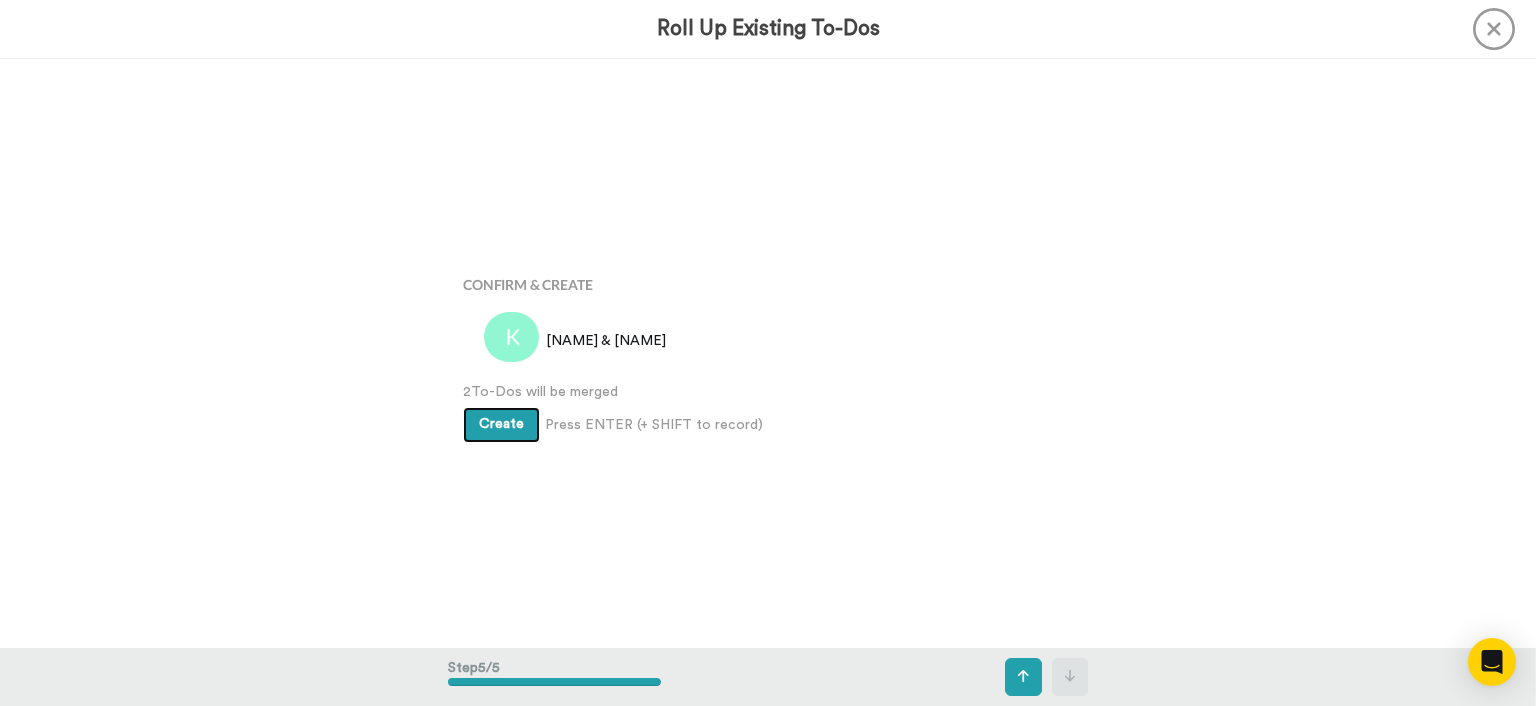 click on "Create" at bounding box center (501, 424) 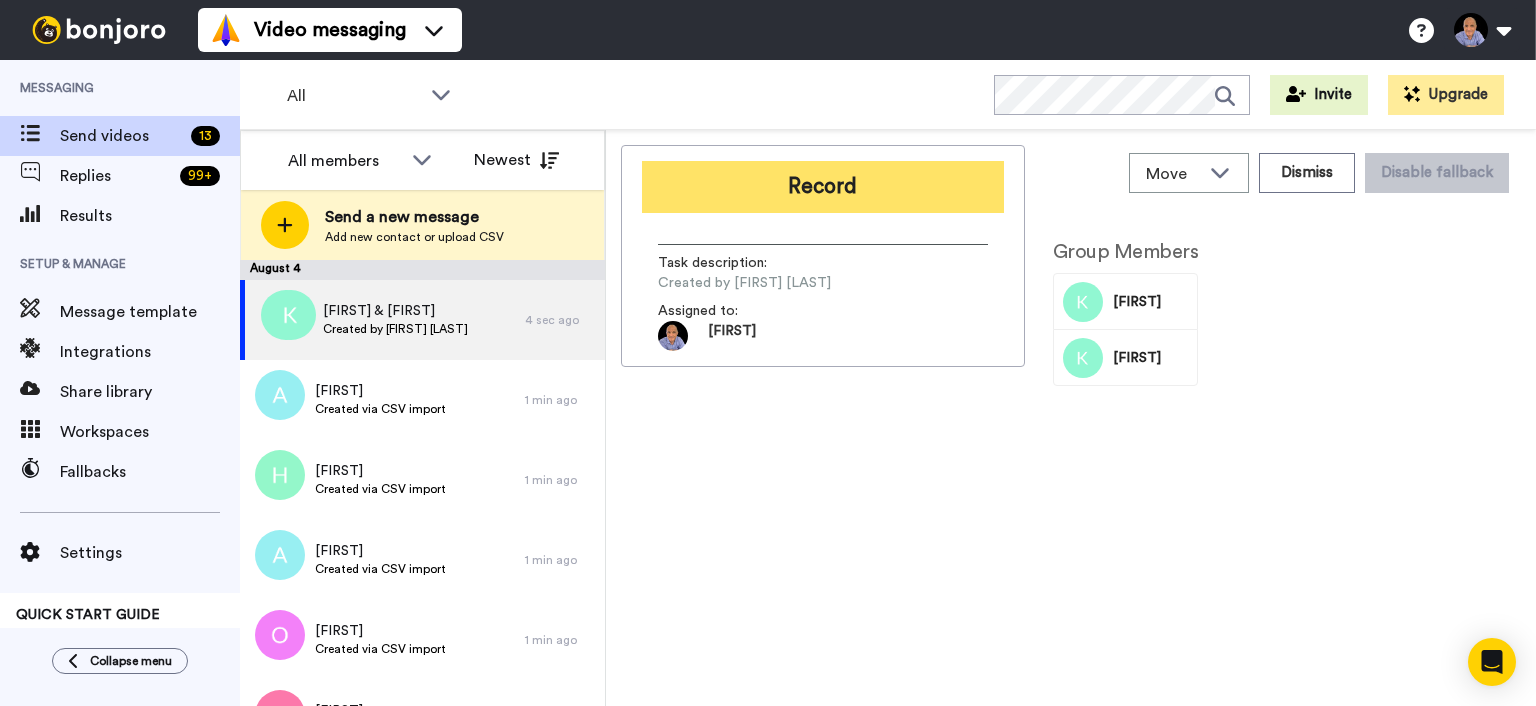 scroll, scrollTop: 0, scrollLeft: 0, axis: both 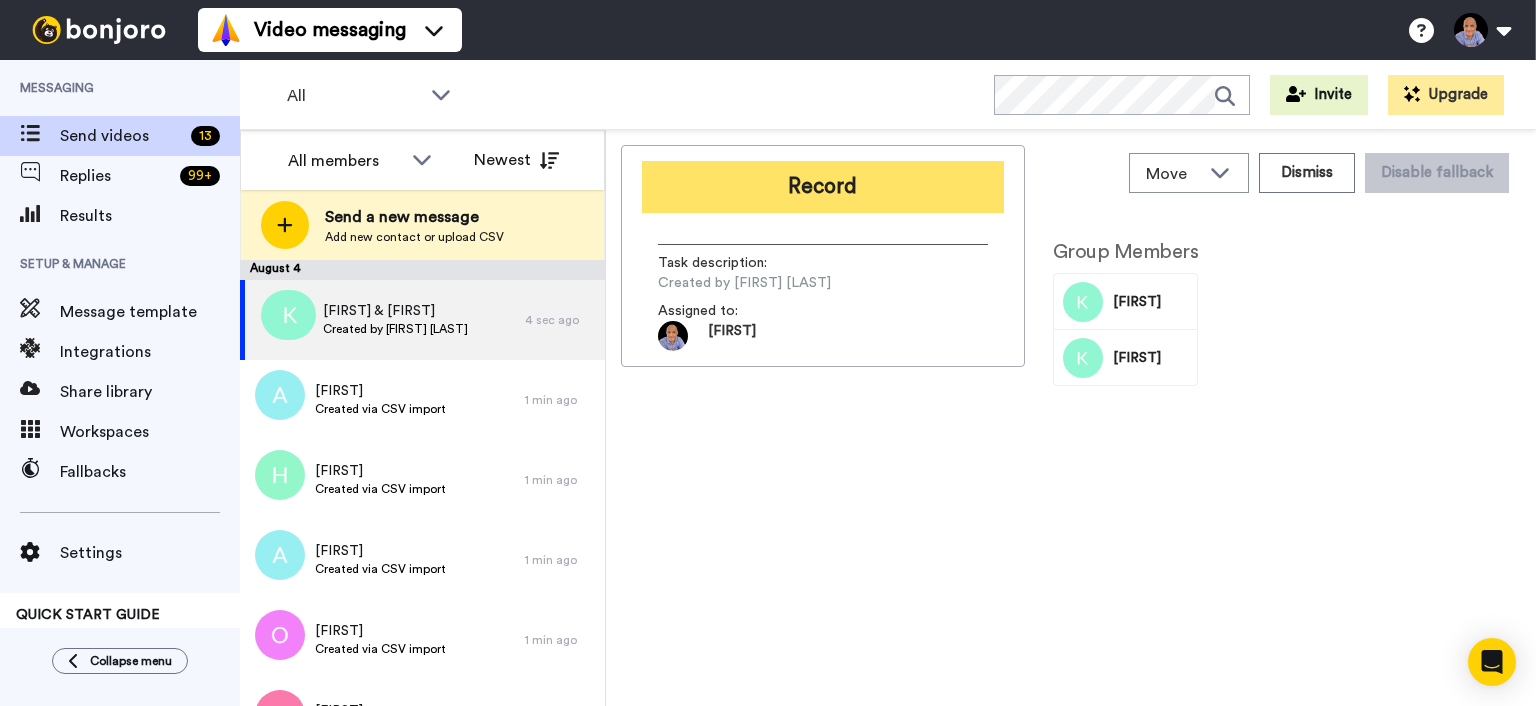 click on "Record" at bounding box center [823, 187] 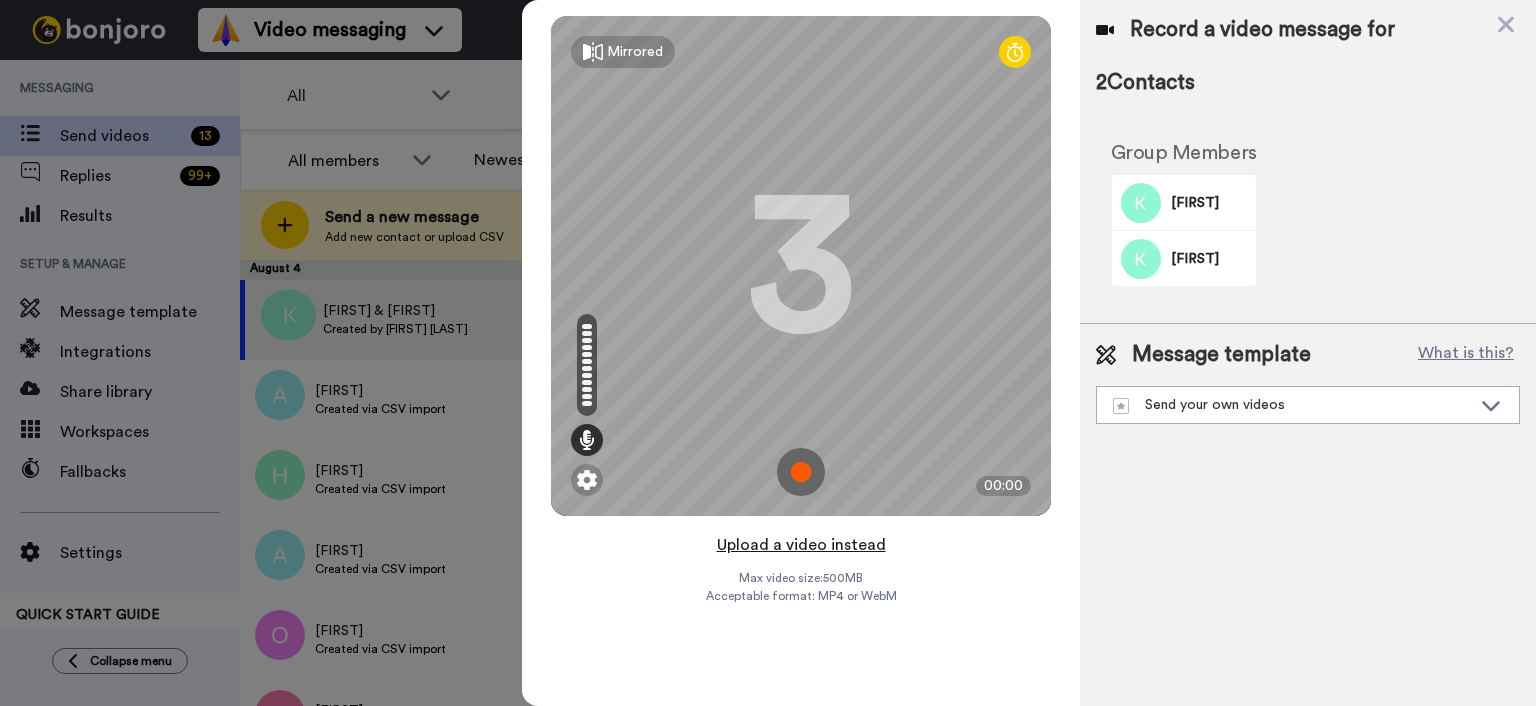 click on "Upload a video instead" at bounding box center [801, 545] 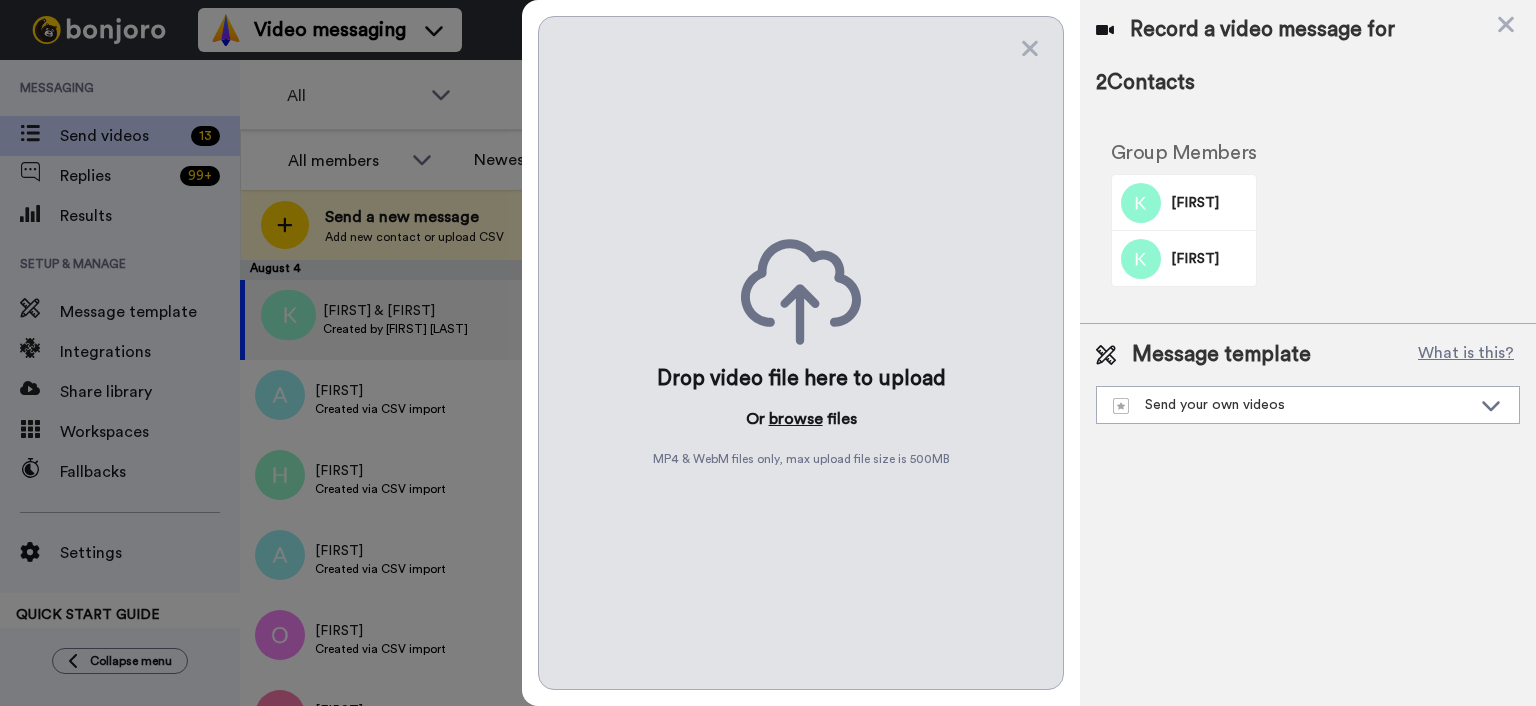 click on "browse" at bounding box center [796, 419] 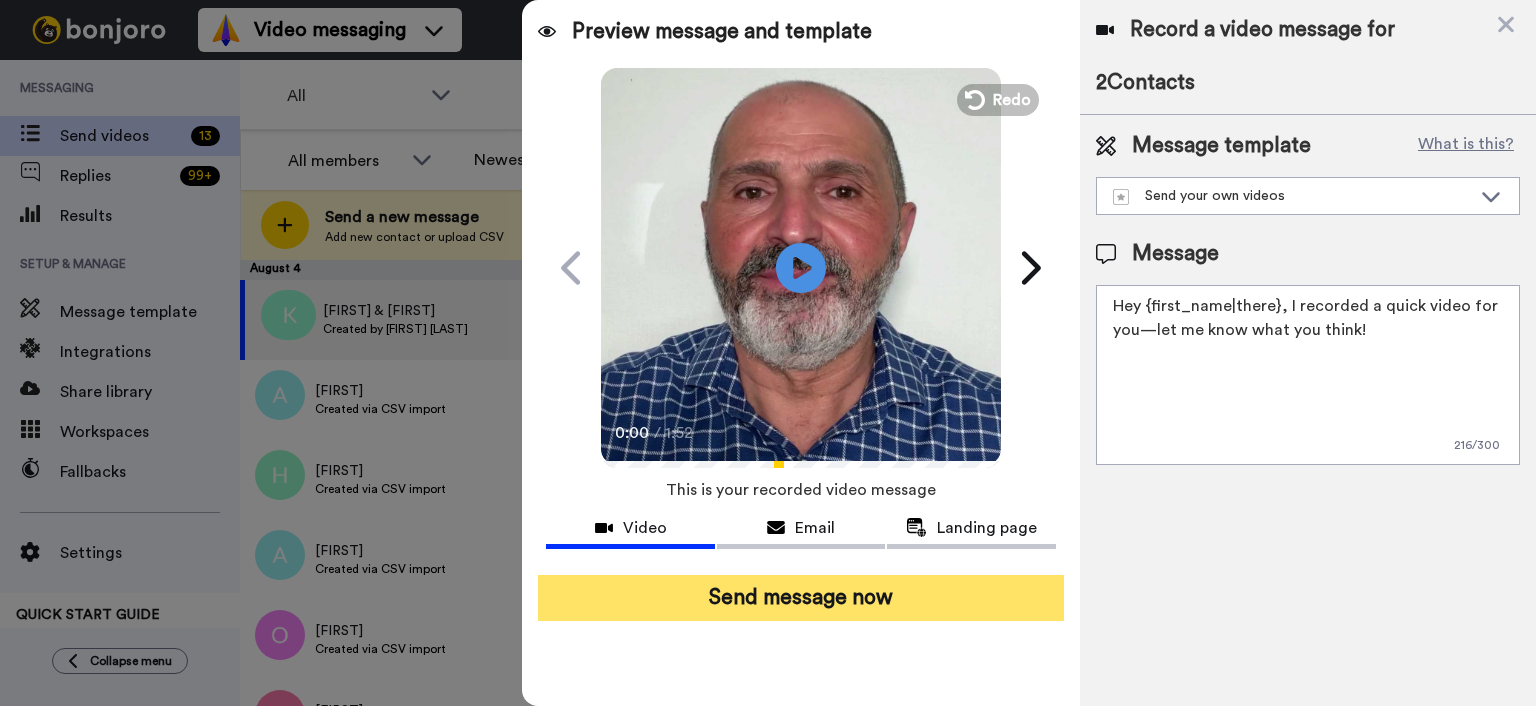 click on "Send message now" at bounding box center (801, 598) 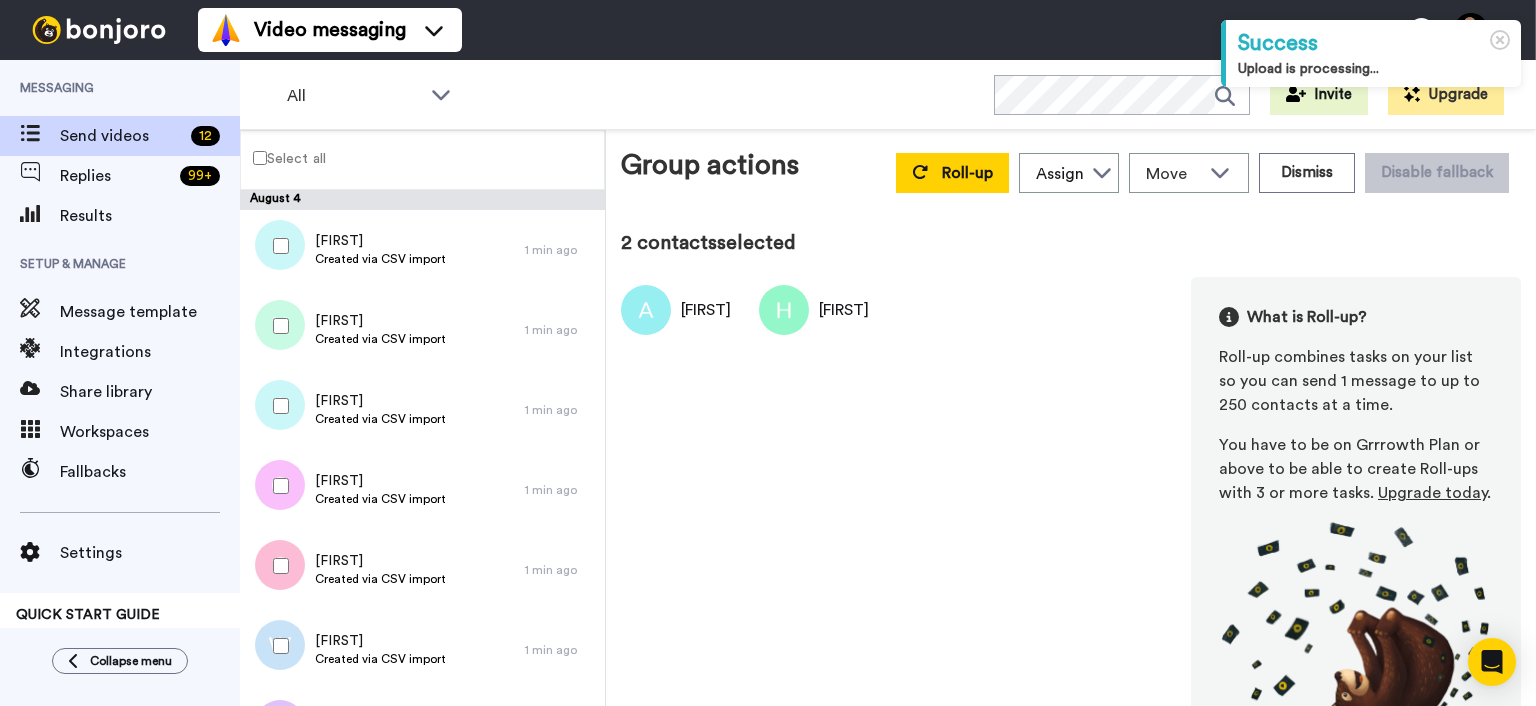 scroll, scrollTop: 0, scrollLeft: 0, axis: both 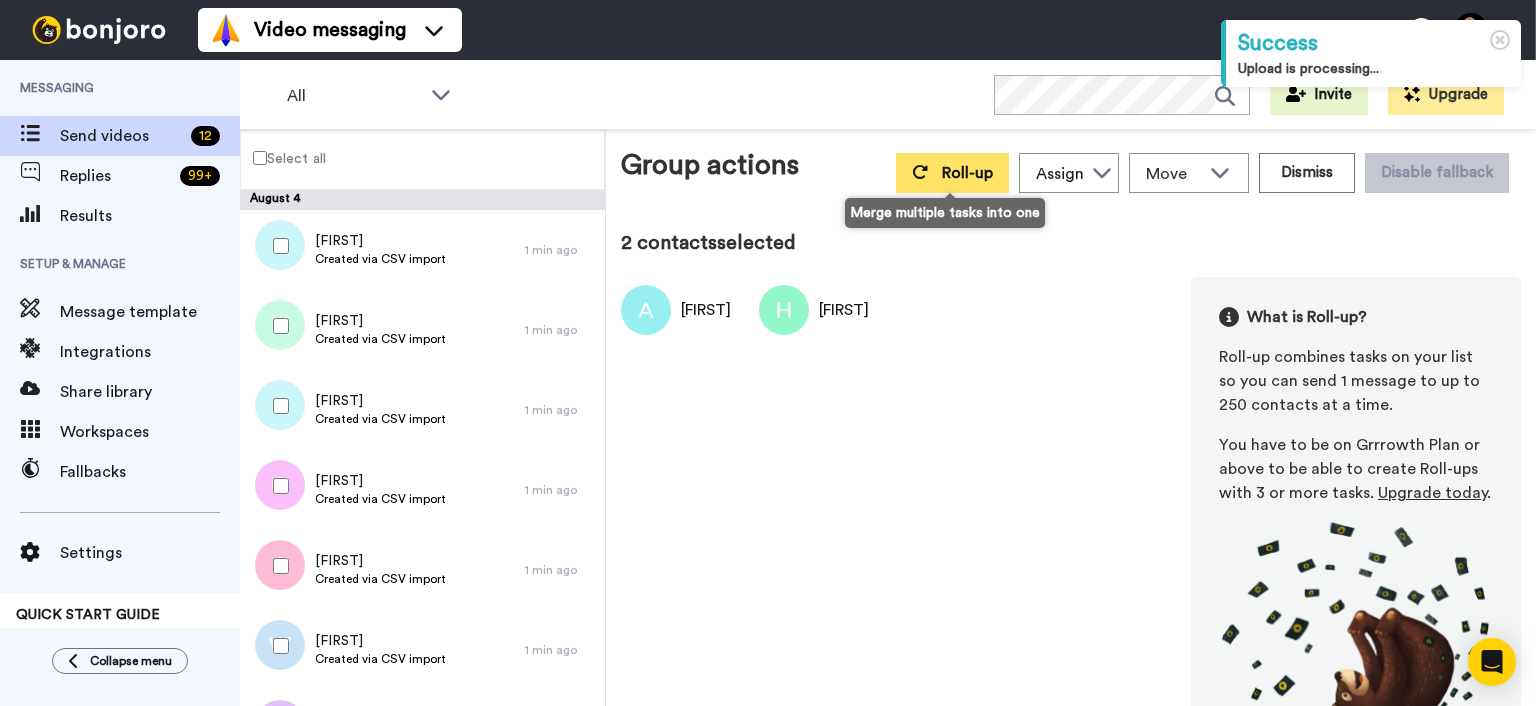 click on "Roll-up" at bounding box center [952, 173] 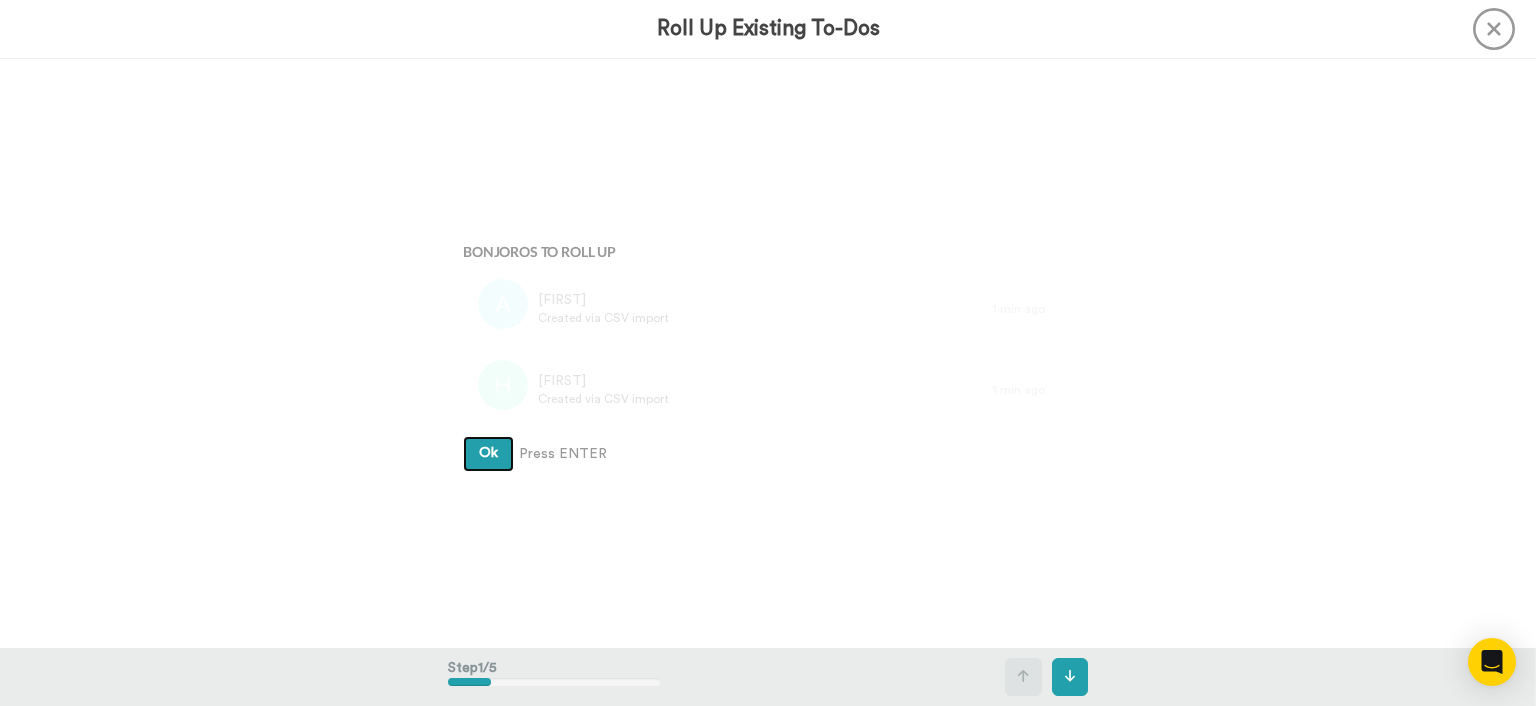 scroll, scrollTop: 0, scrollLeft: 0, axis: both 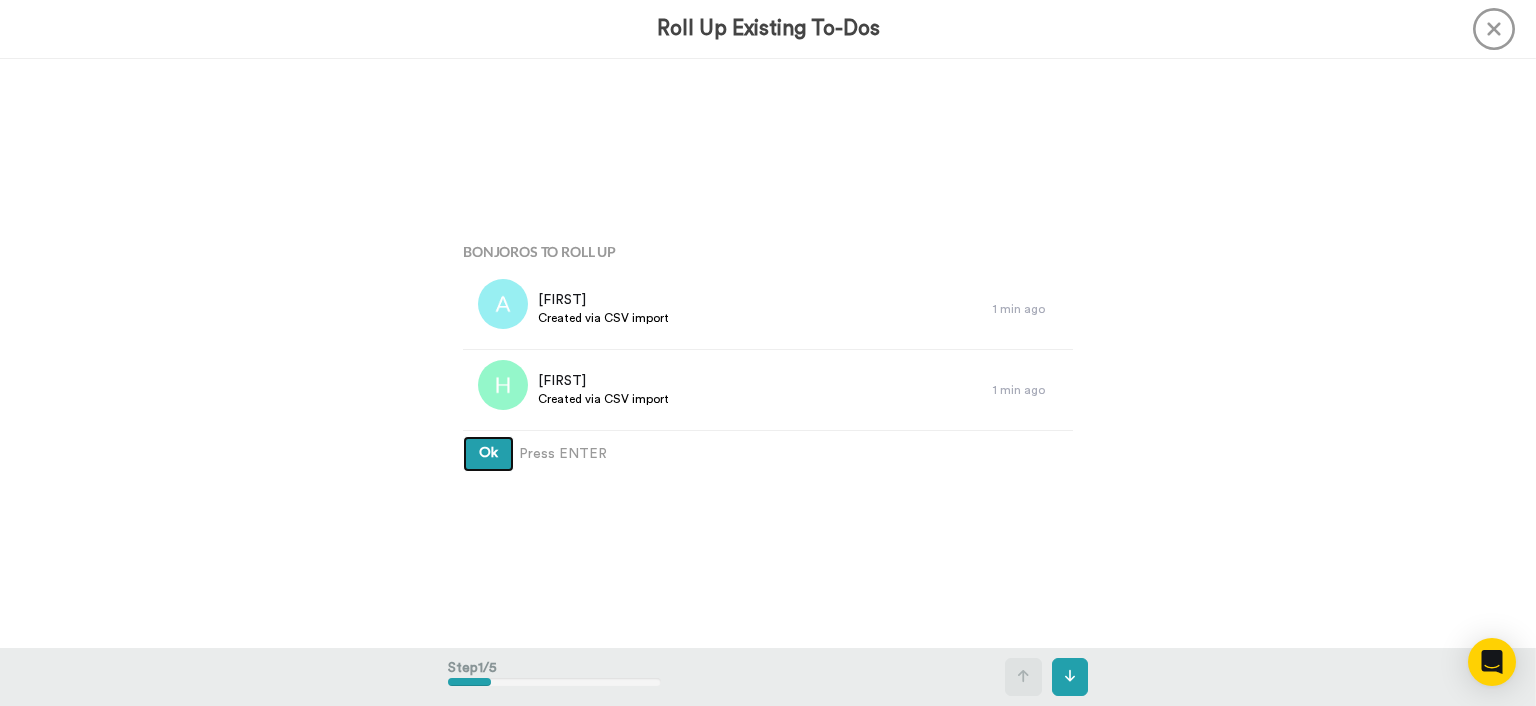 click on "Ok" at bounding box center (488, 454) 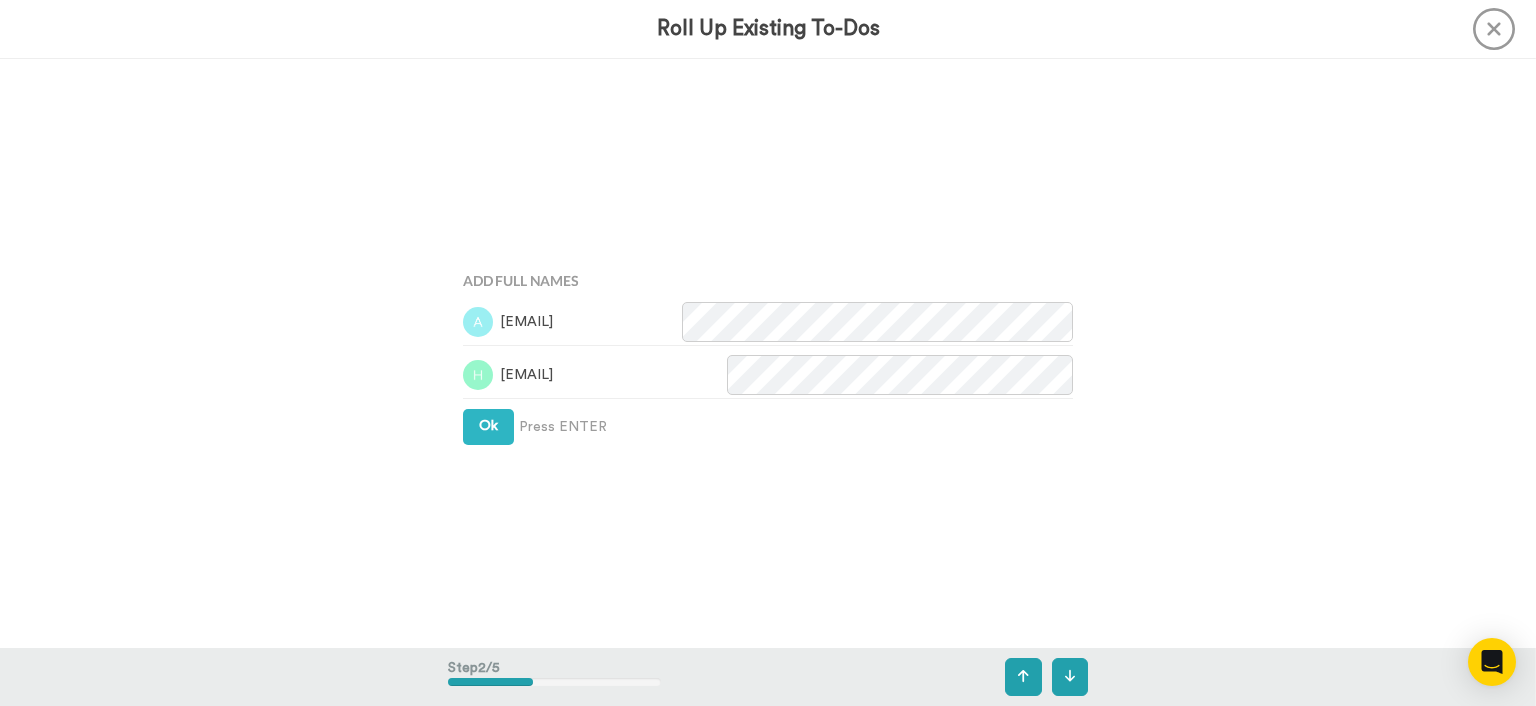 click on "Add Full Names Ibukunoluwaobe@gmail.com haydenredmond.inquire@gmail.com Ok Press ENTER" at bounding box center (768, 354) 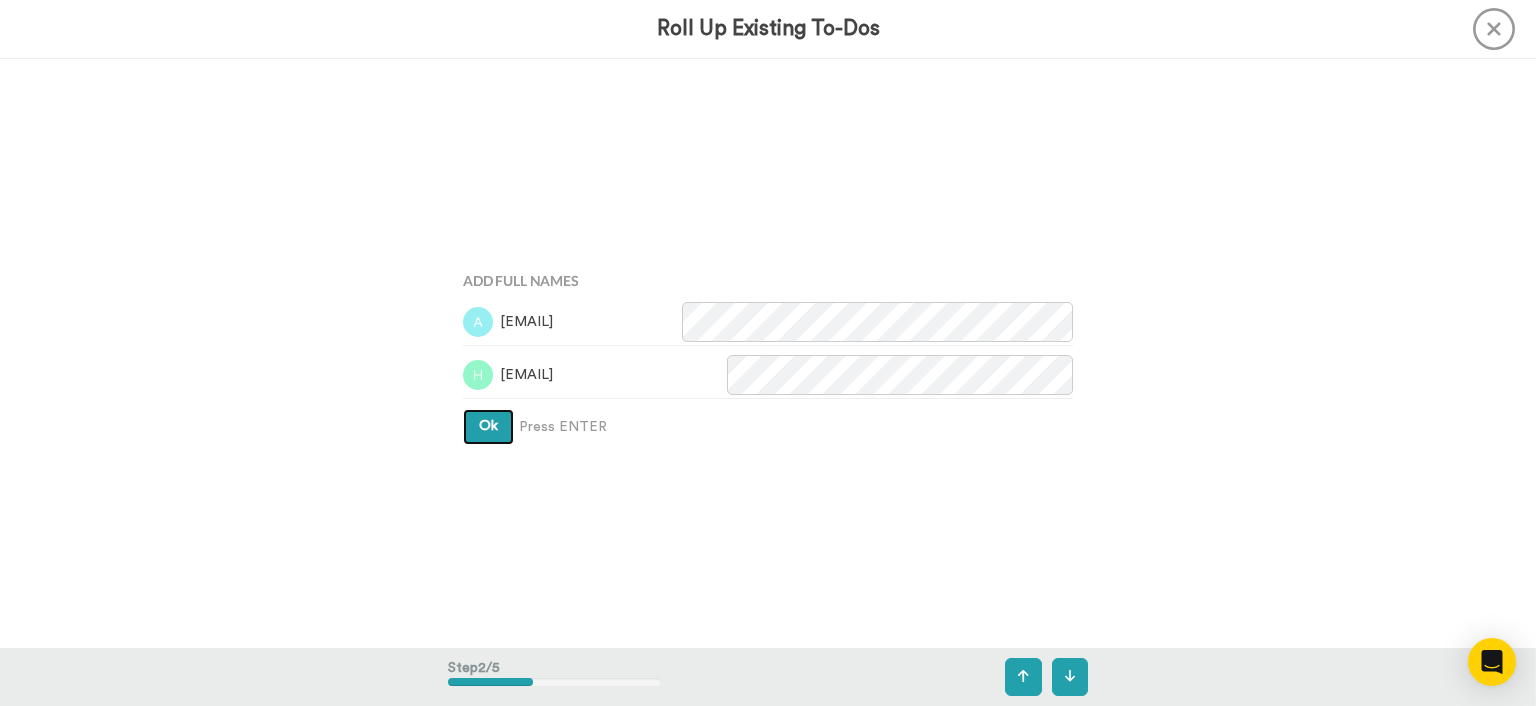 click on "Ok" at bounding box center (488, 426) 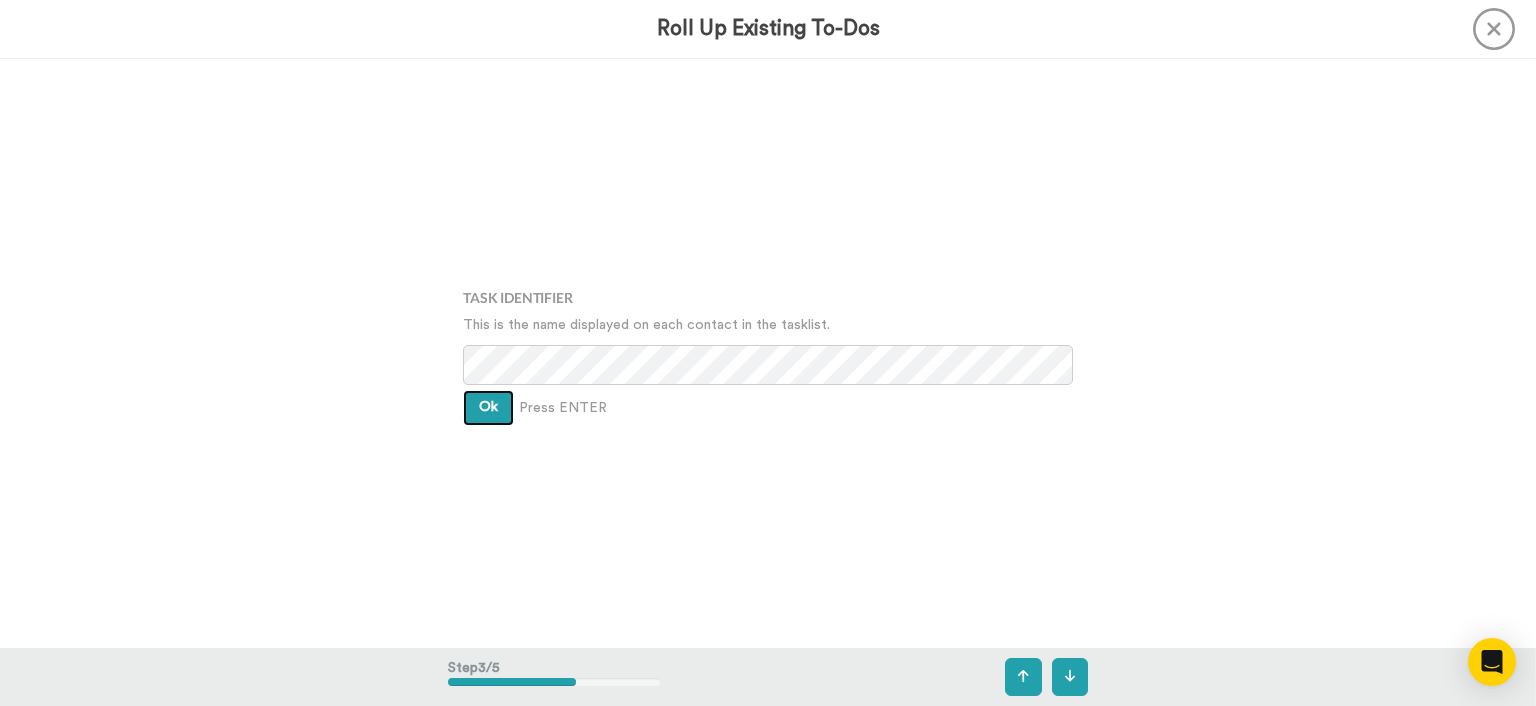 click on "Ok" at bounding box center (488, 408) 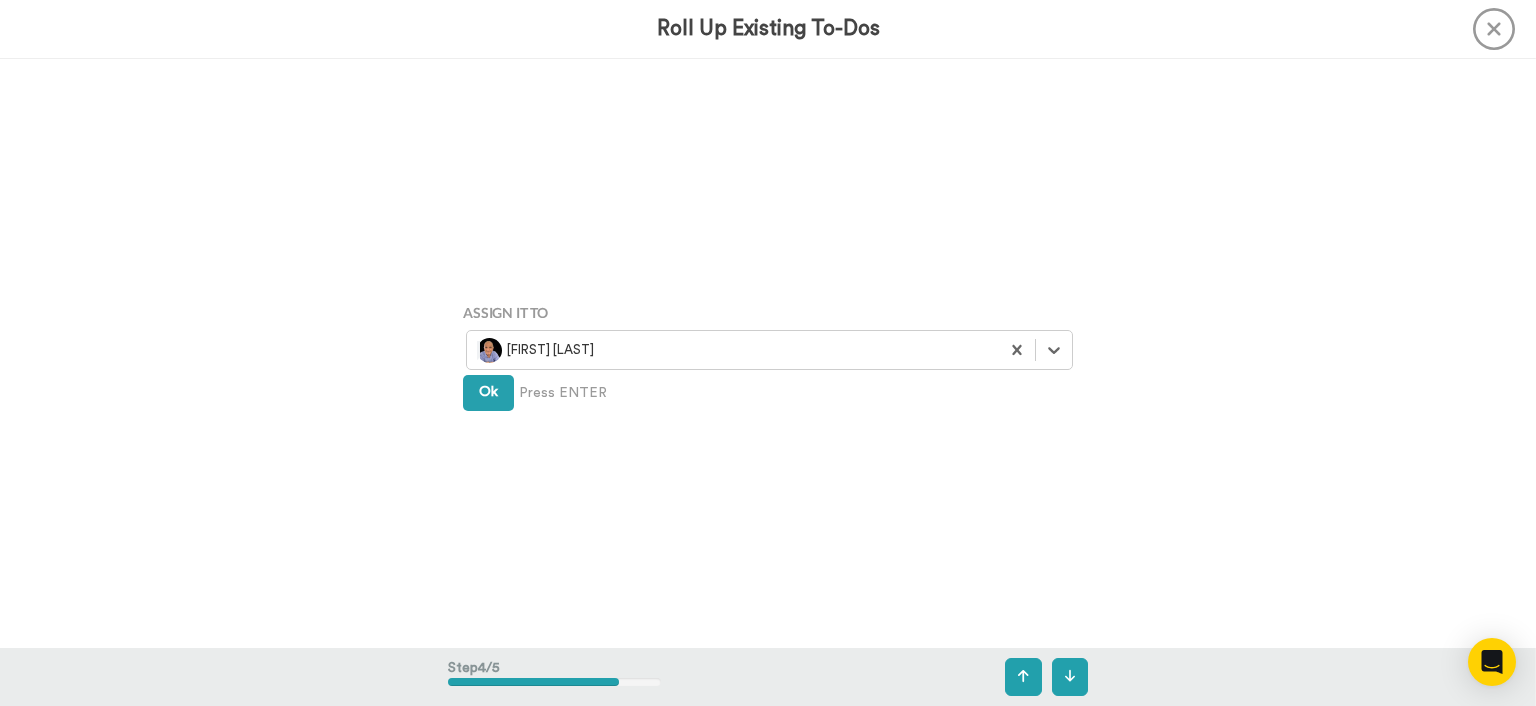 click on "Assign It To   Select is focused ,type to refine list, press Down to open the menu,  Wayne Mahmoud Ok Press ENTER" at bounding box center [768, 353] 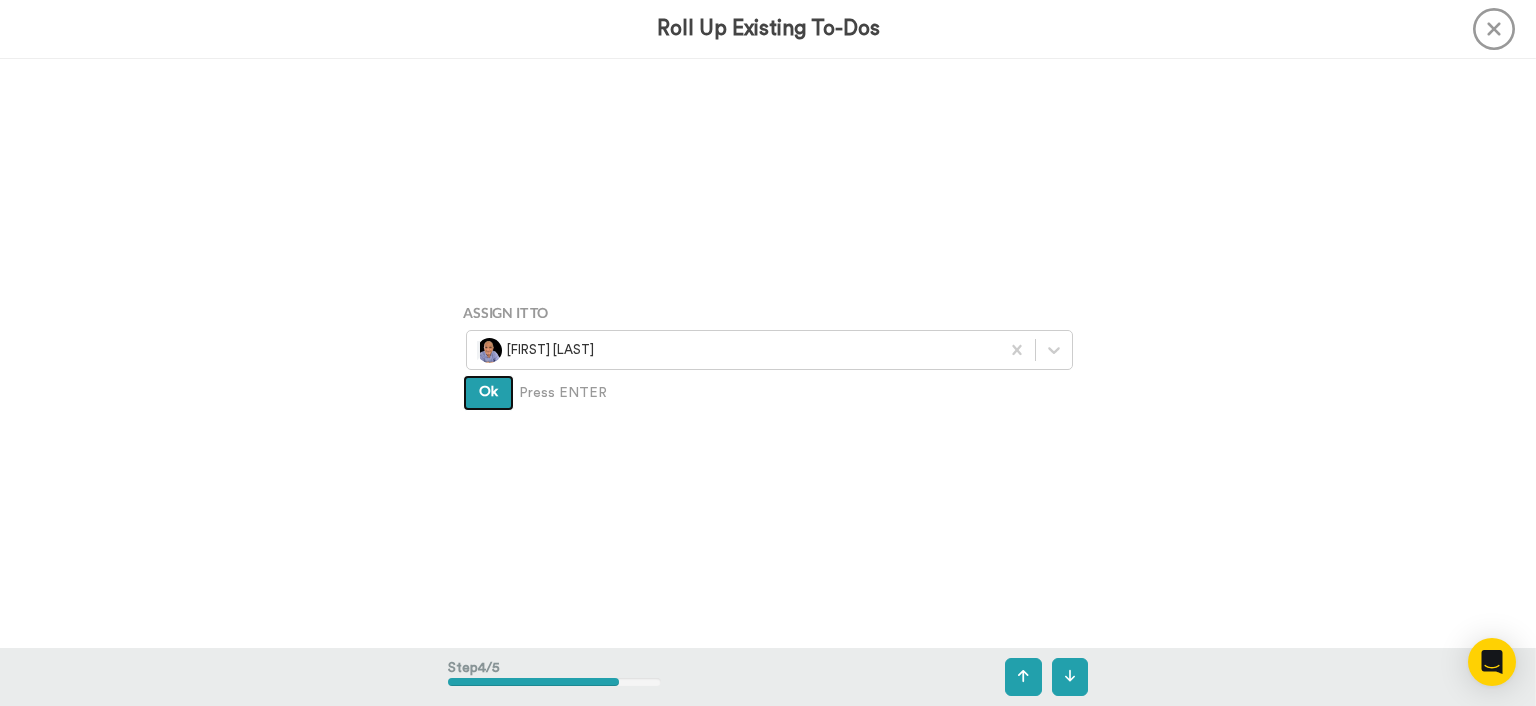 click on "Ok" at bounding box center (488, 392) 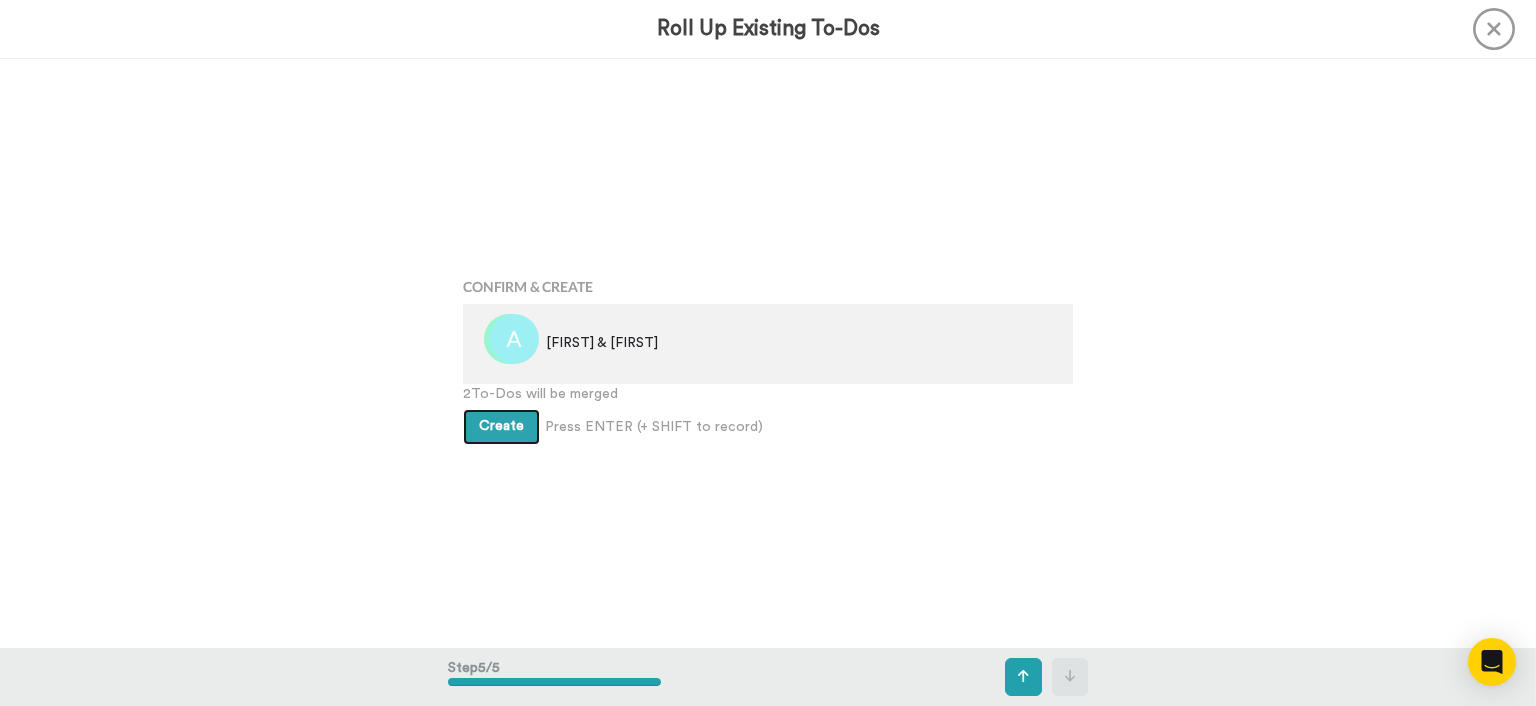 scroll, scrollTop: 2354, scrollLeft: 0, axis: vertical 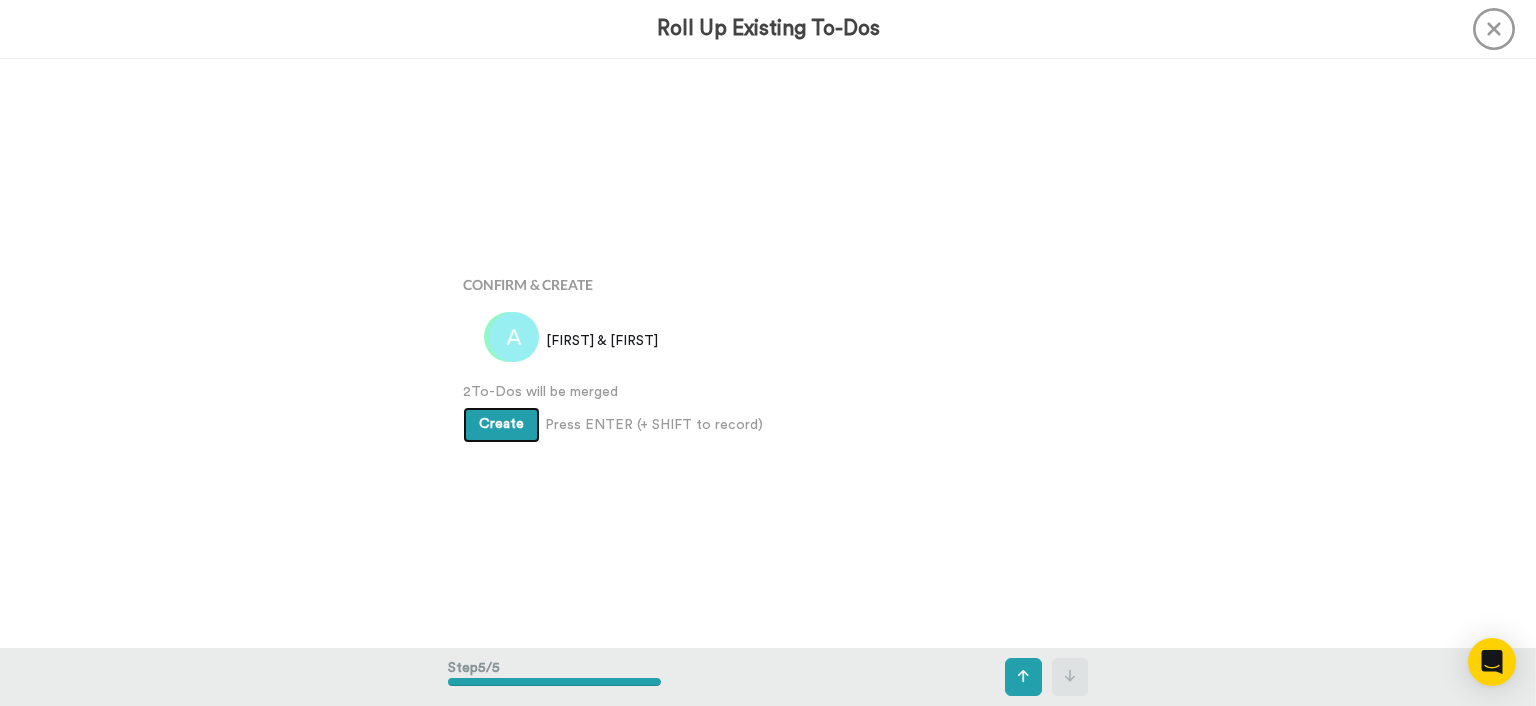 click on "Create" at bounding box center (501, 424) 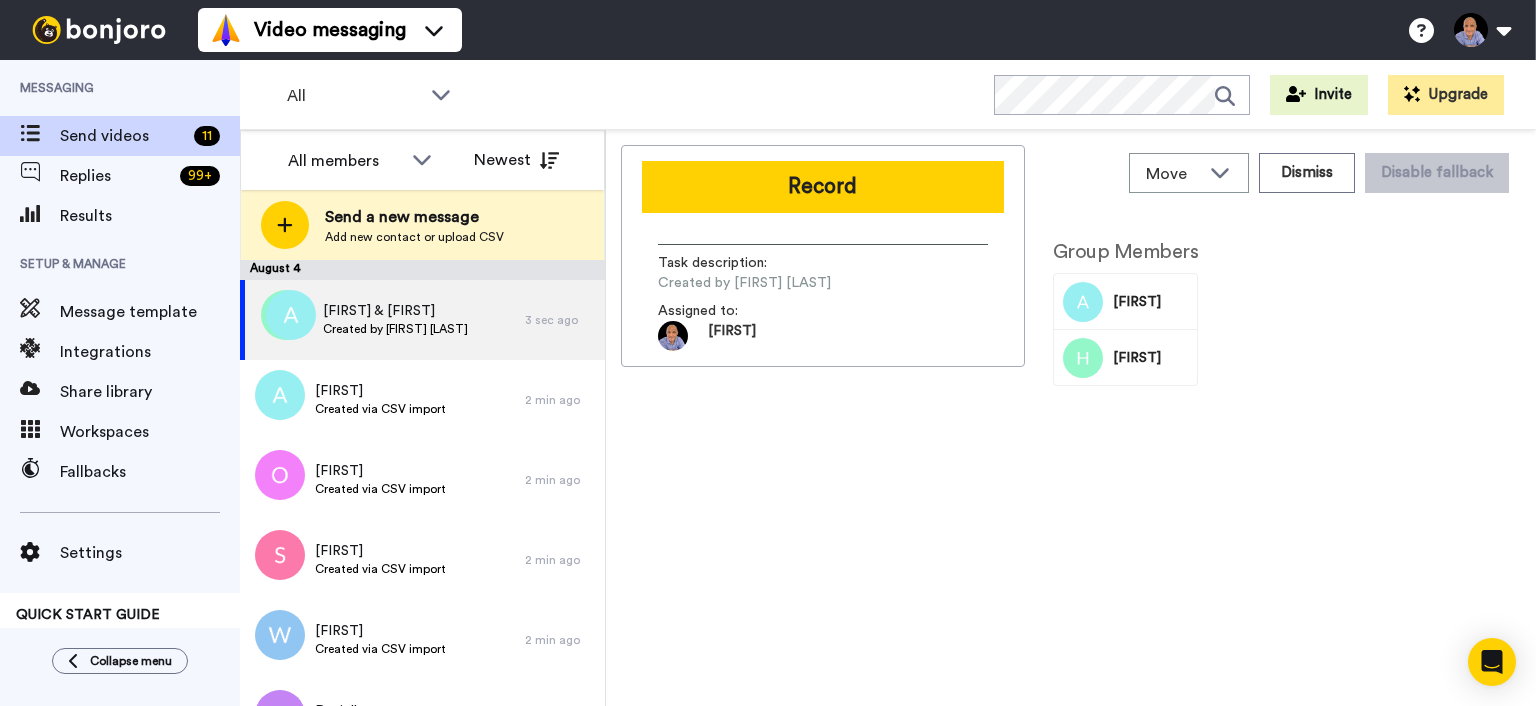 scroll, scrollTop: 0, scrollLeft: 0, axis: both 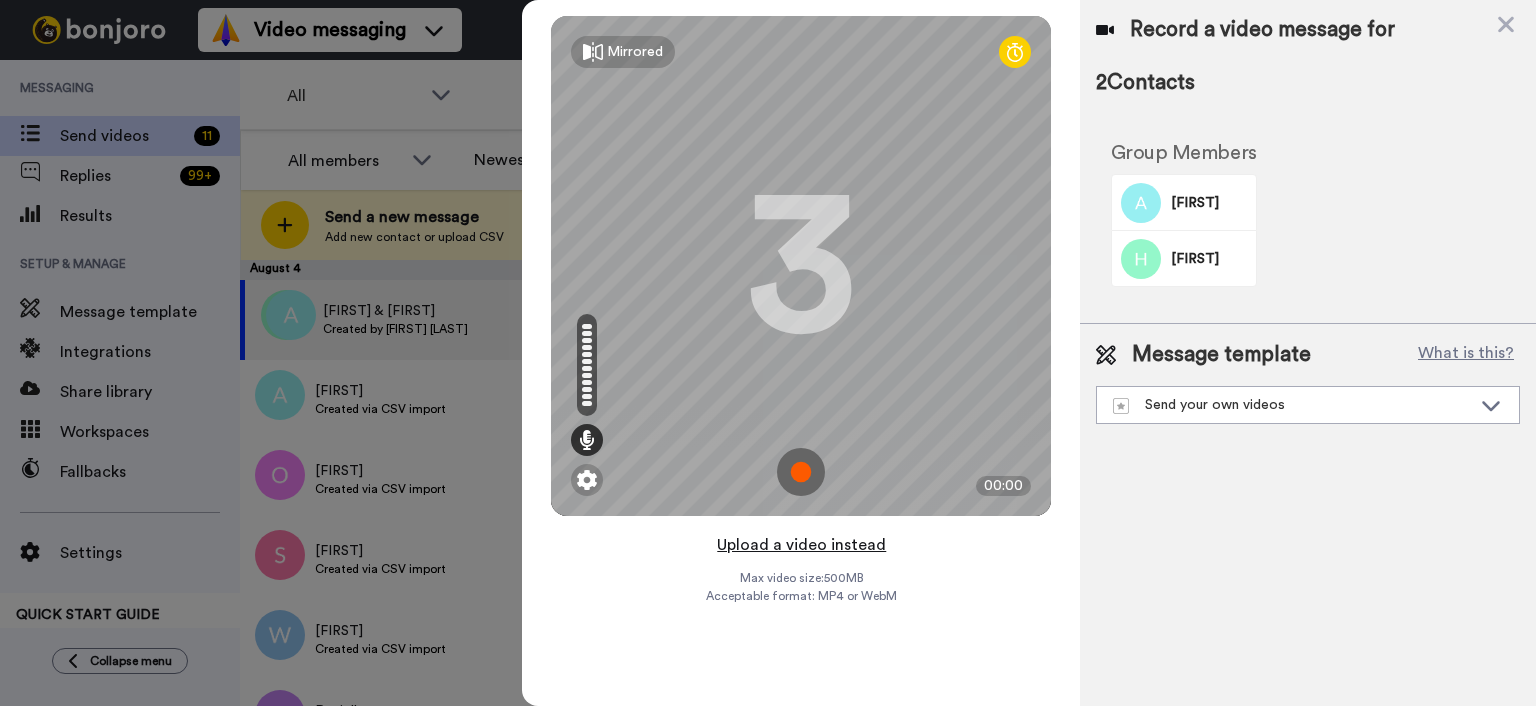 click on "Upload a video instead" at bounding box center (801, 545) 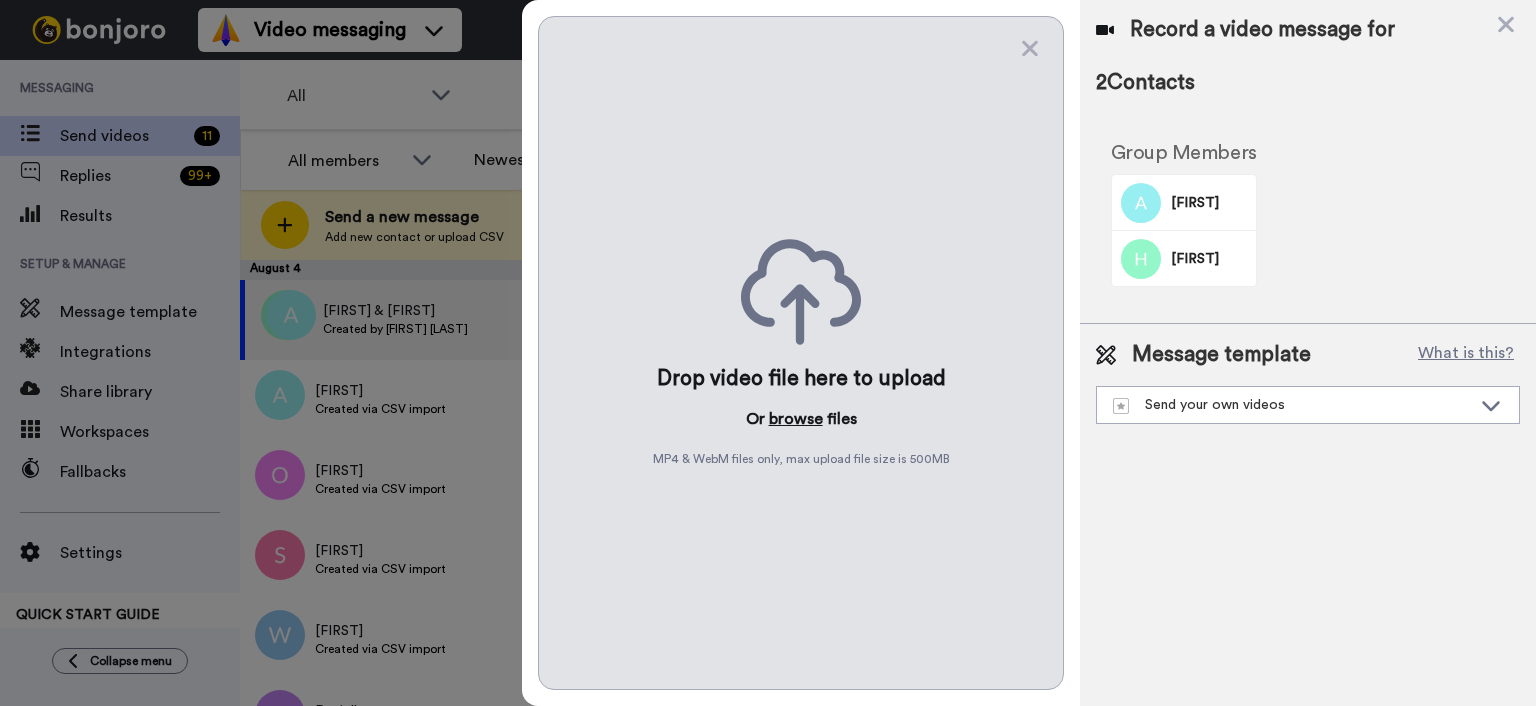 click on "browse" at bounding box center (796, 419) 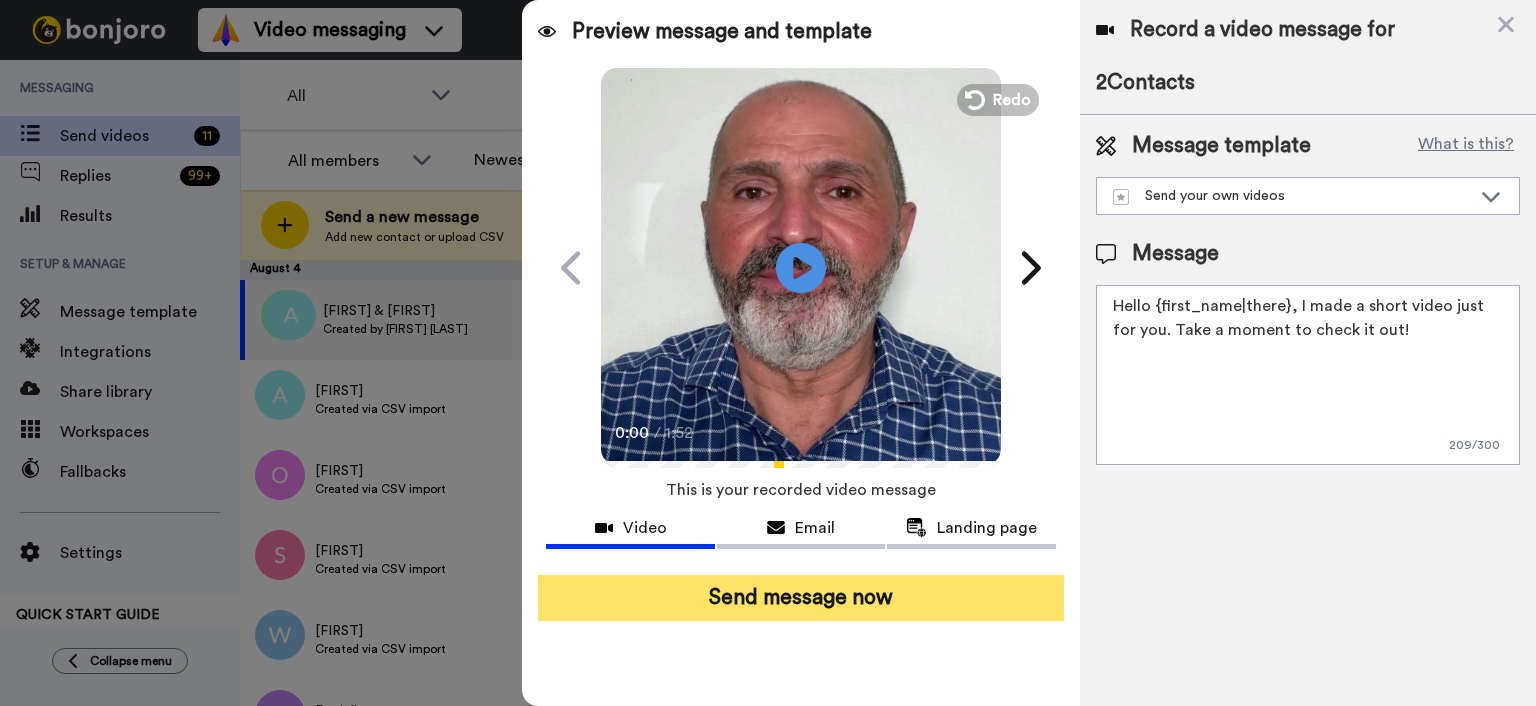 click on "Send message now" at bounding box center [801, 598] 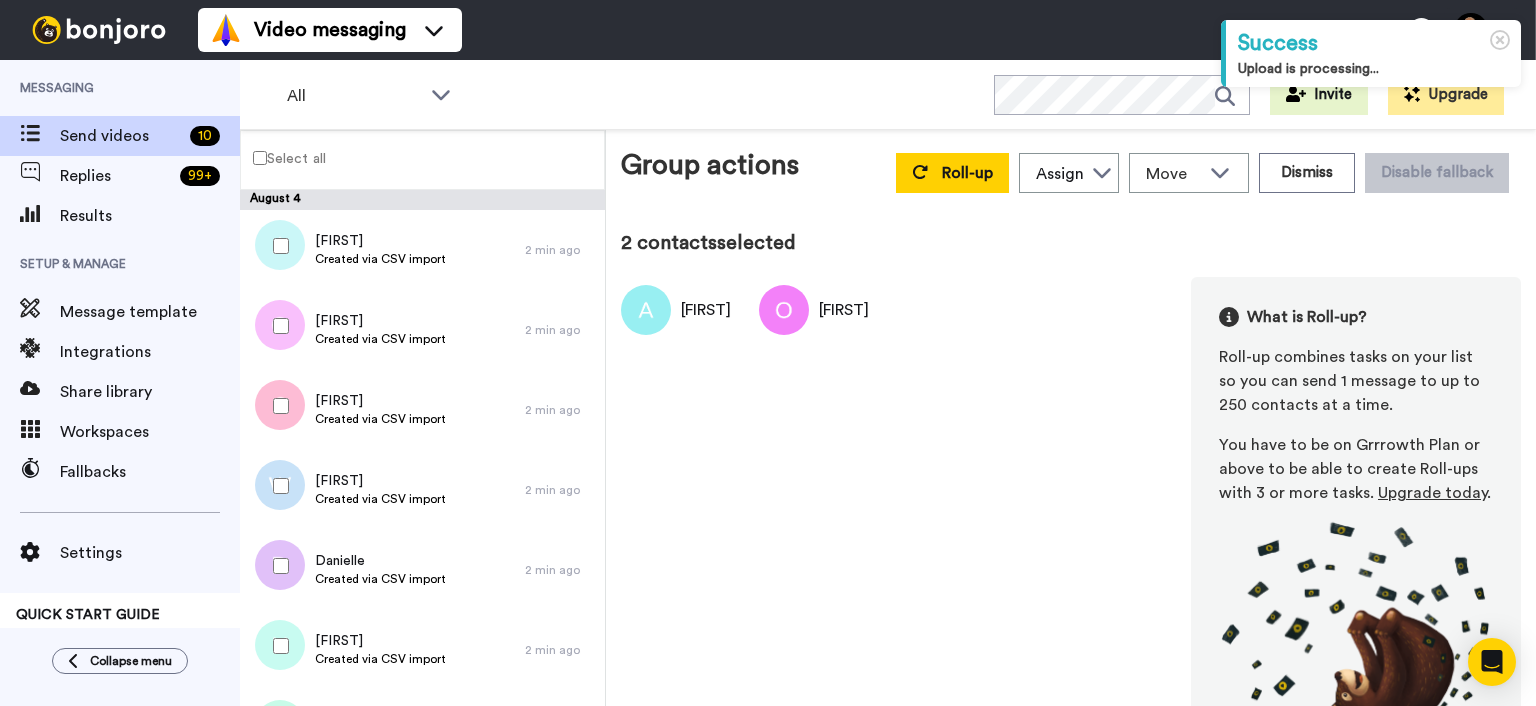 scroll, scrollTop: 0, scrollLeft: 0, axis: both 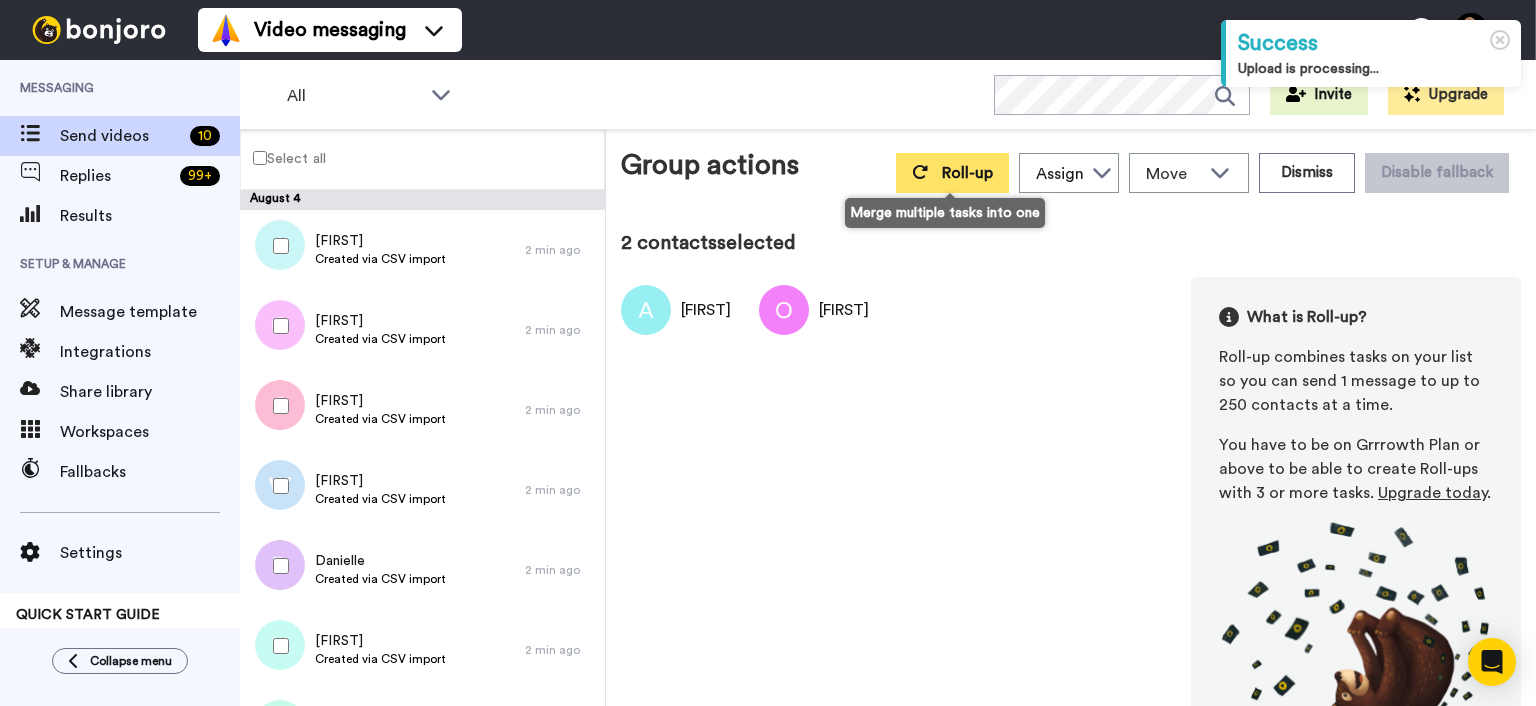 click on "Roll-up" at bounding box center [967, 173] 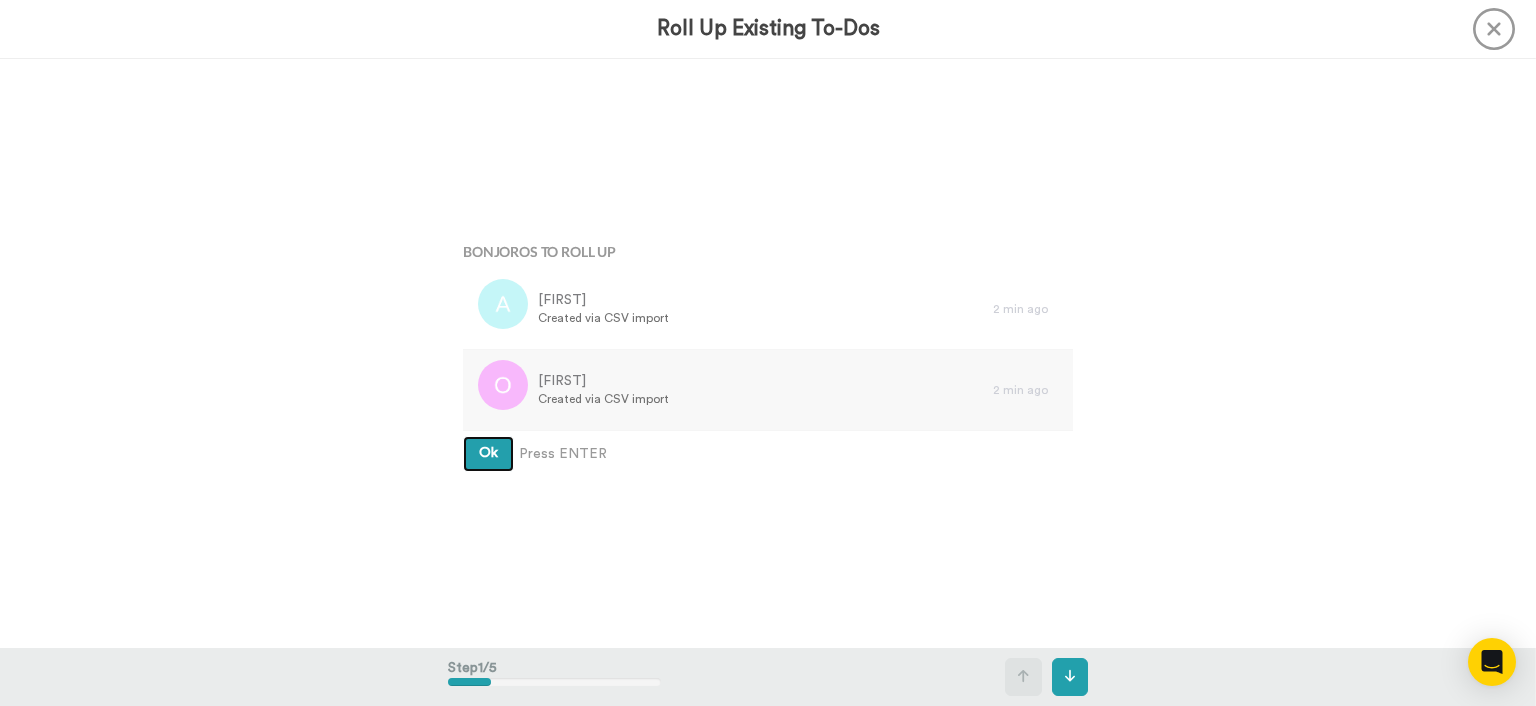 scroll, scrollTop: 0, scrollLeft: 0, axis: both 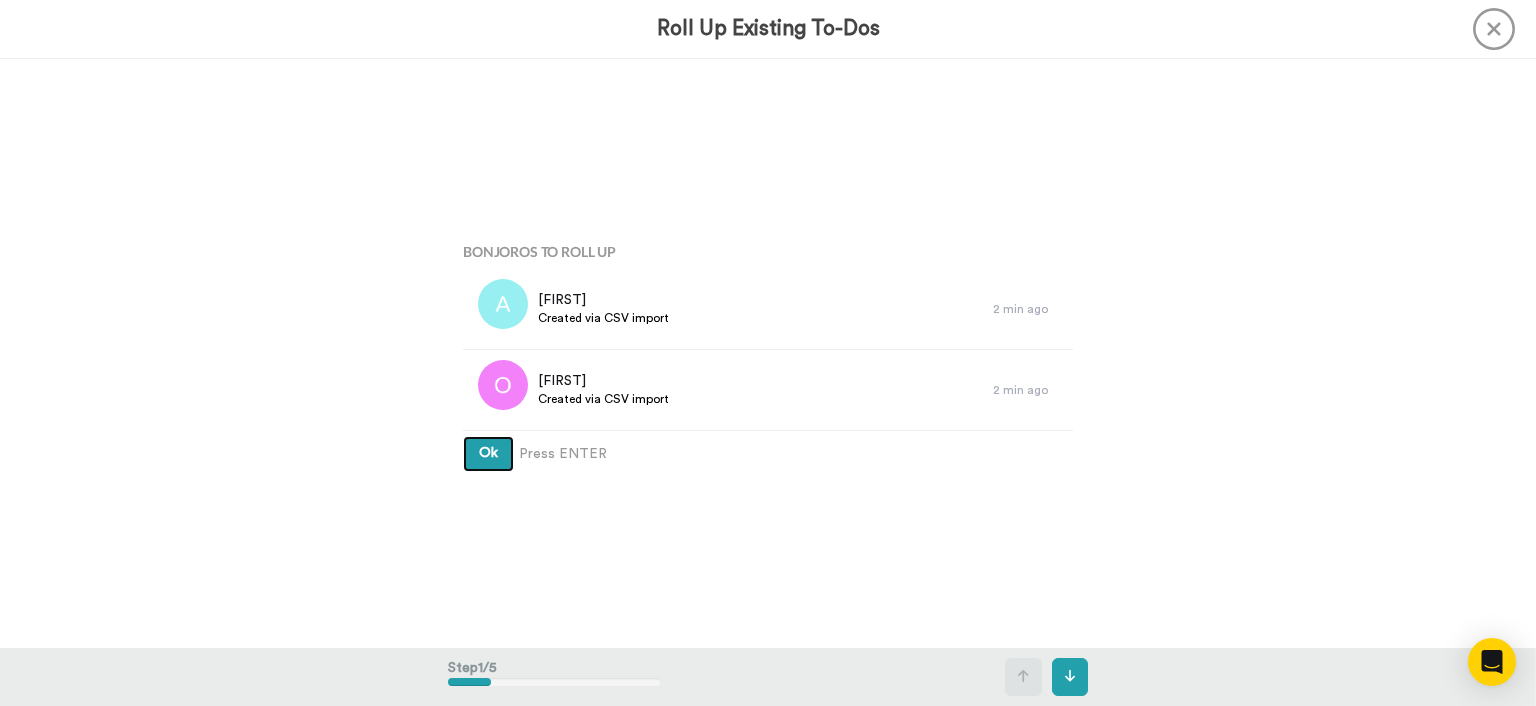 click on "Ok" at bounding box center (488, 453) 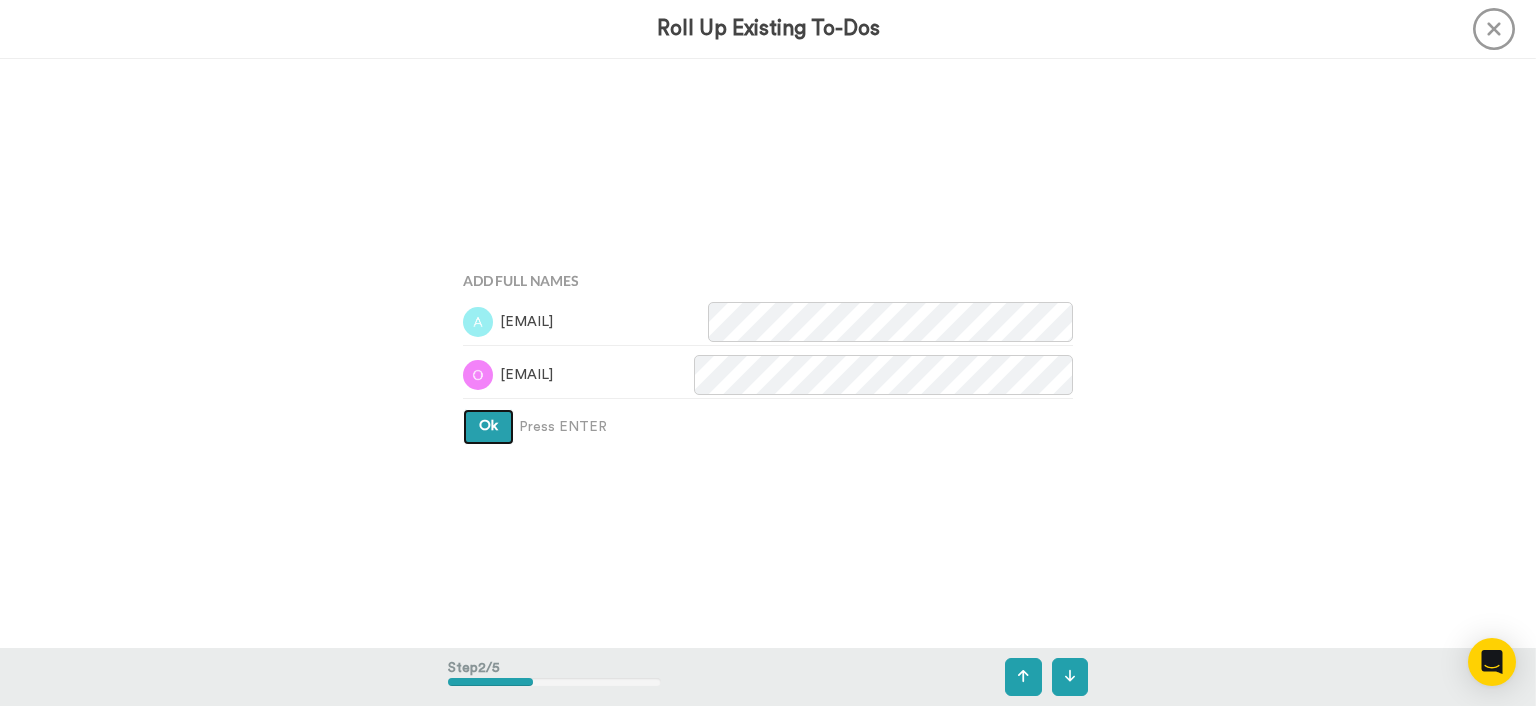 click on "Ok" at bounding box center (488, 427) 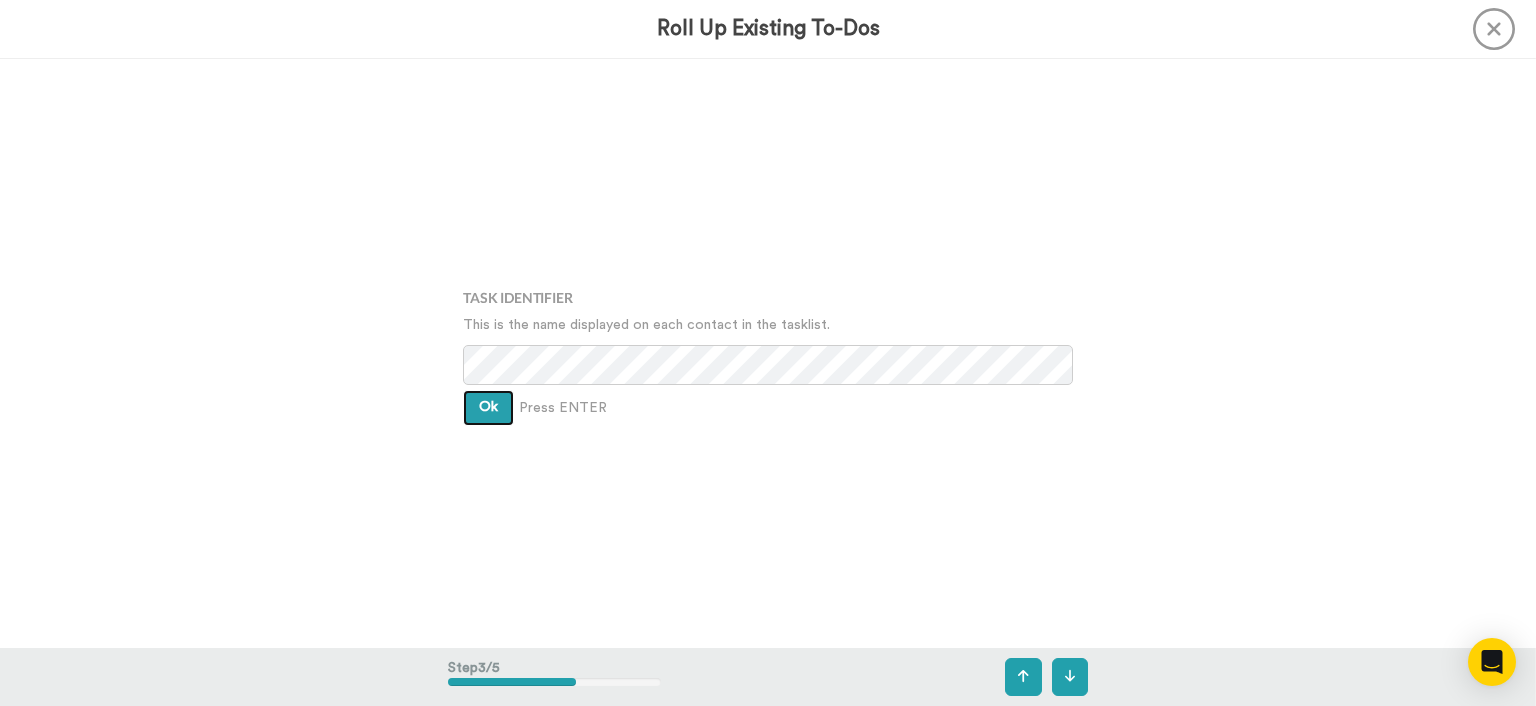 click on "Ok" at bounding box center (488, 408) 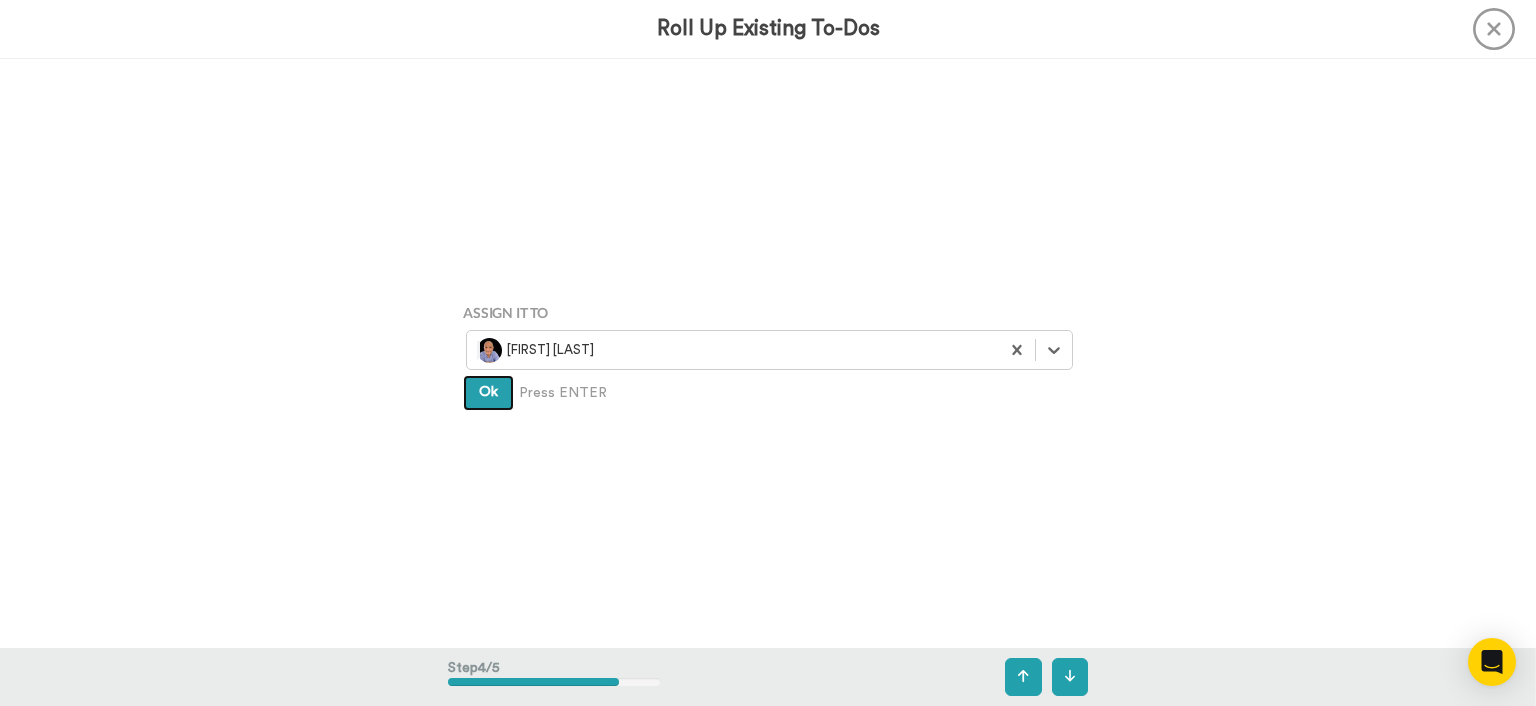 click on "Ok" at bounding box center [488, 392] 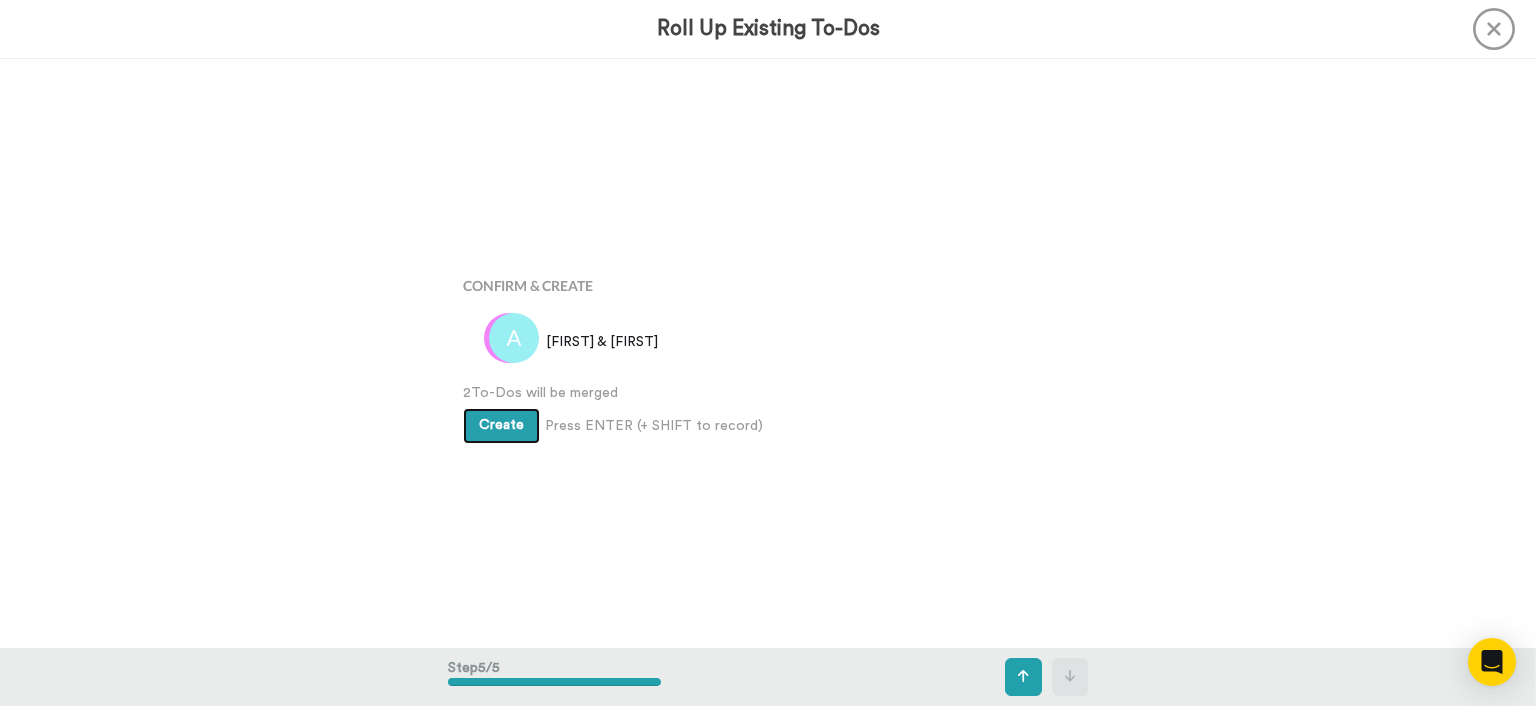 scroll, scrollTop: 2354, scrollLeft: 0, axis: vertical 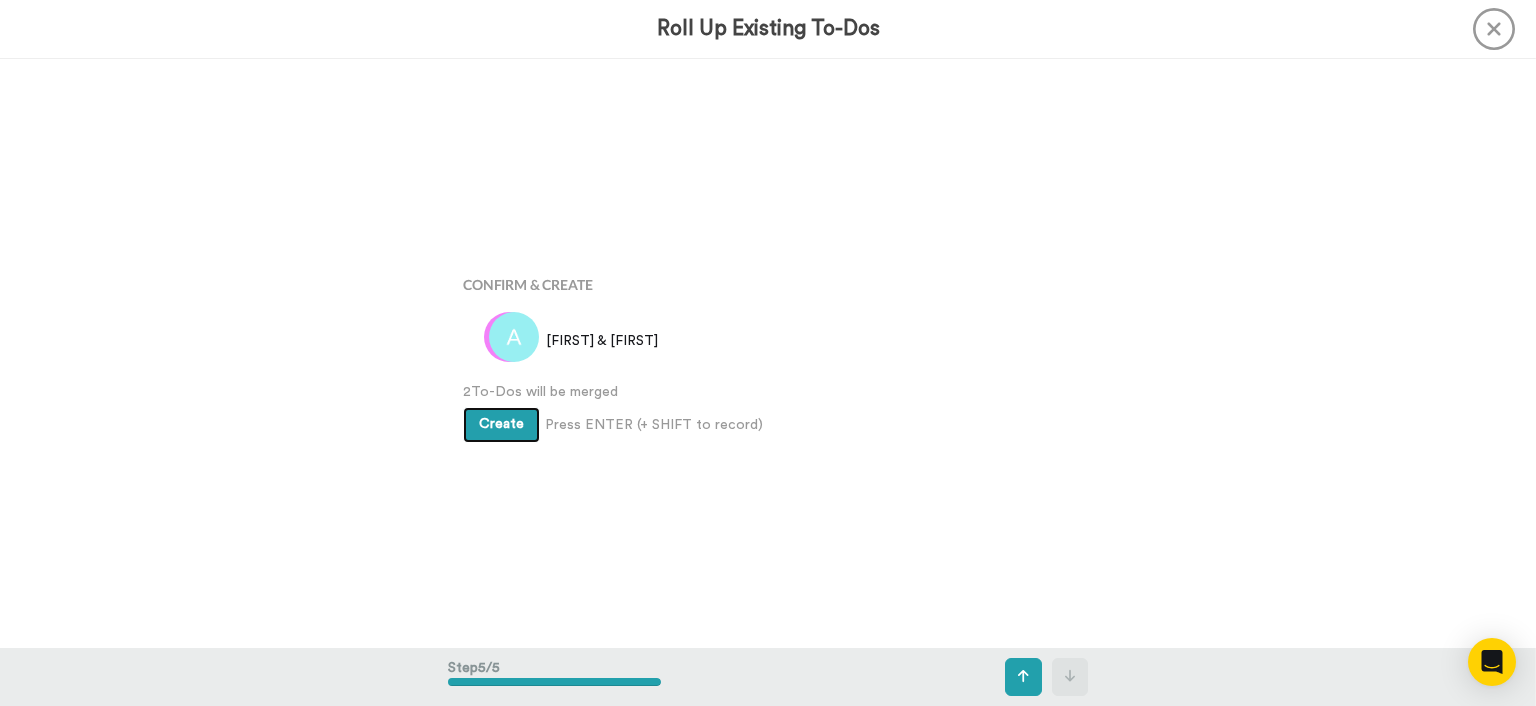 click on "Create" at bounding box center [501, 424] 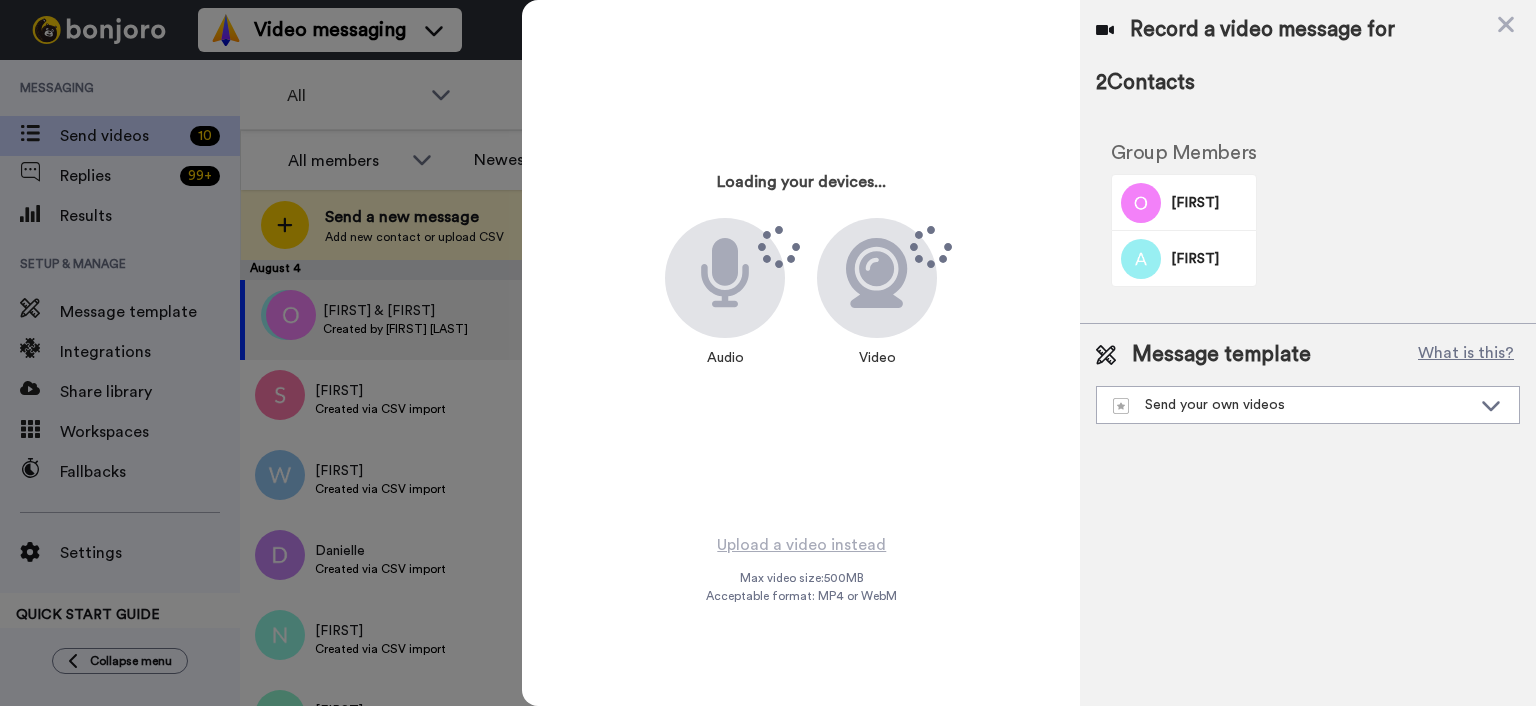 scroll, scrollTop: 0, scrollLeft: 0, axis: both 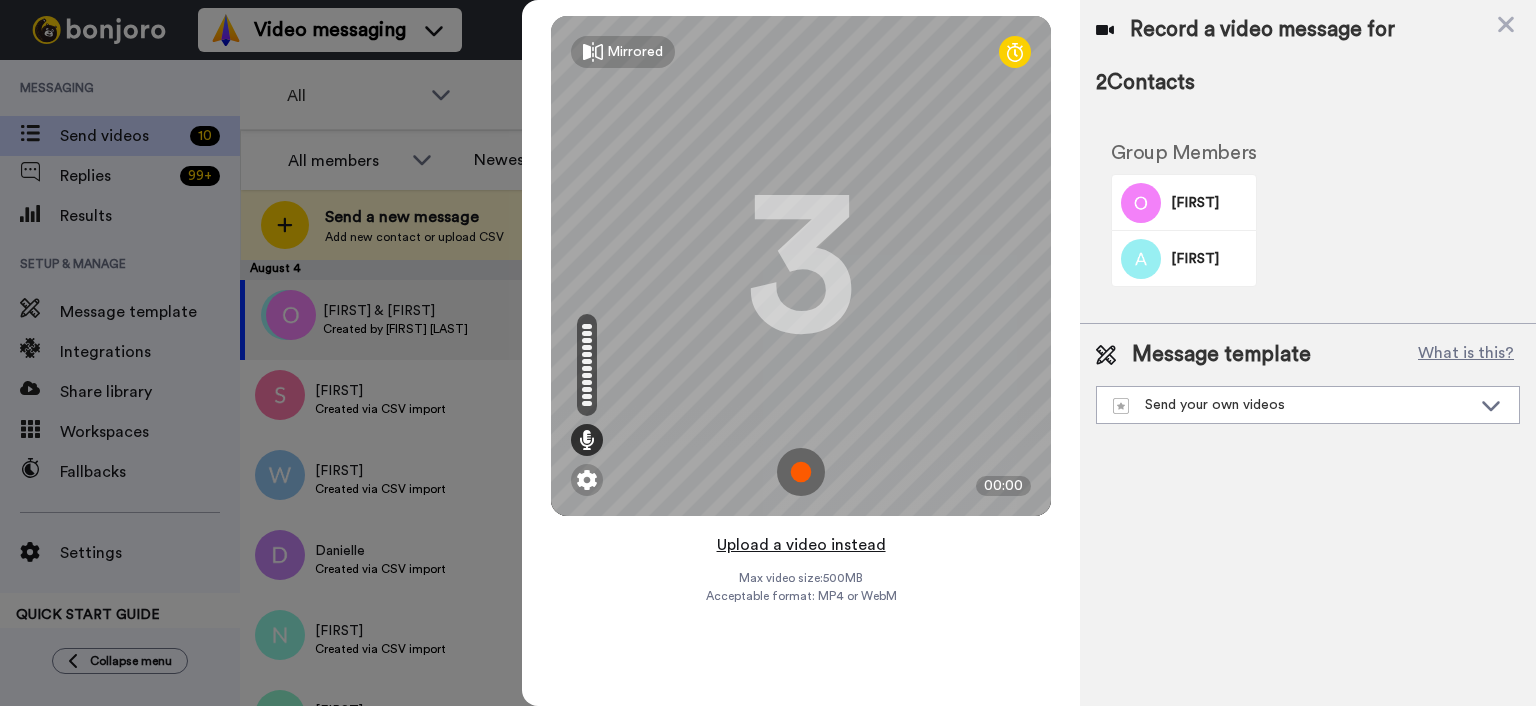 click on "Upload a video instead" at bounding box center (801, 545) 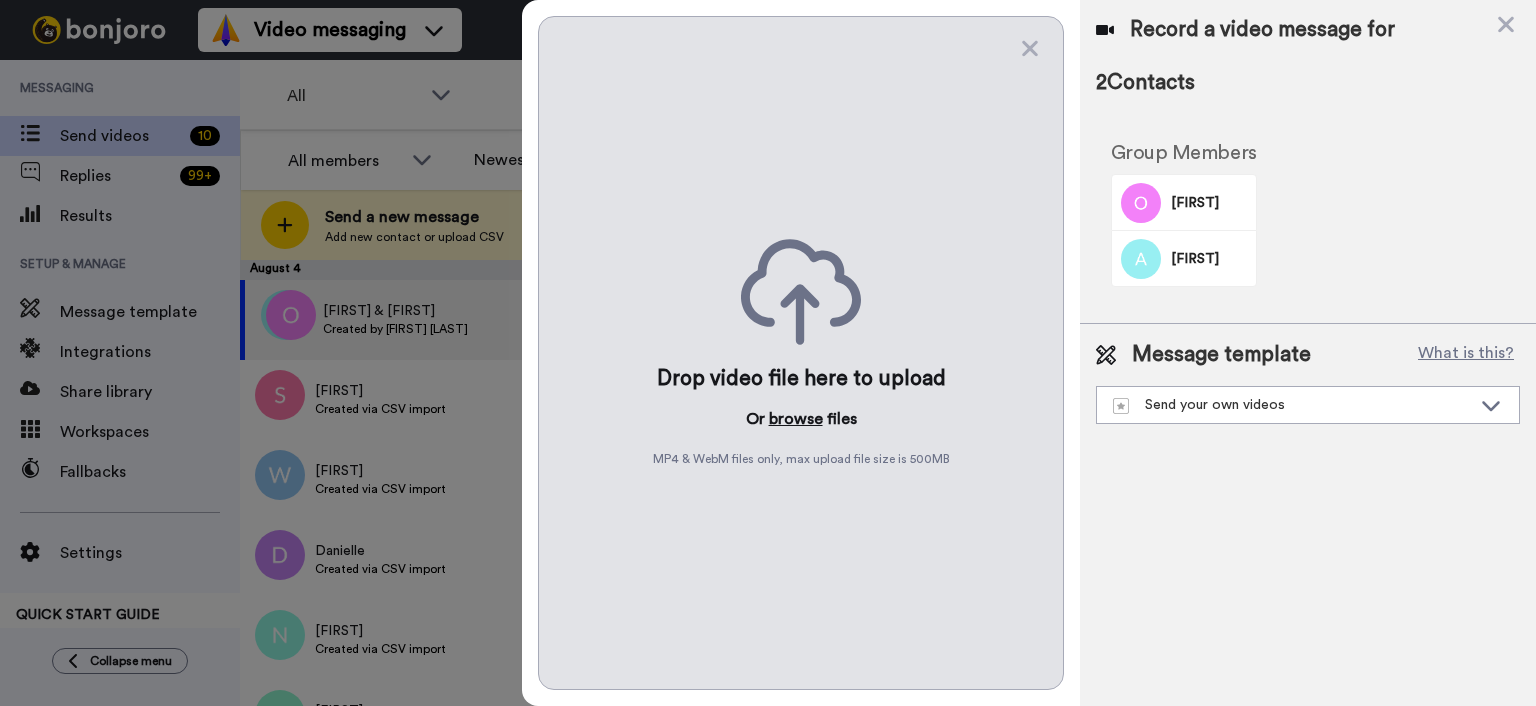 click on "browse" at bounding box center [796, 419] 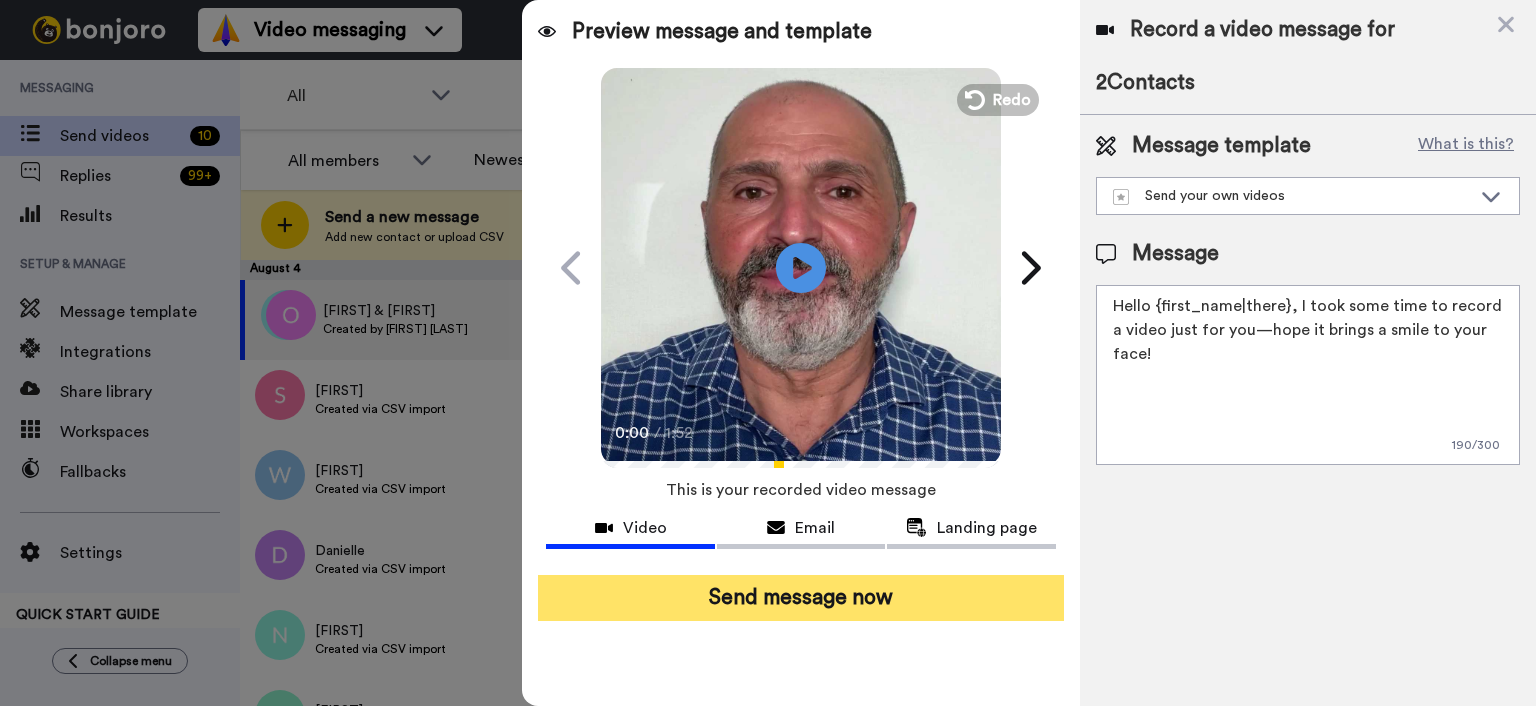 click on "Send message now" at bounding box center [801, 598] 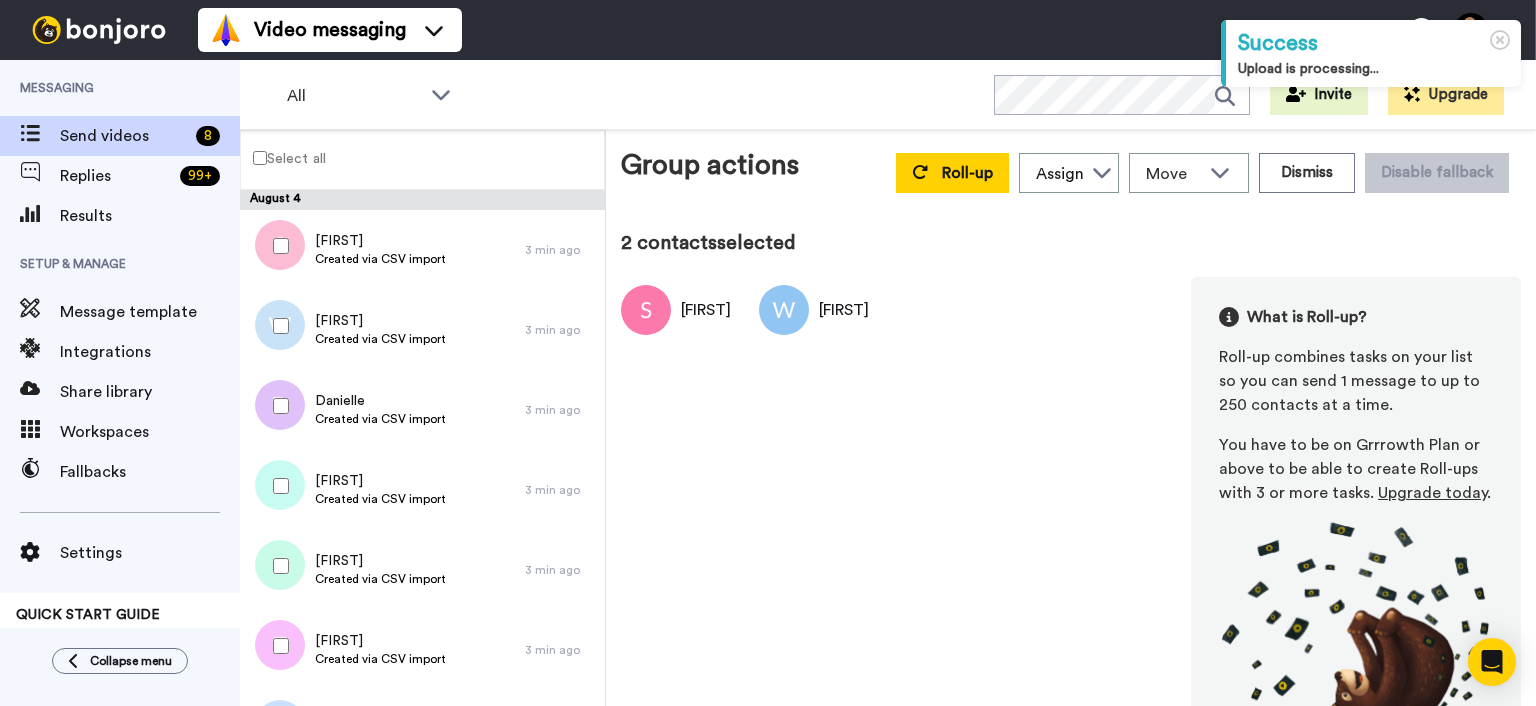 scroll, scrollTop: 0, scrollLeft: 0, axis: both 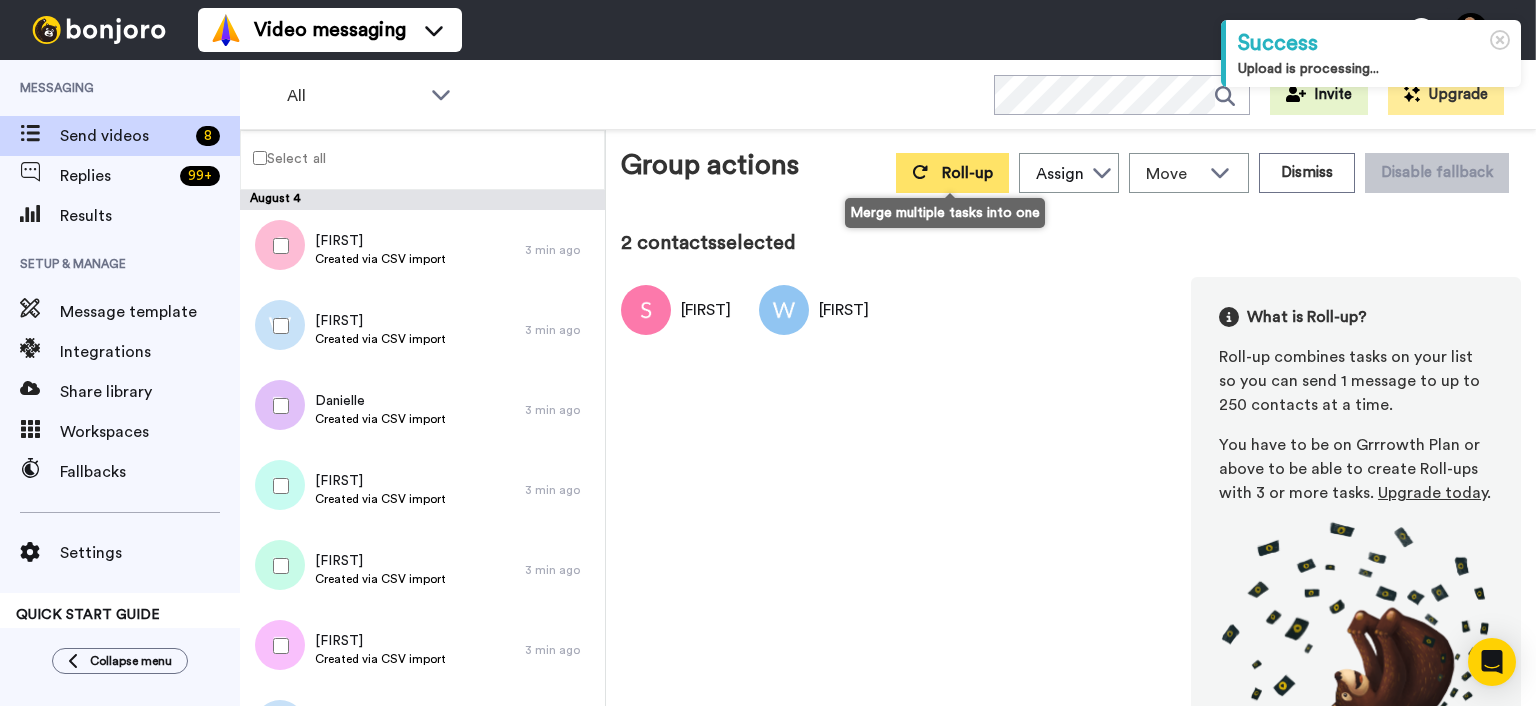 click on "Roll-up" at bounding box center [967, 173] 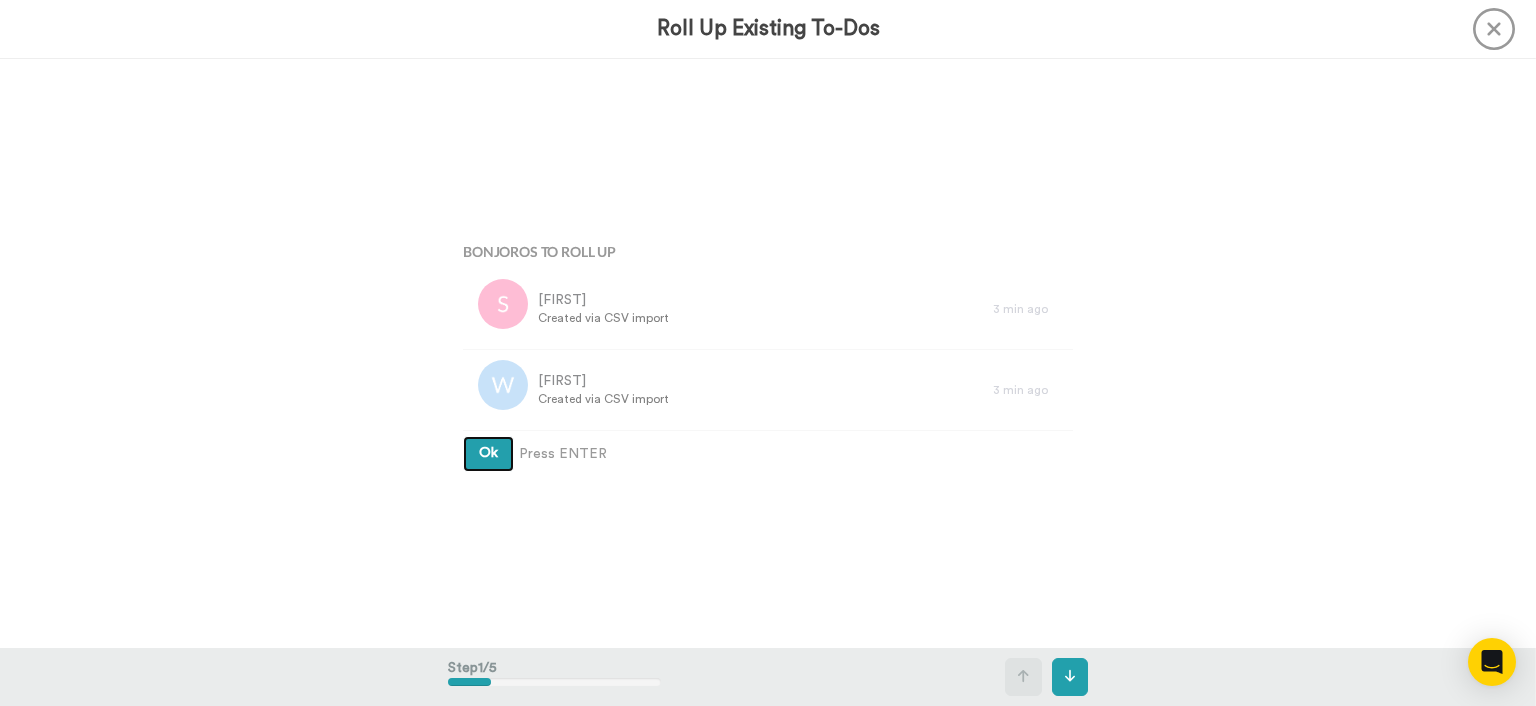 scroll, scrollTop: 0, scrollLeft: 0, axis: both 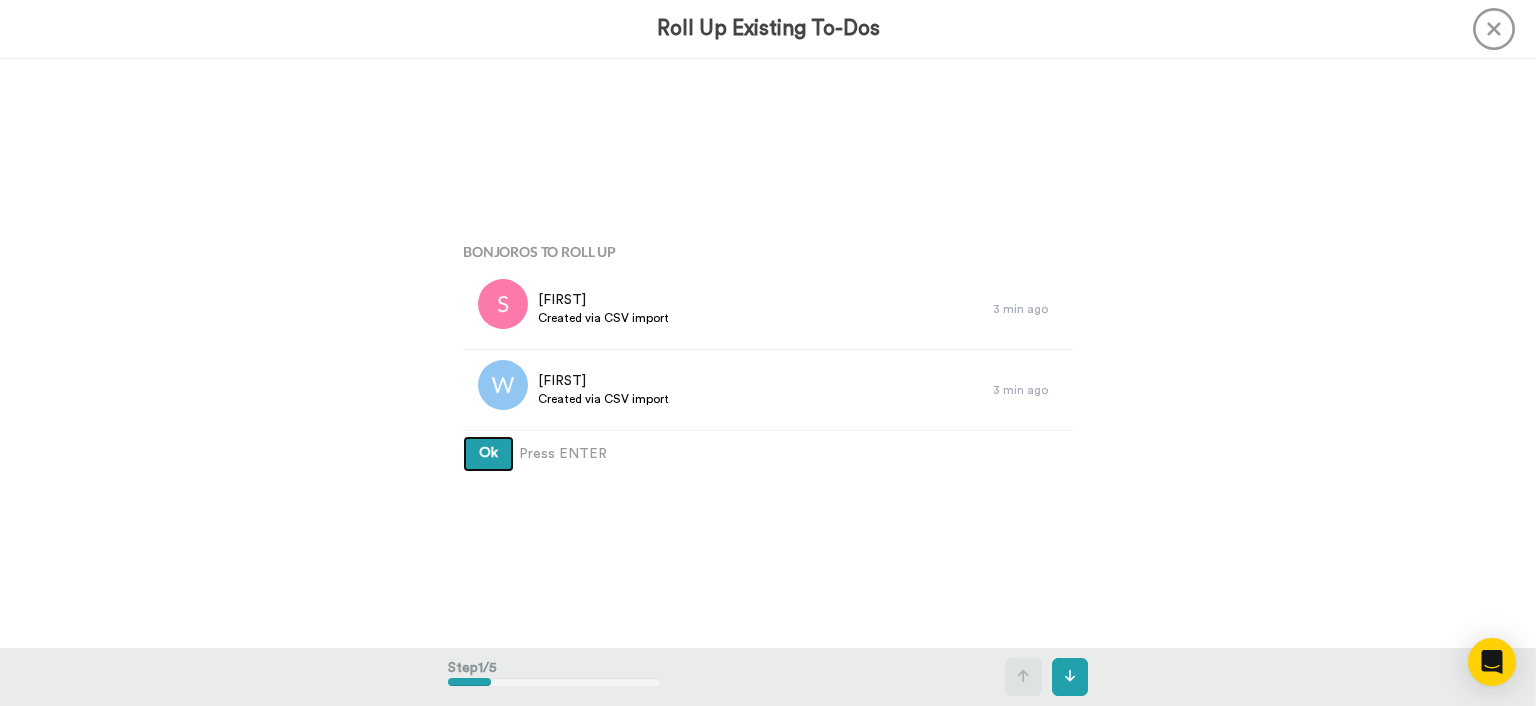 click on "Ok" at bounding box center (488, 453) 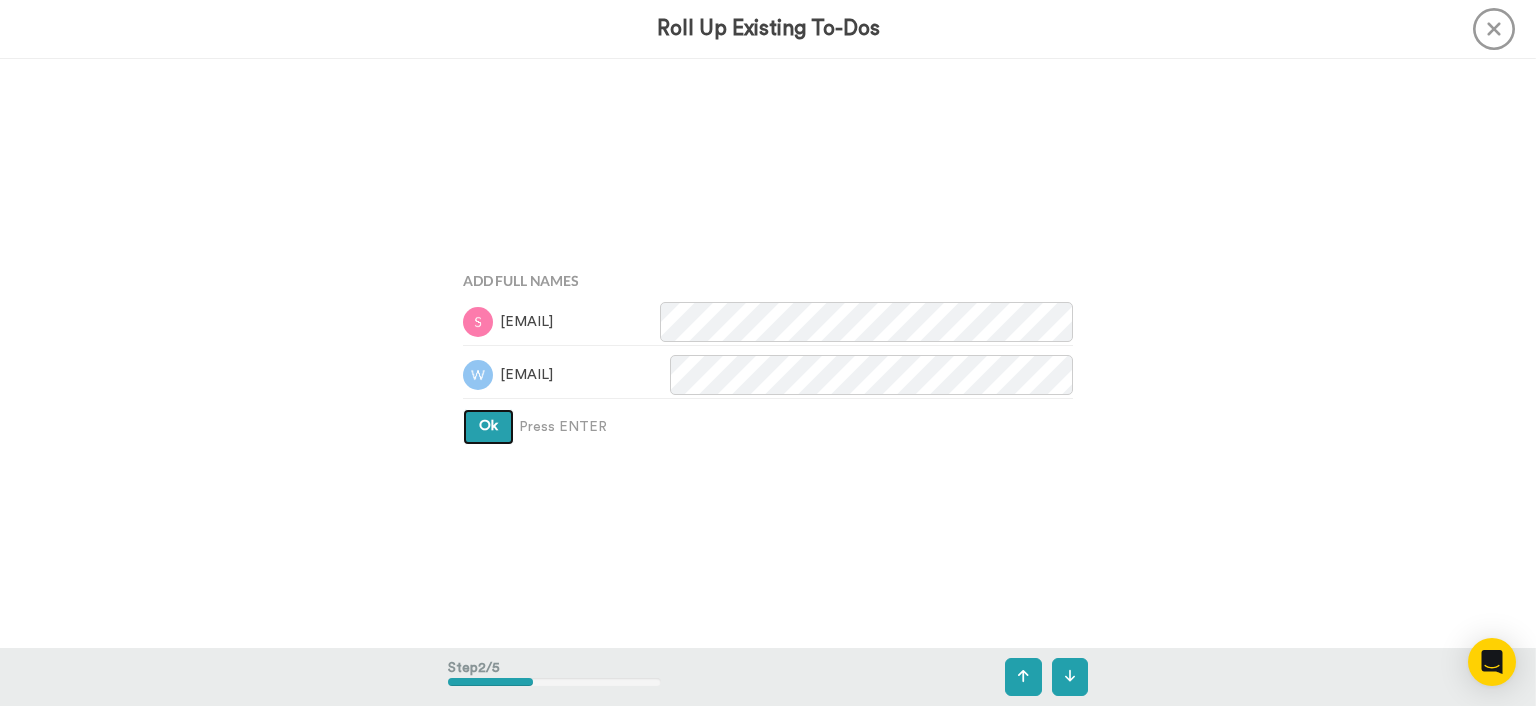 click on "Ok" at bounding box center (488, 427) 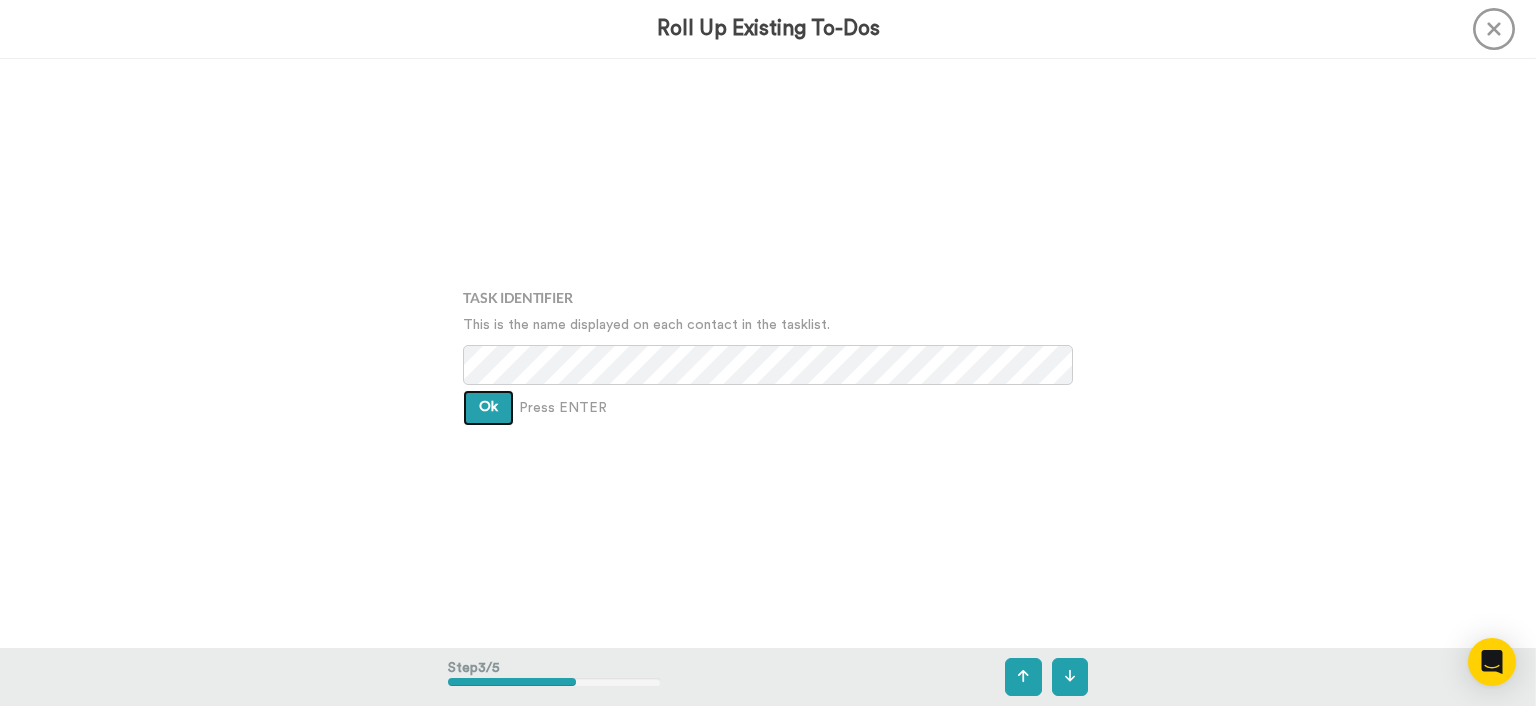click on "Ok" at bounding box center (488, 407) 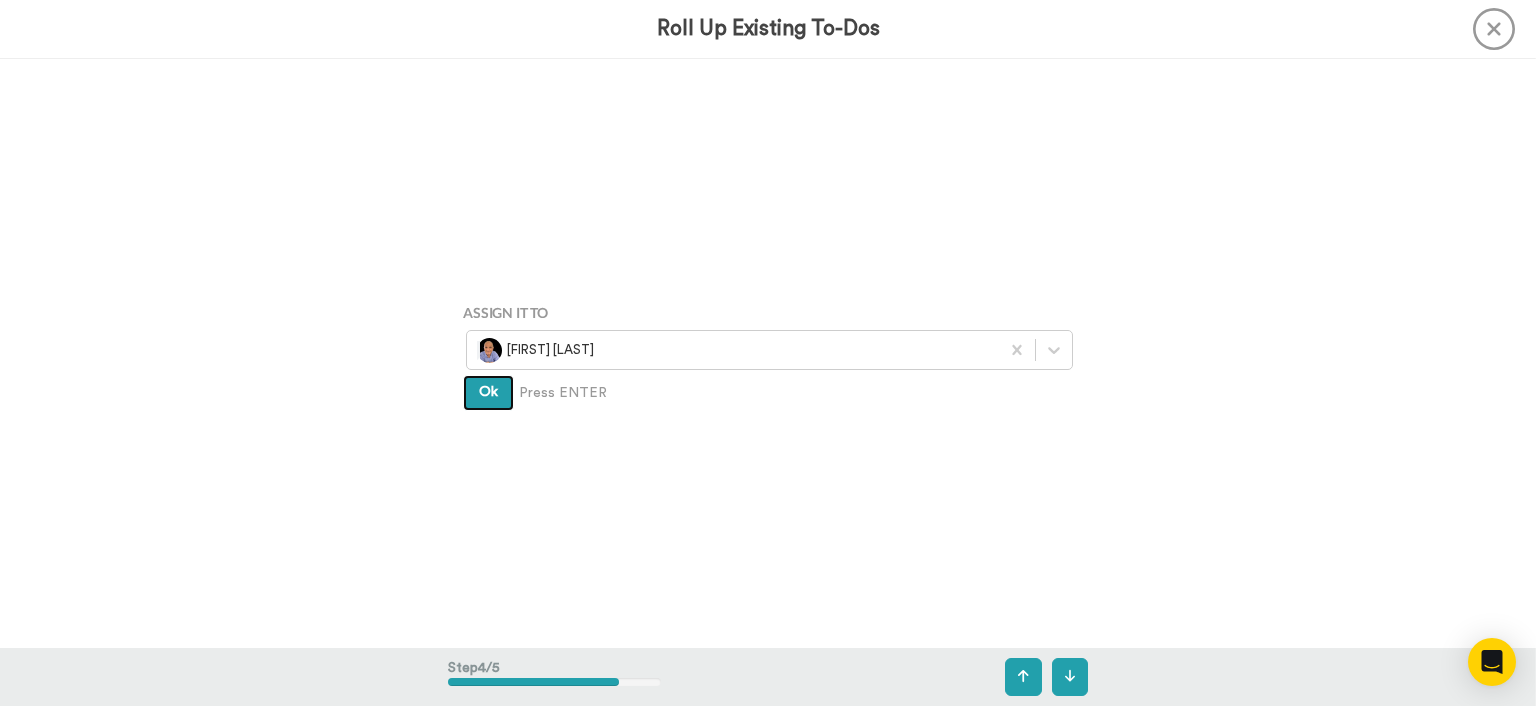 click on "Ok" at bounding box center (488, 392) 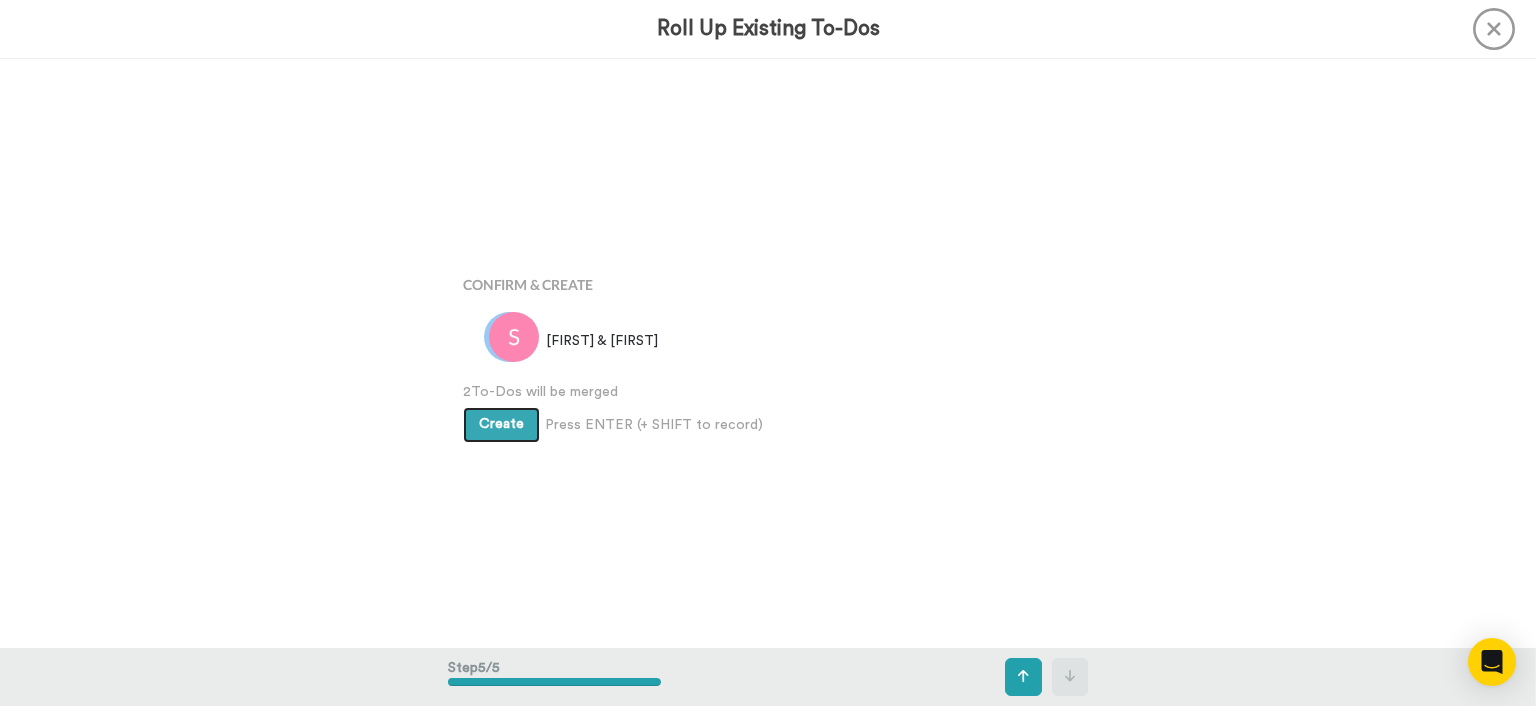 scroll, scrollTop: 2354, scrollLeft: 0, axis: vertical 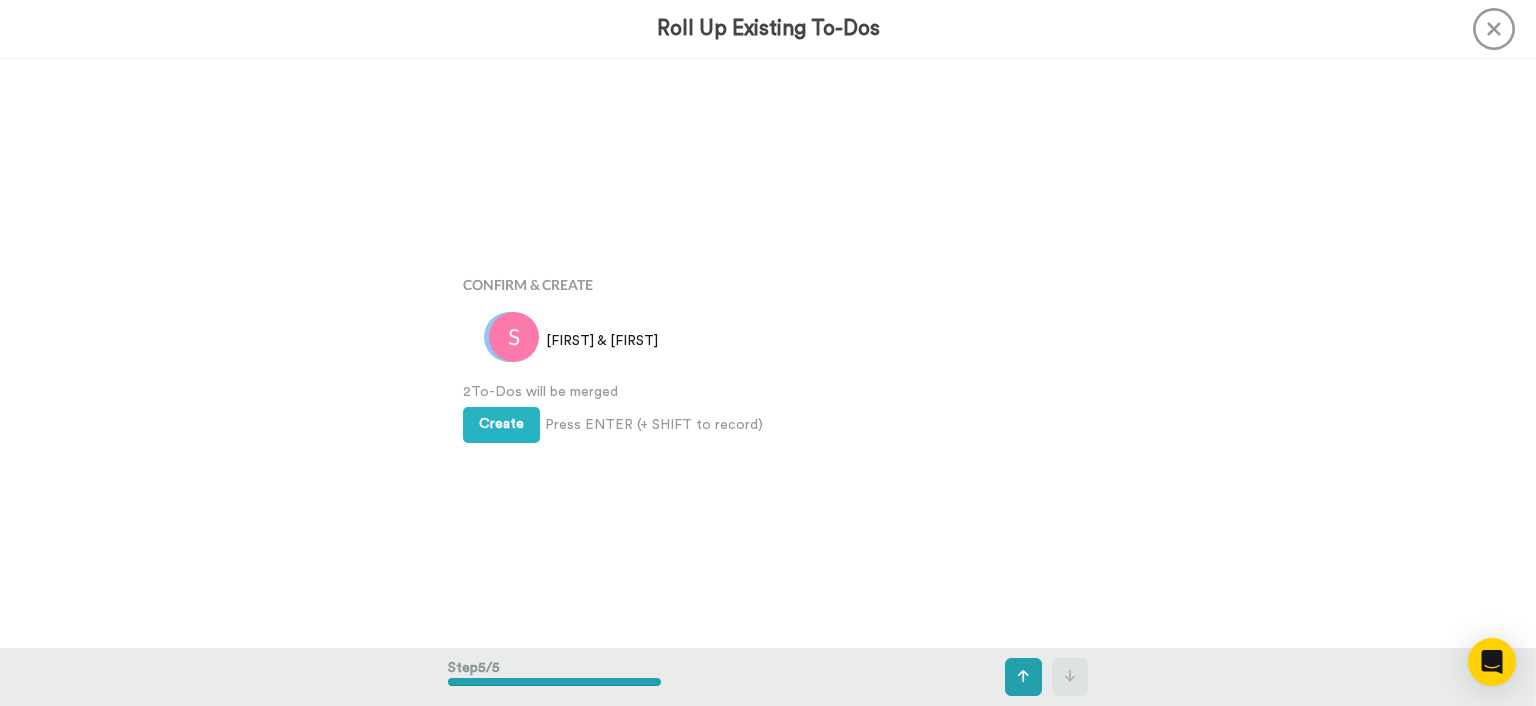 click on "2  To-Dos will be merged" at bounding box center (768, 392) 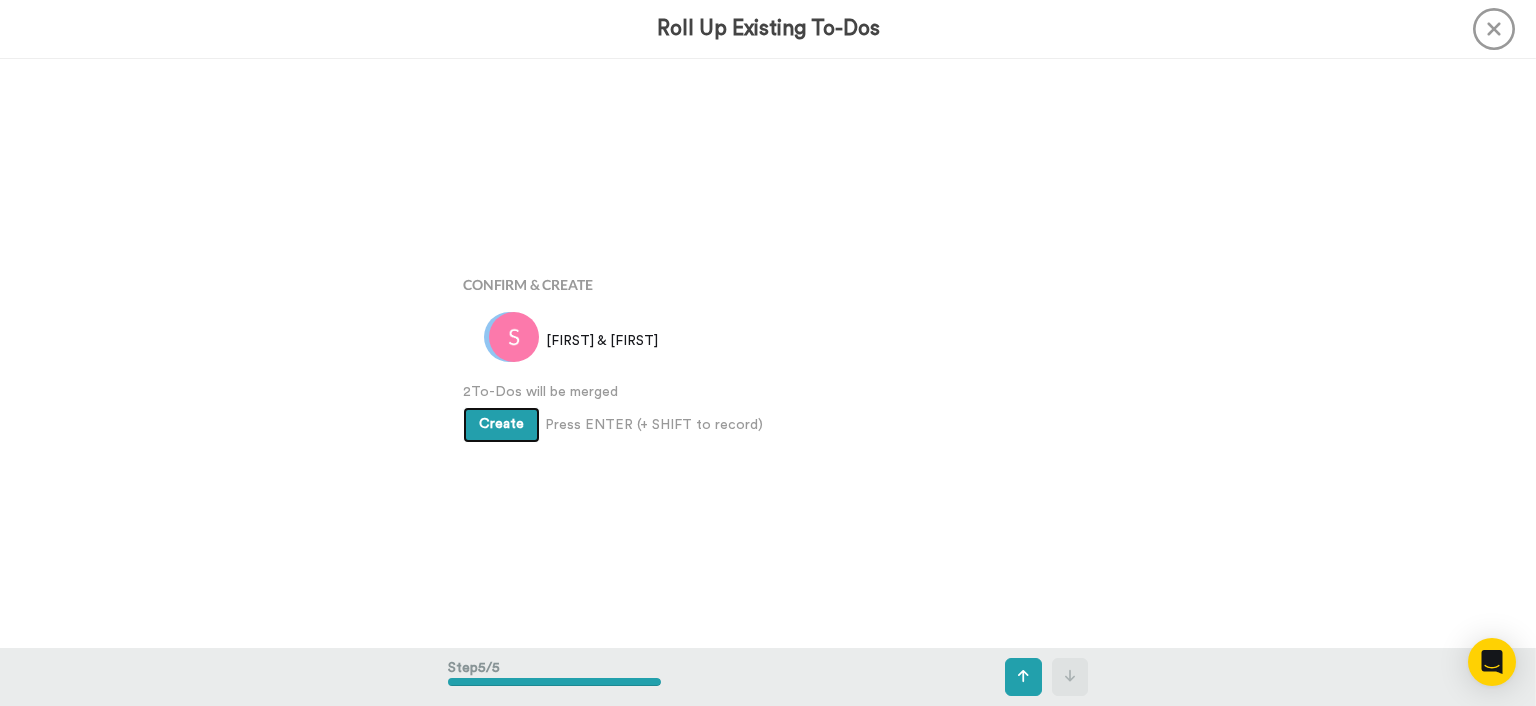 click on "Create" at bounding box center (501, 425) 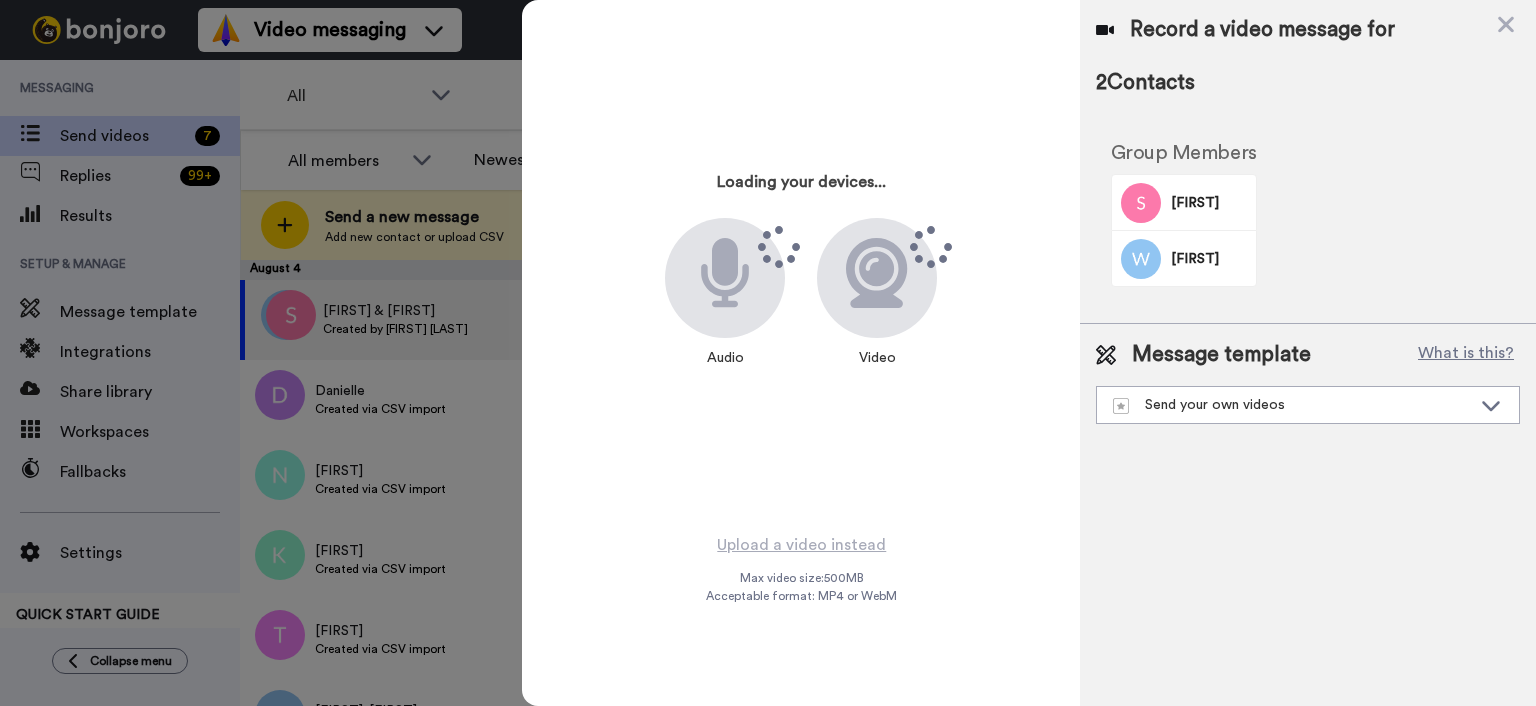 scroll, scrollTop: 0, scrollLeft: 0, axis: both 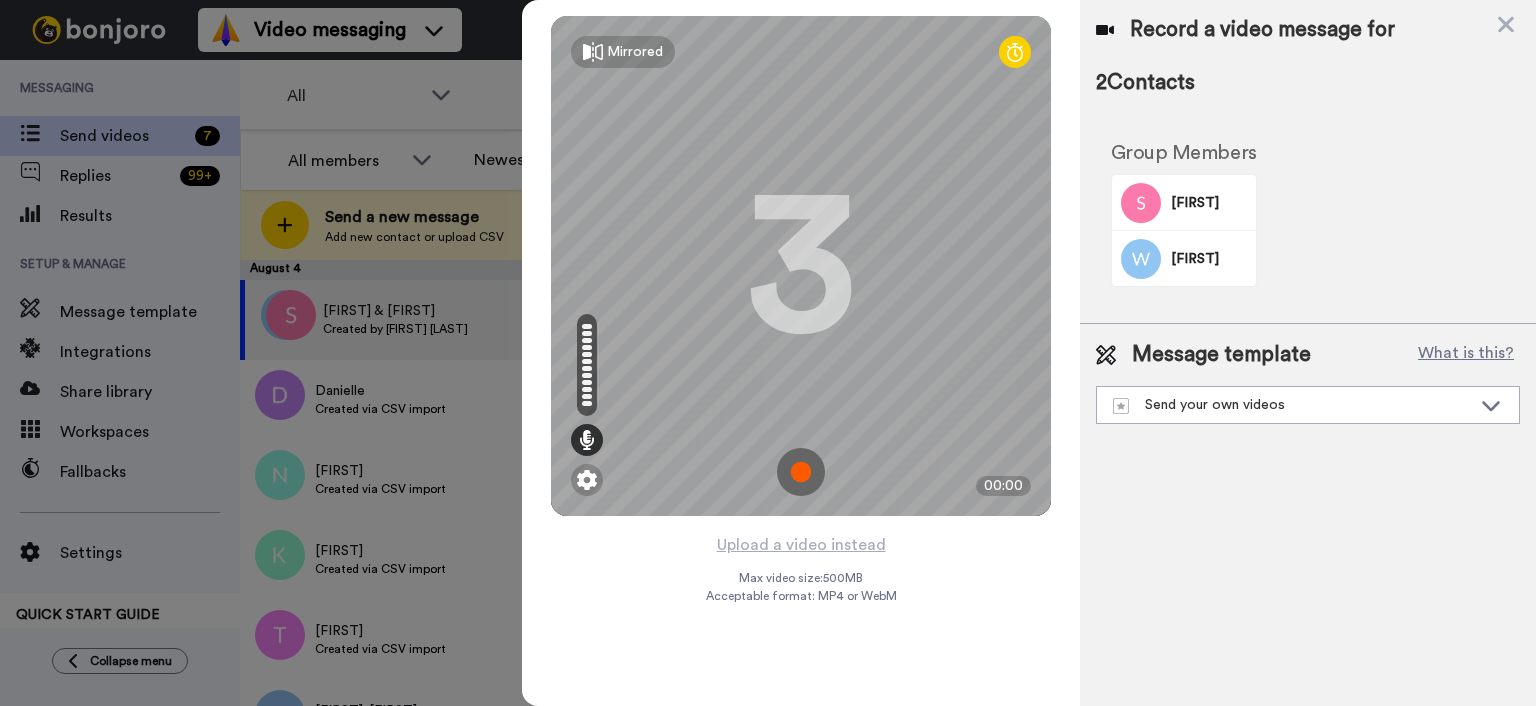 click on "Mirrored Redo 3  00:00" at bounding box center (801, 266) 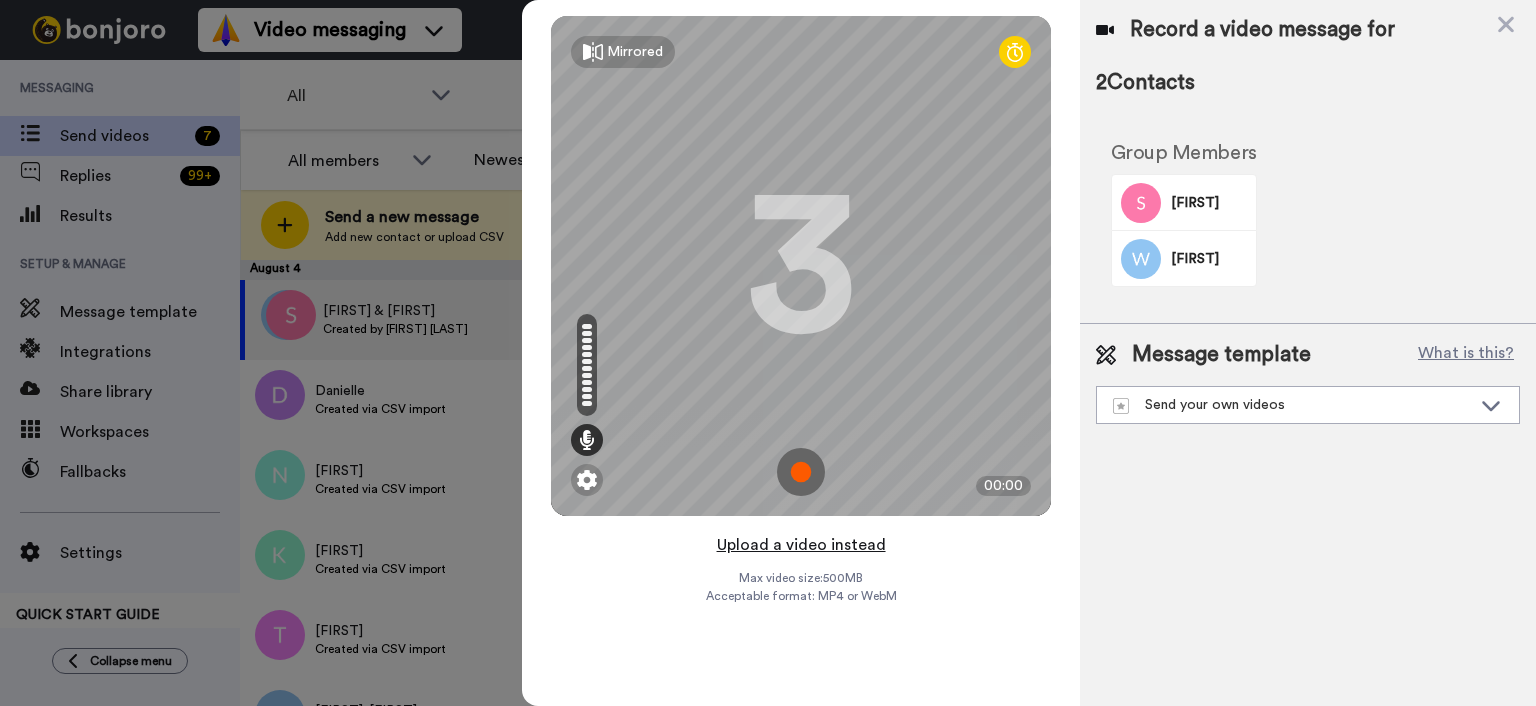 click on "Upload a video instead" at bounding box center [801, 545] 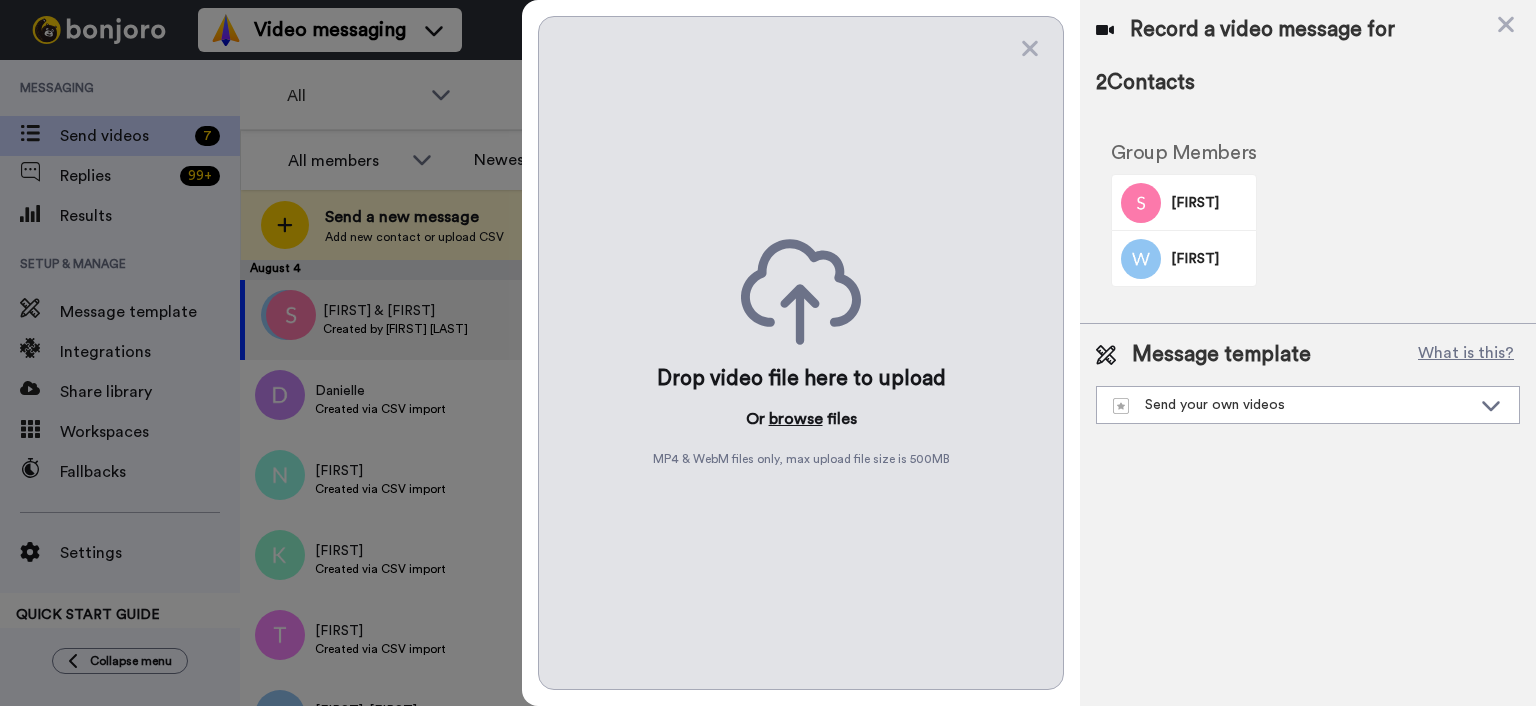 click on "browse" at bounding box center (796, 419) 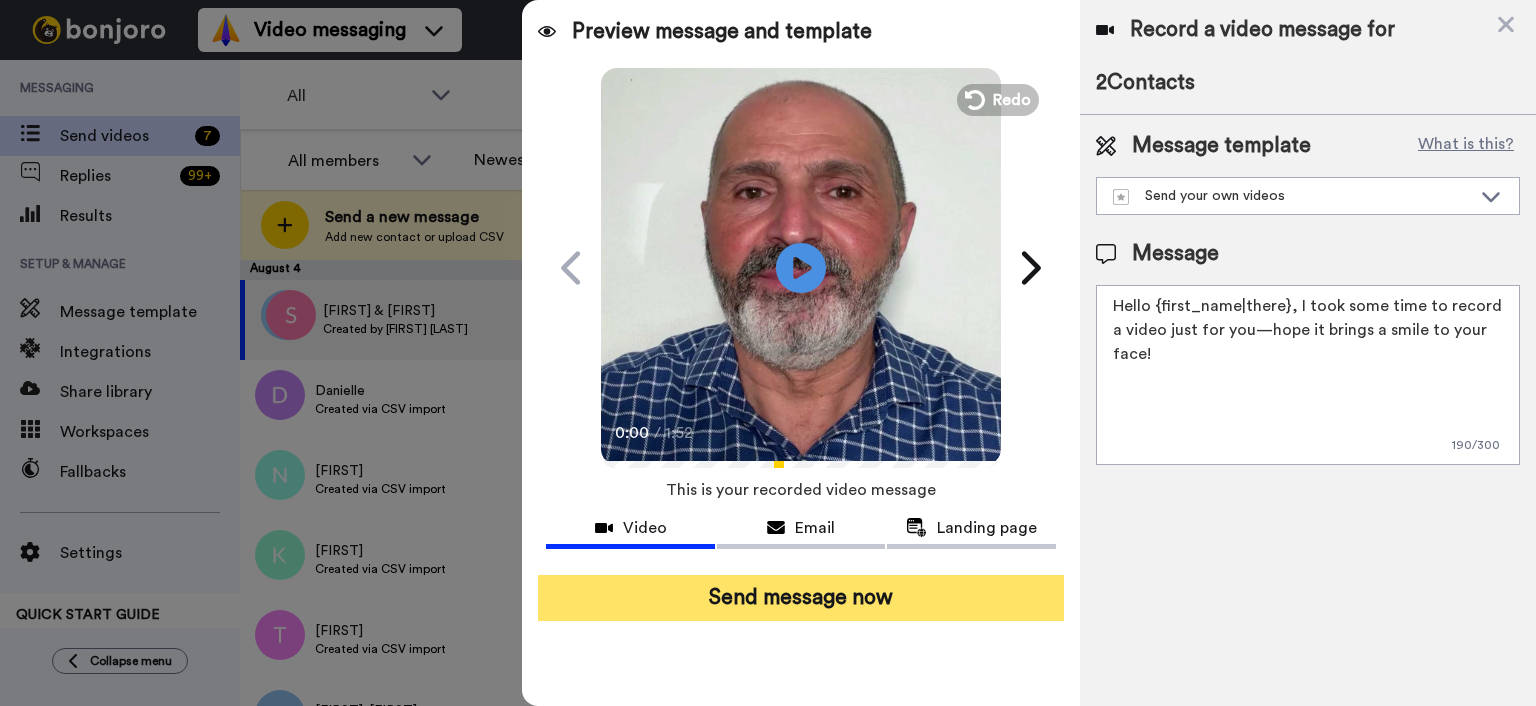 click on "Send message now" at bounding box center (801, 598) 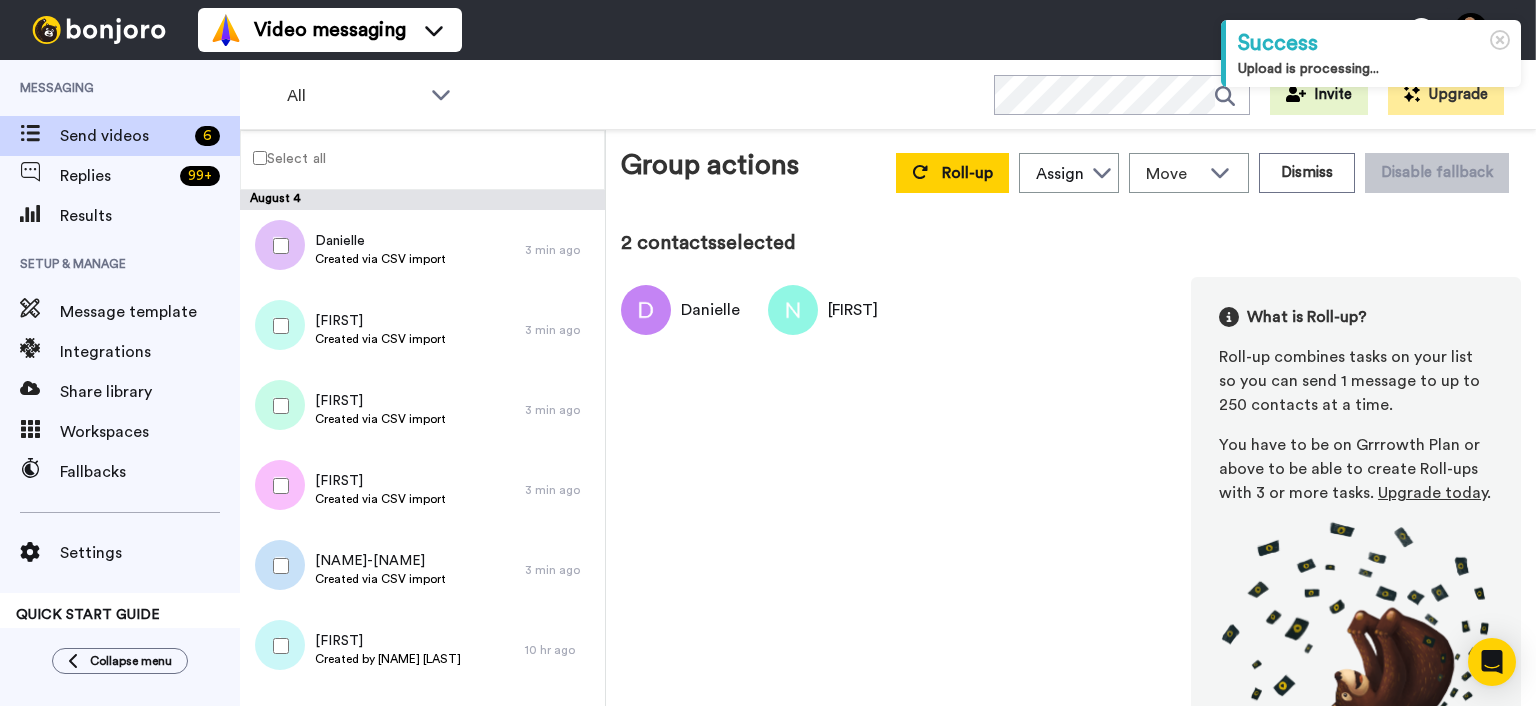 scroll, scrollTop: 0, scrollLeft: 0, axis: both 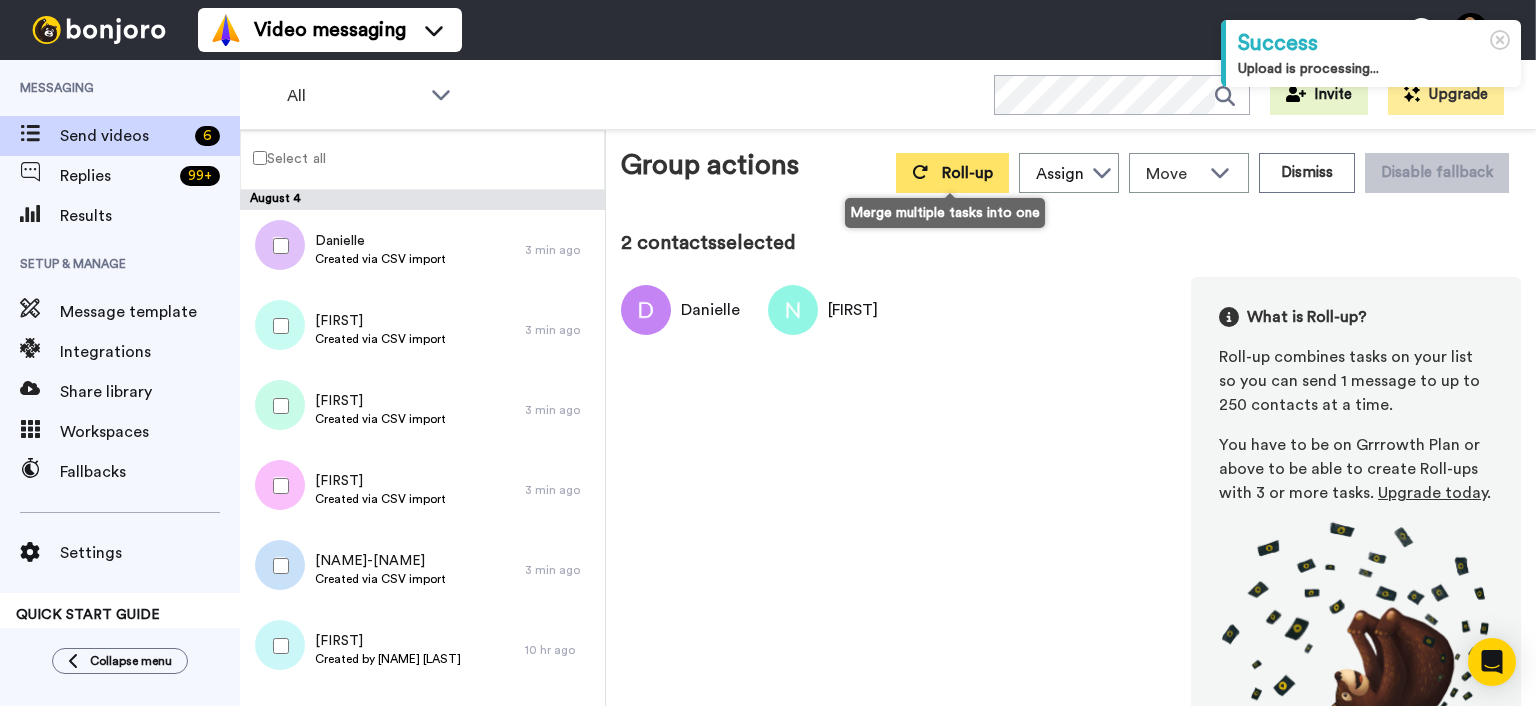 click on "Roll-up" at bounding box center (952, 173) 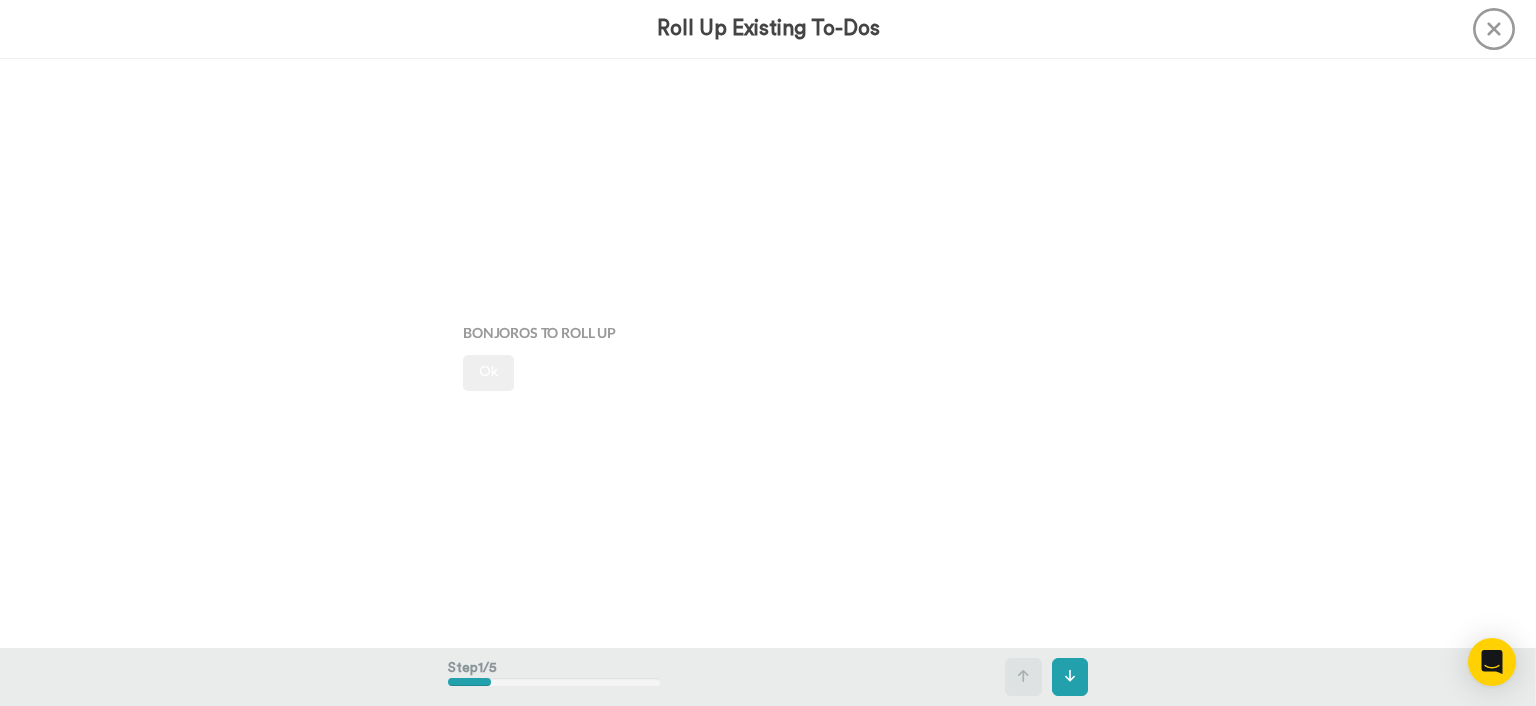 scroll, scrollTop: 0, scrollLeft: 0, axis: both 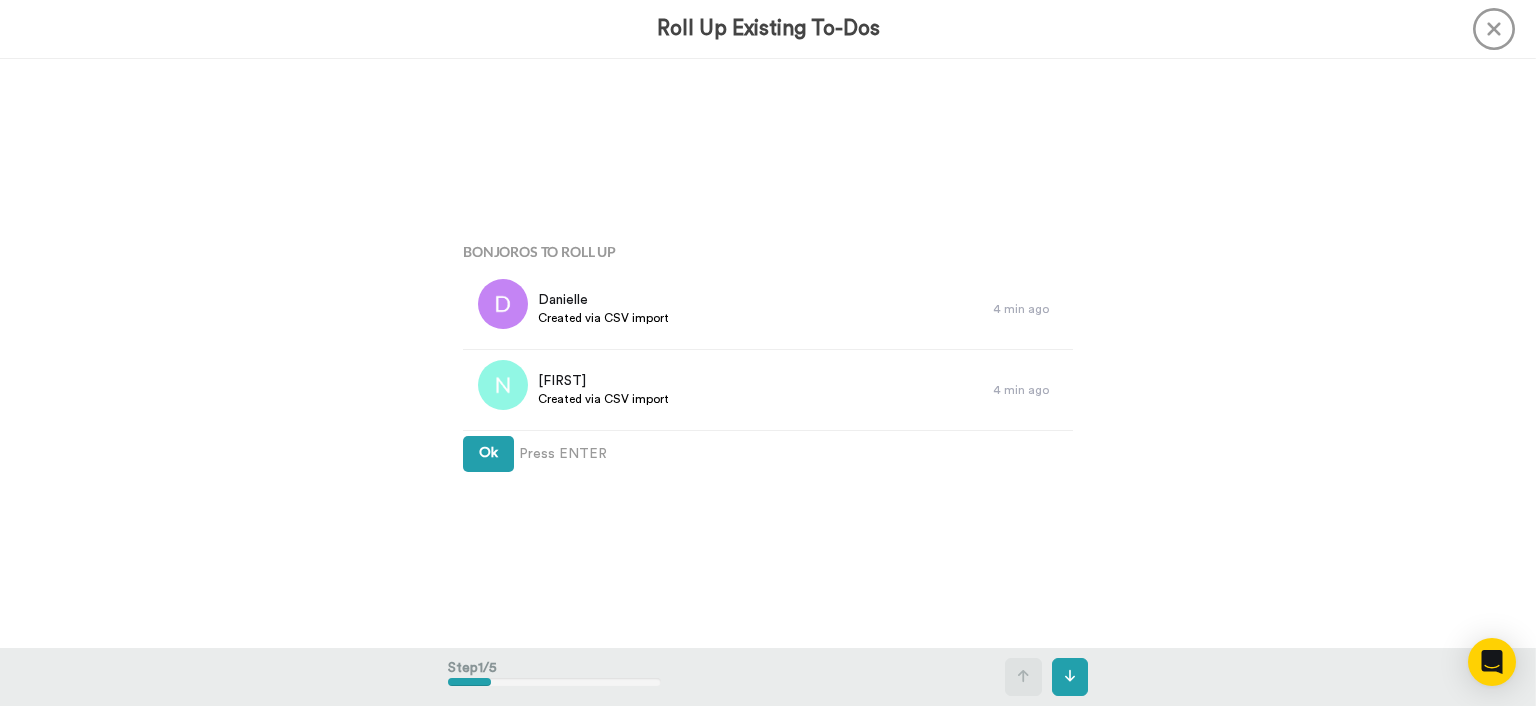drag, startPoint x: 501, startPoint y: 486, endPoint x: 496, endPoint y: 458, distance: 28.442924 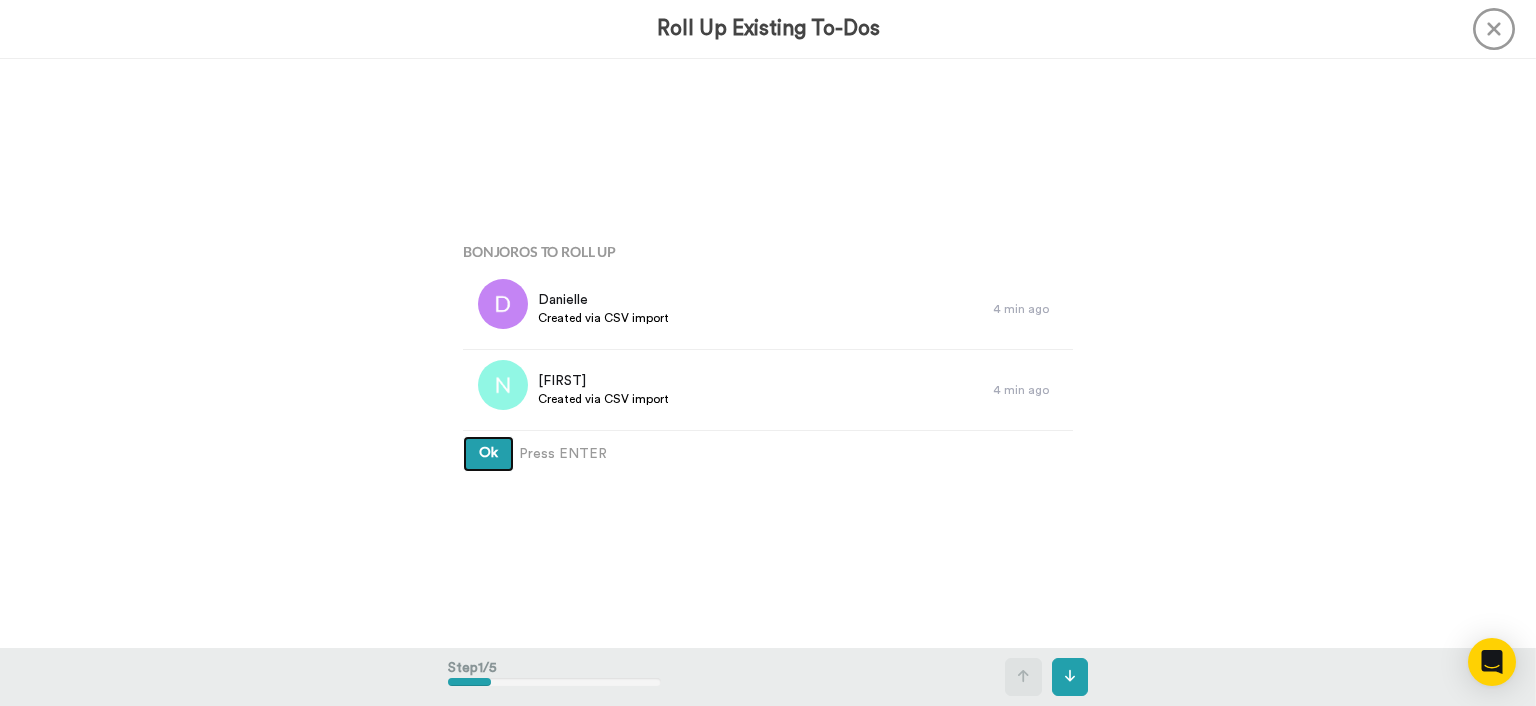 click on "Ok" at bounding box center [488, 453] 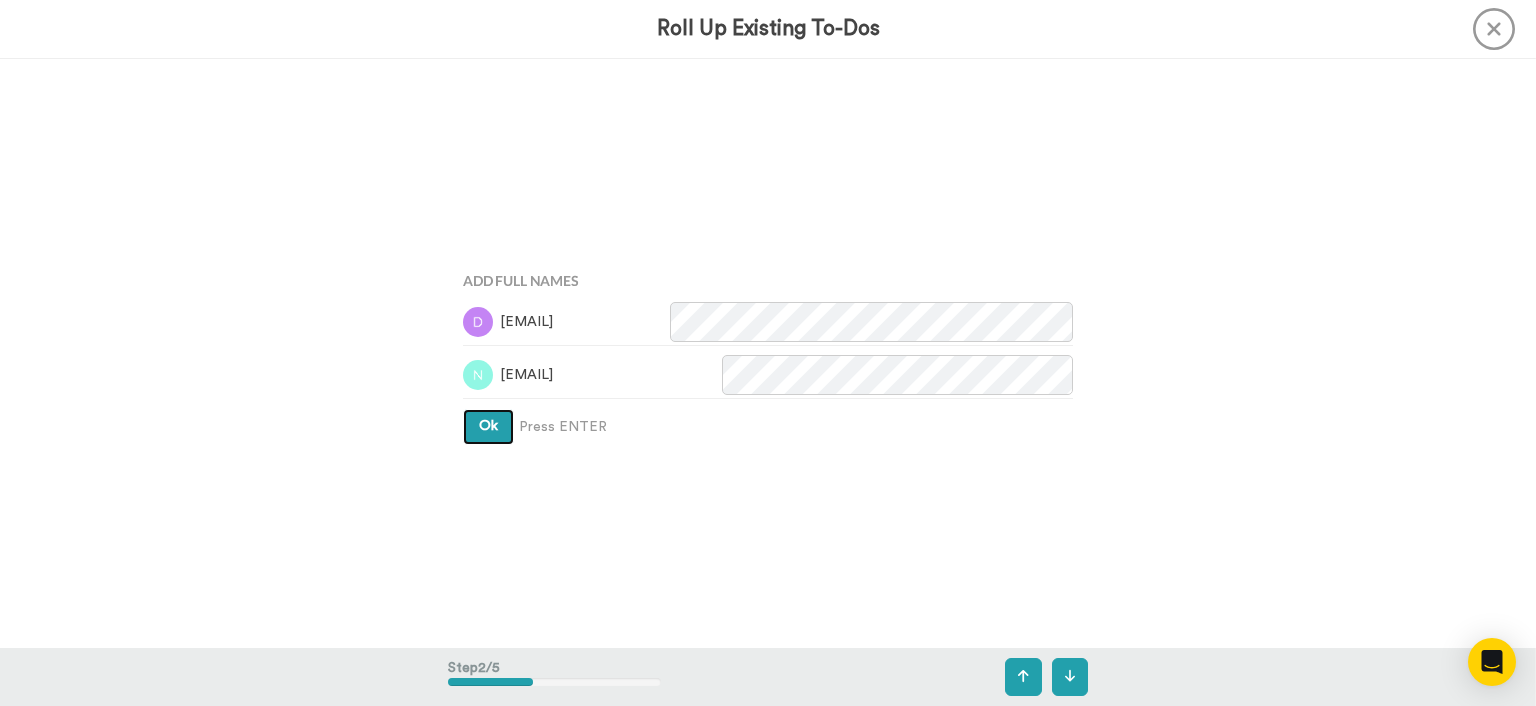 click on "Ok" at bounding box center [488, 426] 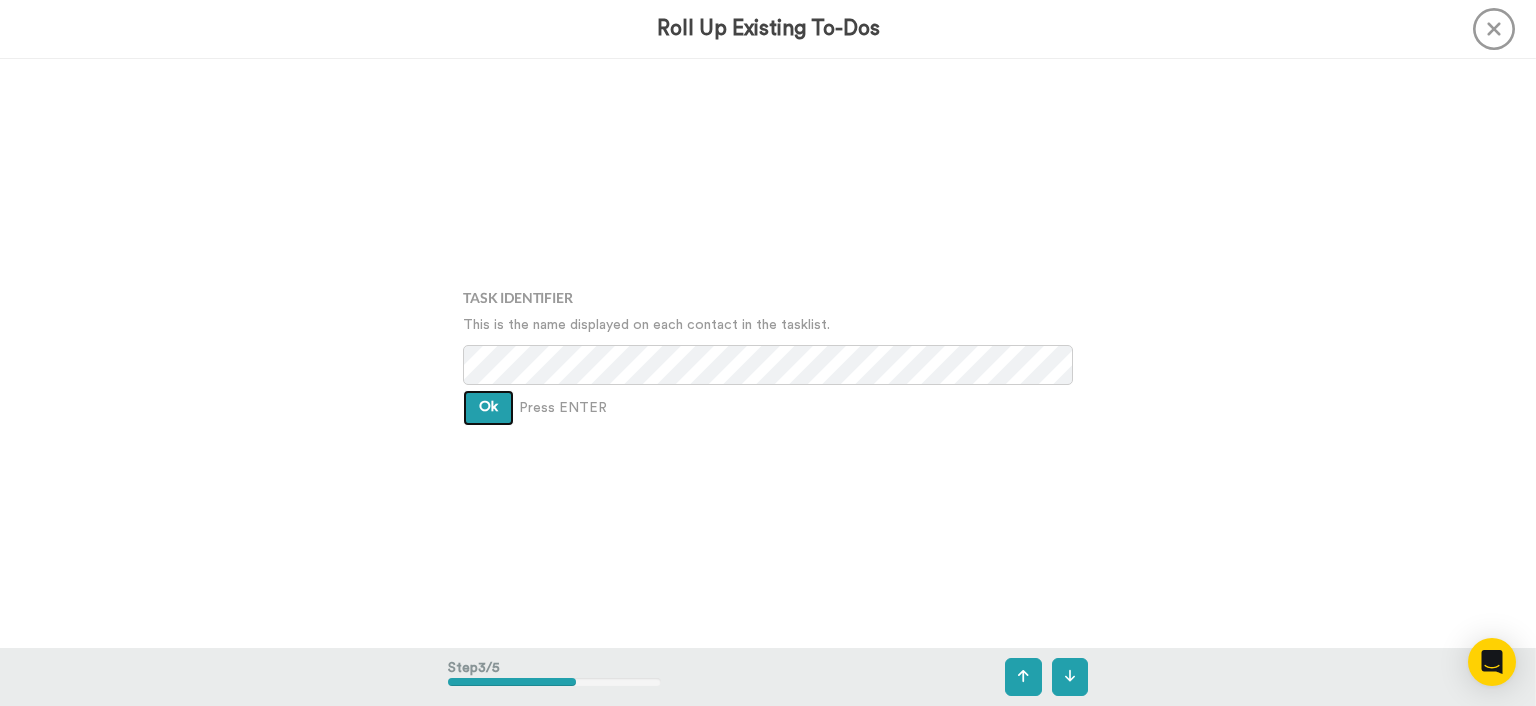click on "Ok" at bounding box center [488, 408] 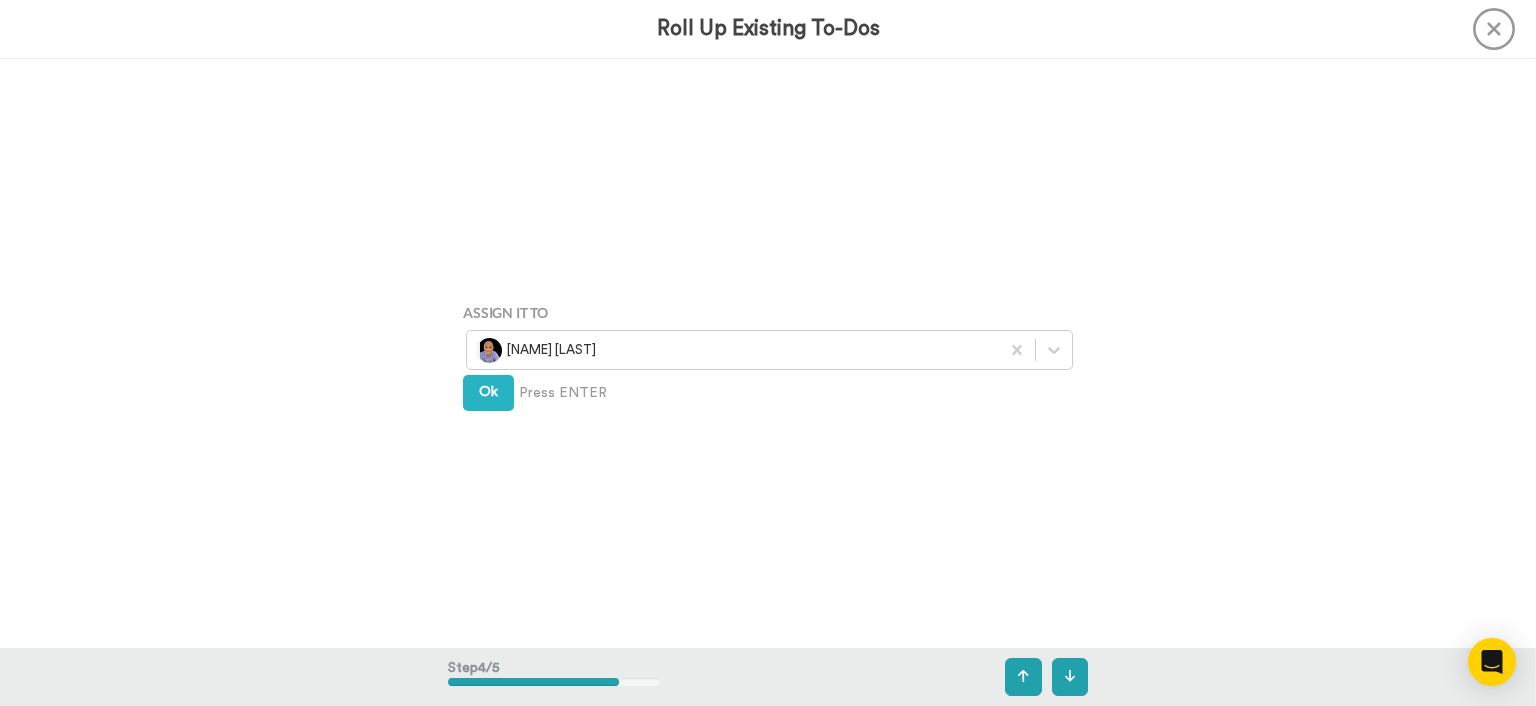 click on "Assign It To Wayne Mahmoud Ok Press ENTER" at bounding box center [768, 353] 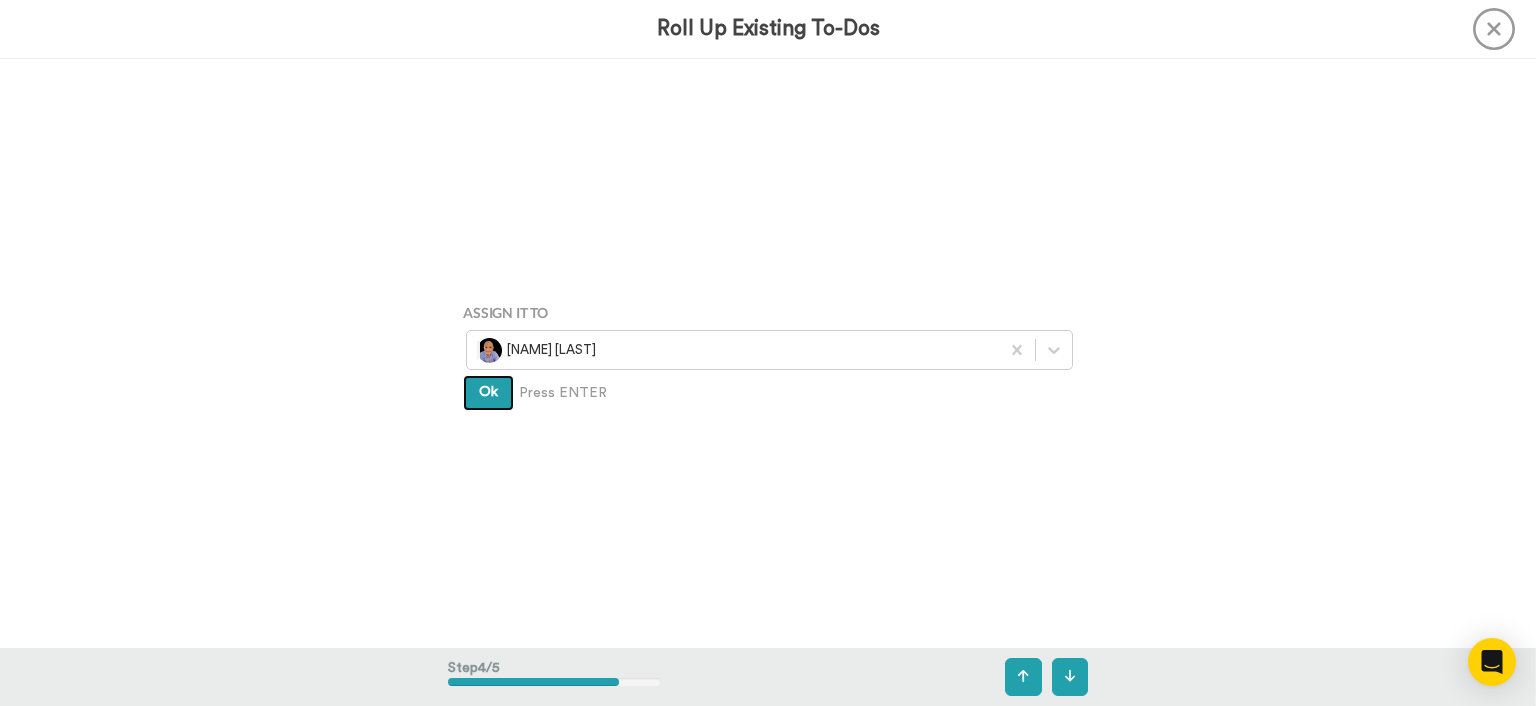 click on "Ok" at bounding box center [488, 392] 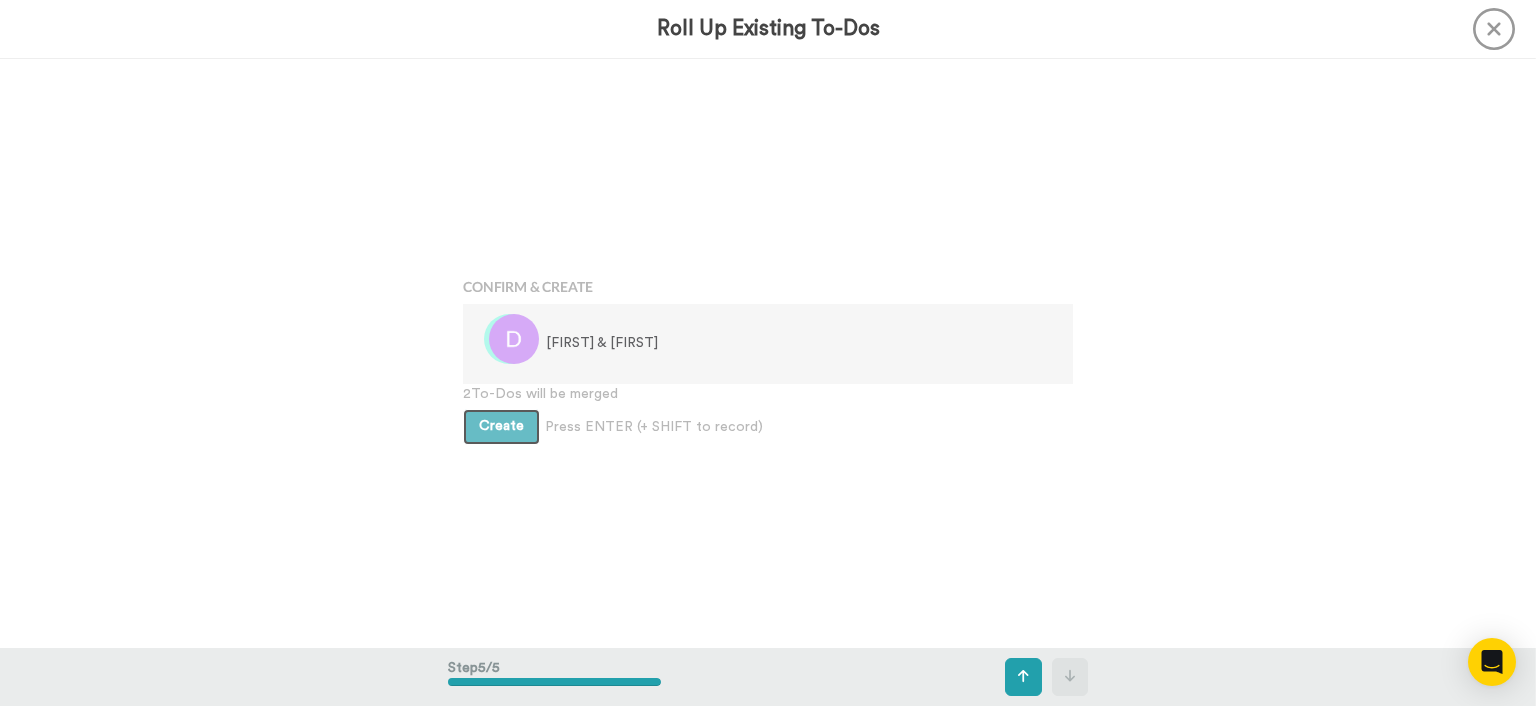 scroll, scrollTop: 2354, scrollLeft: 0, axis: vertical 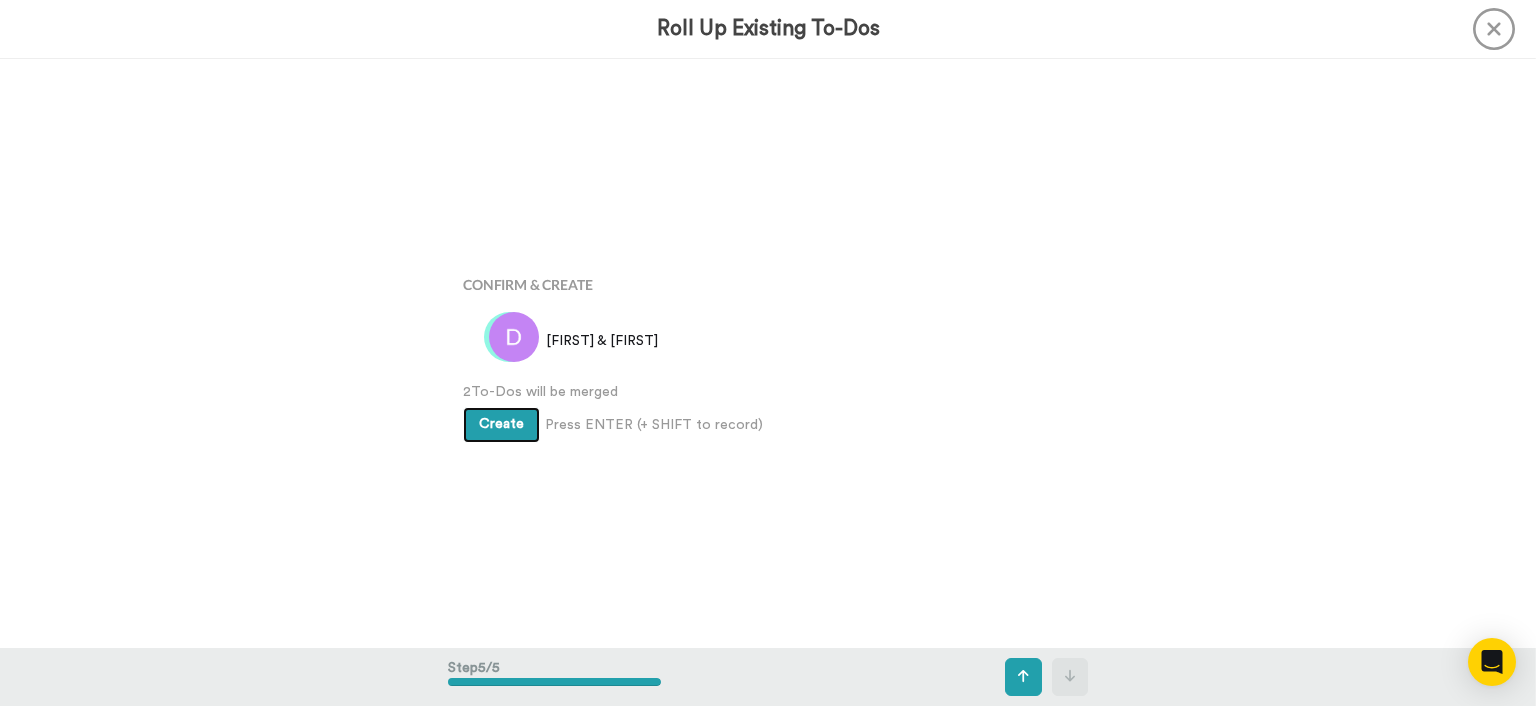 click on "Create" at bounding box center (501, 425) 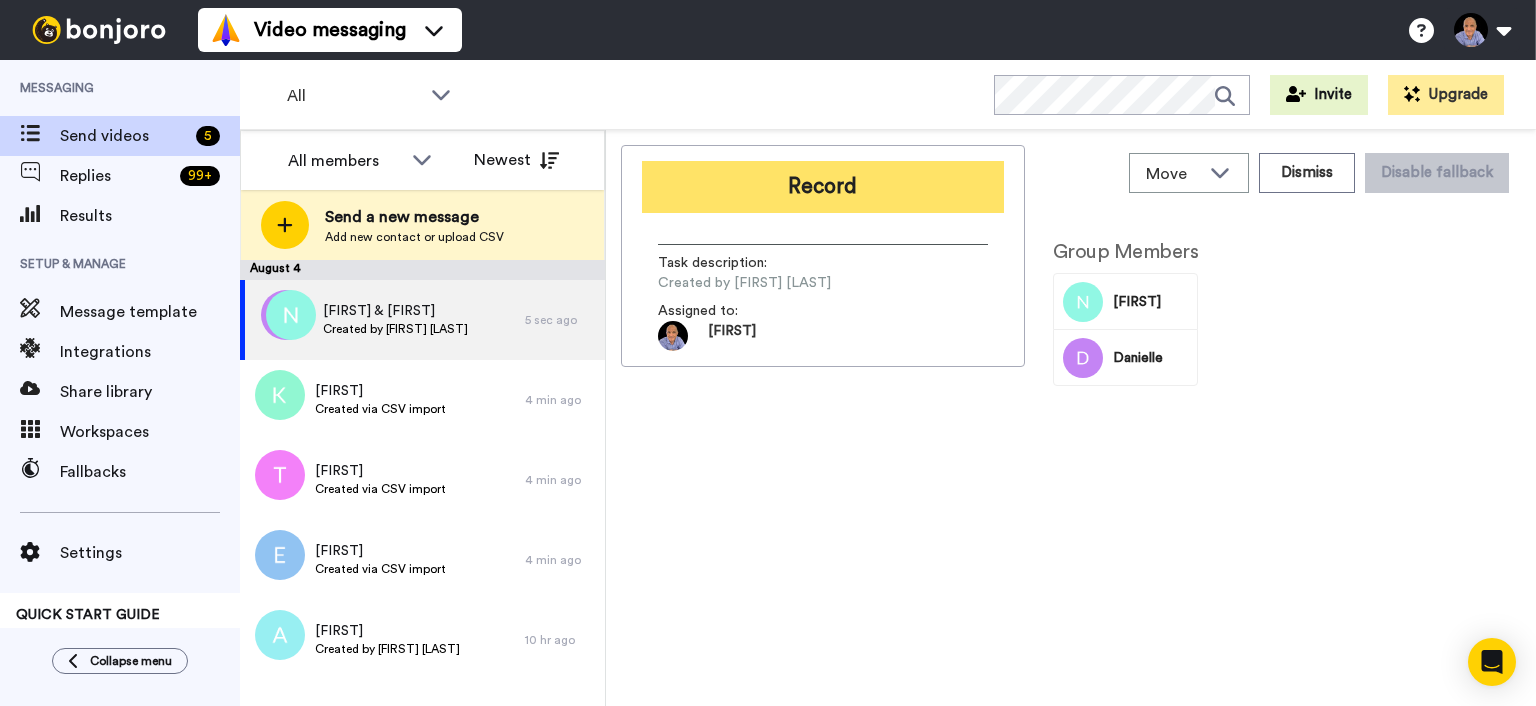 scroll, scrollTop: 0, scrollLeft: 0, axis: both 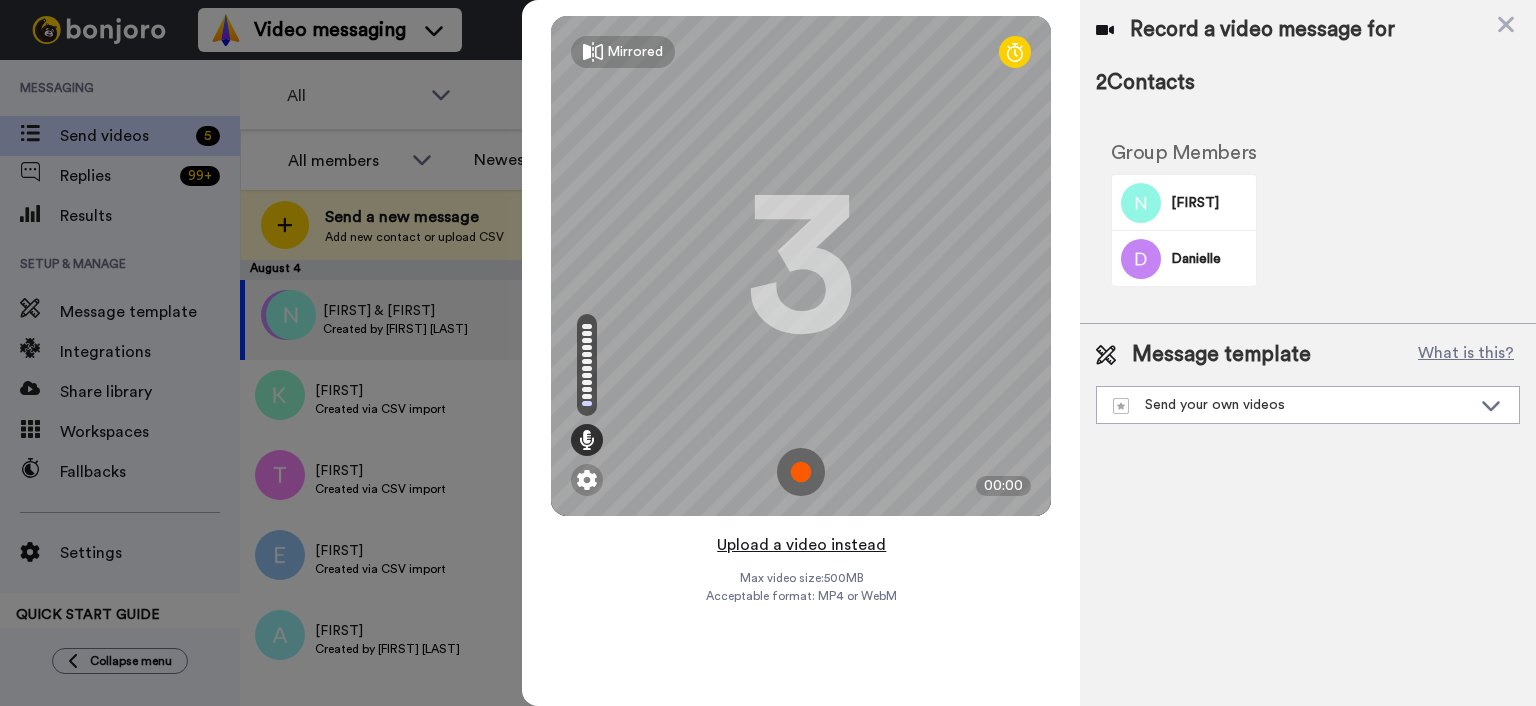 click on "Upload a video instead" at bounding box center [801, 545] 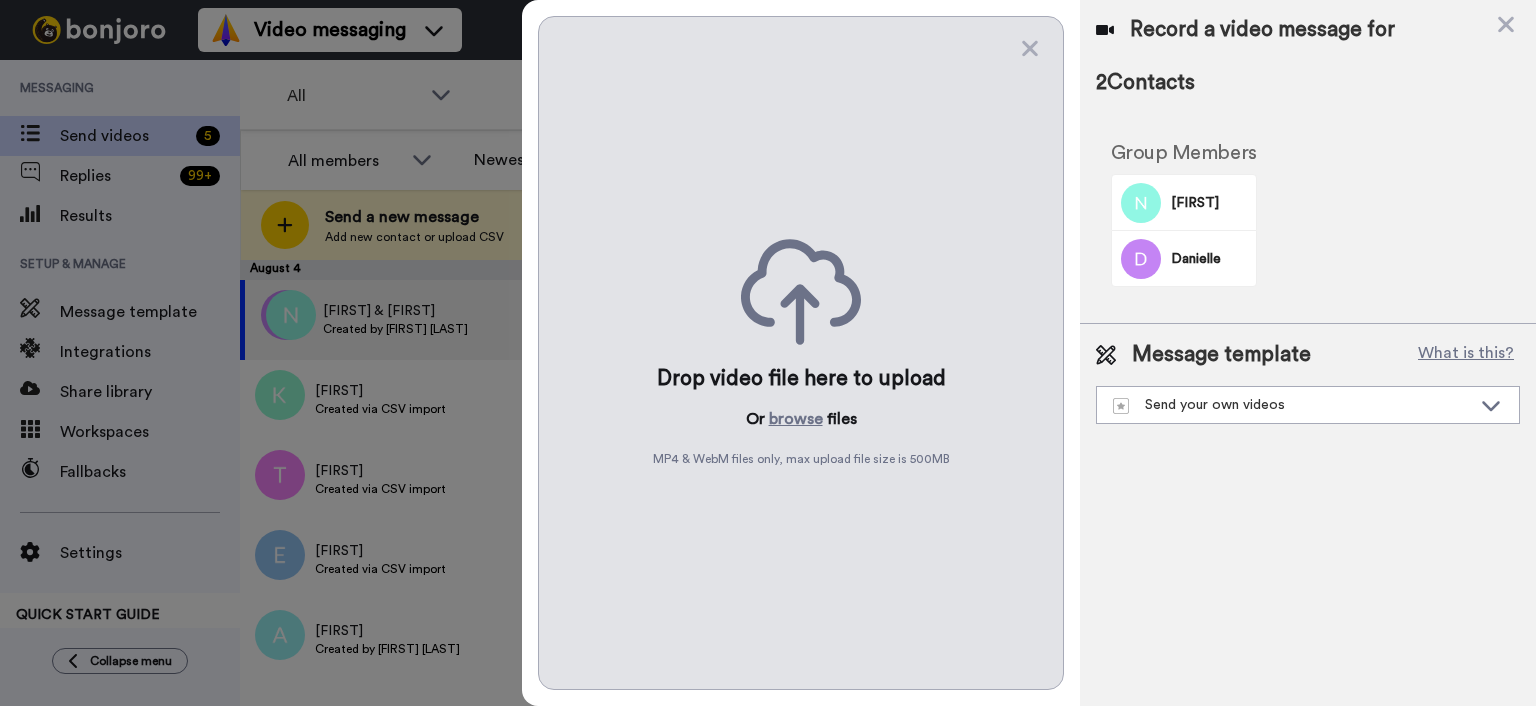 click on "Drop video file here to upload Or   browse   files MP4 & WebM files only, max upload file size is   500 MB" at bounding box center [801, 353] 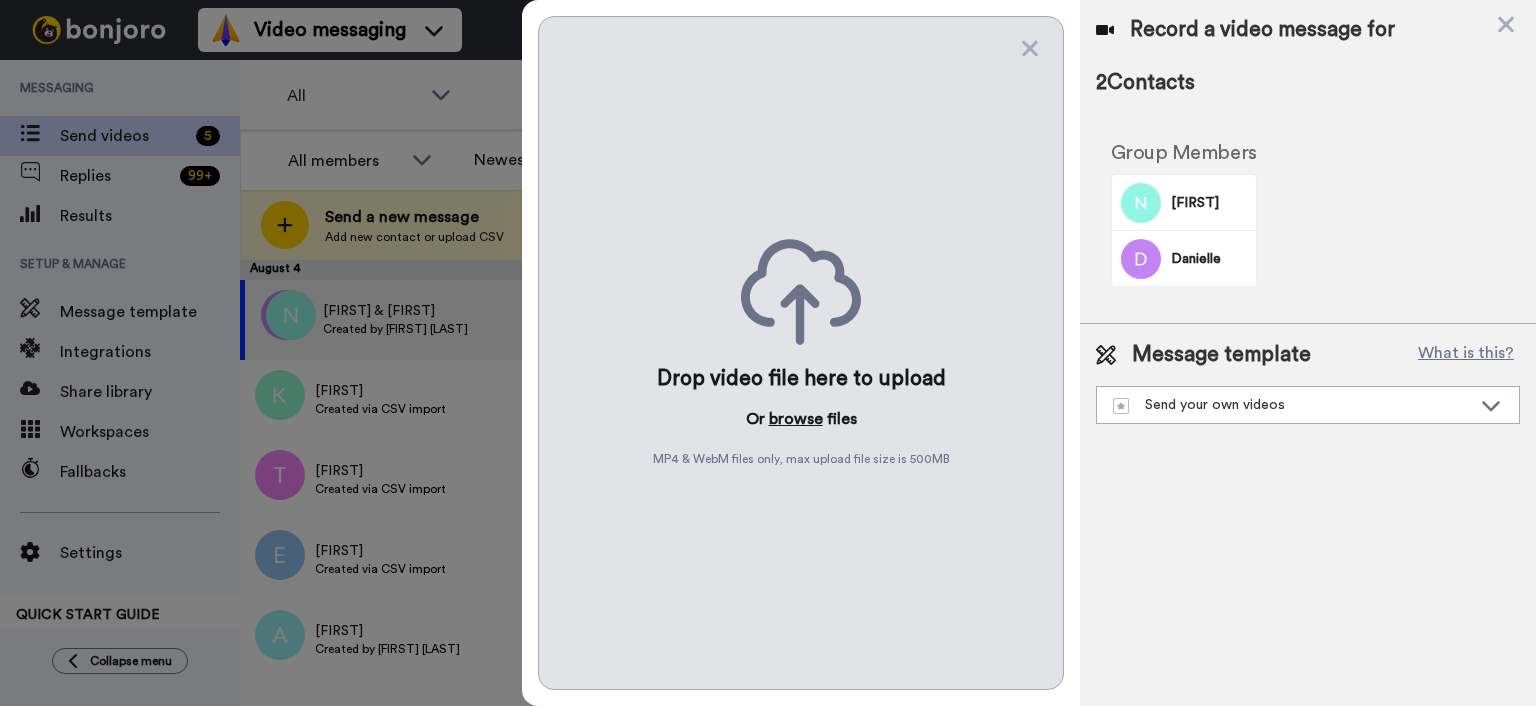 click on "browse" at bounding box center (796, 419) 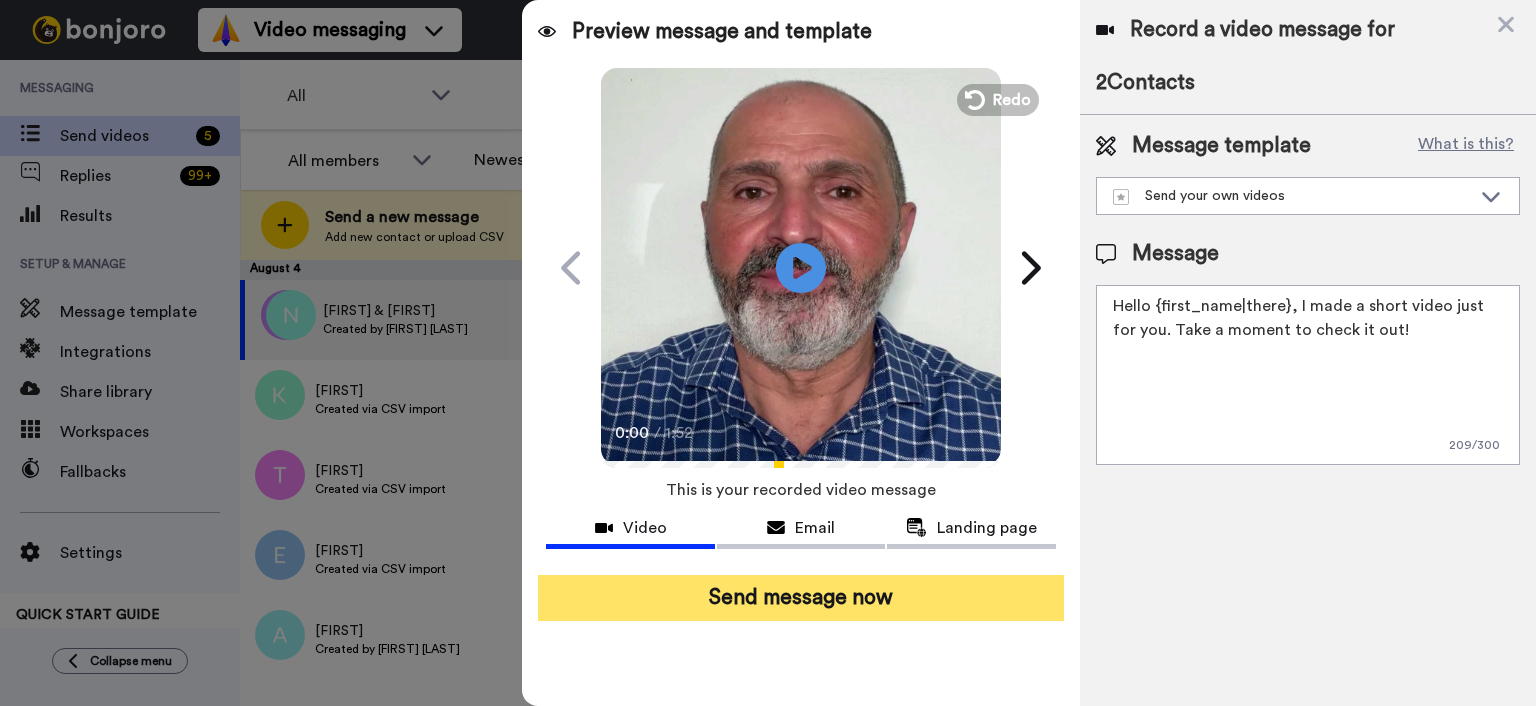 click on "Send message now" at bounding box center [801, 598] 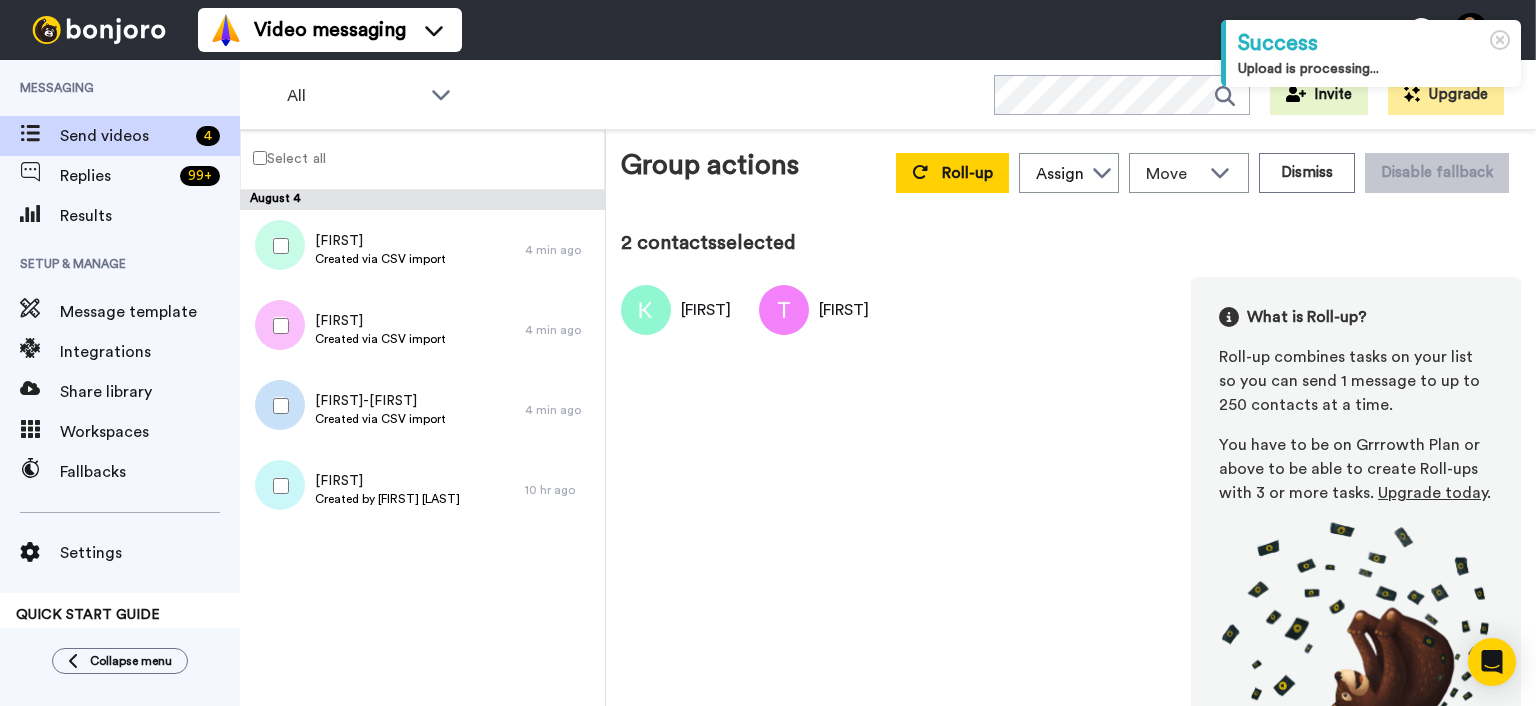 scroll, scrollTop: 0, scrollLeft: 0, axis: both 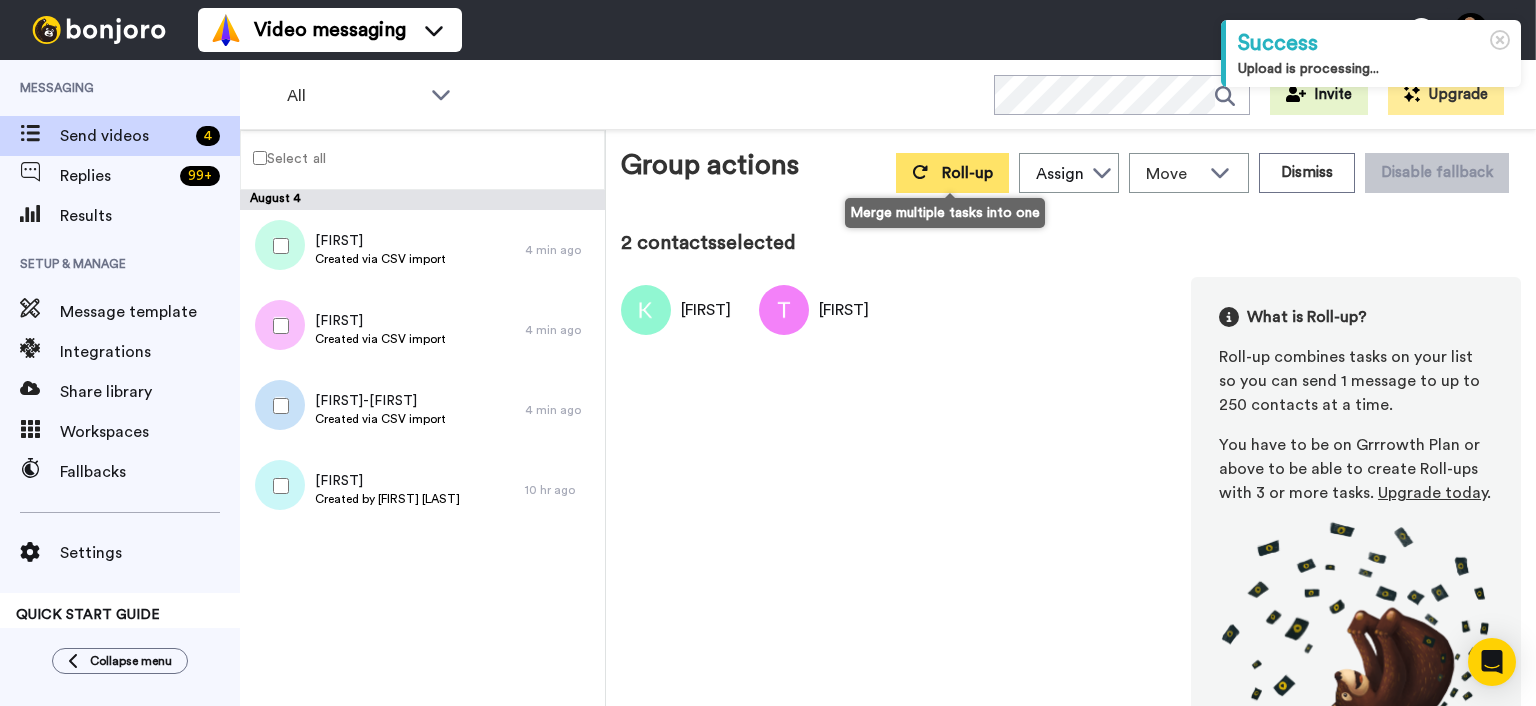 click 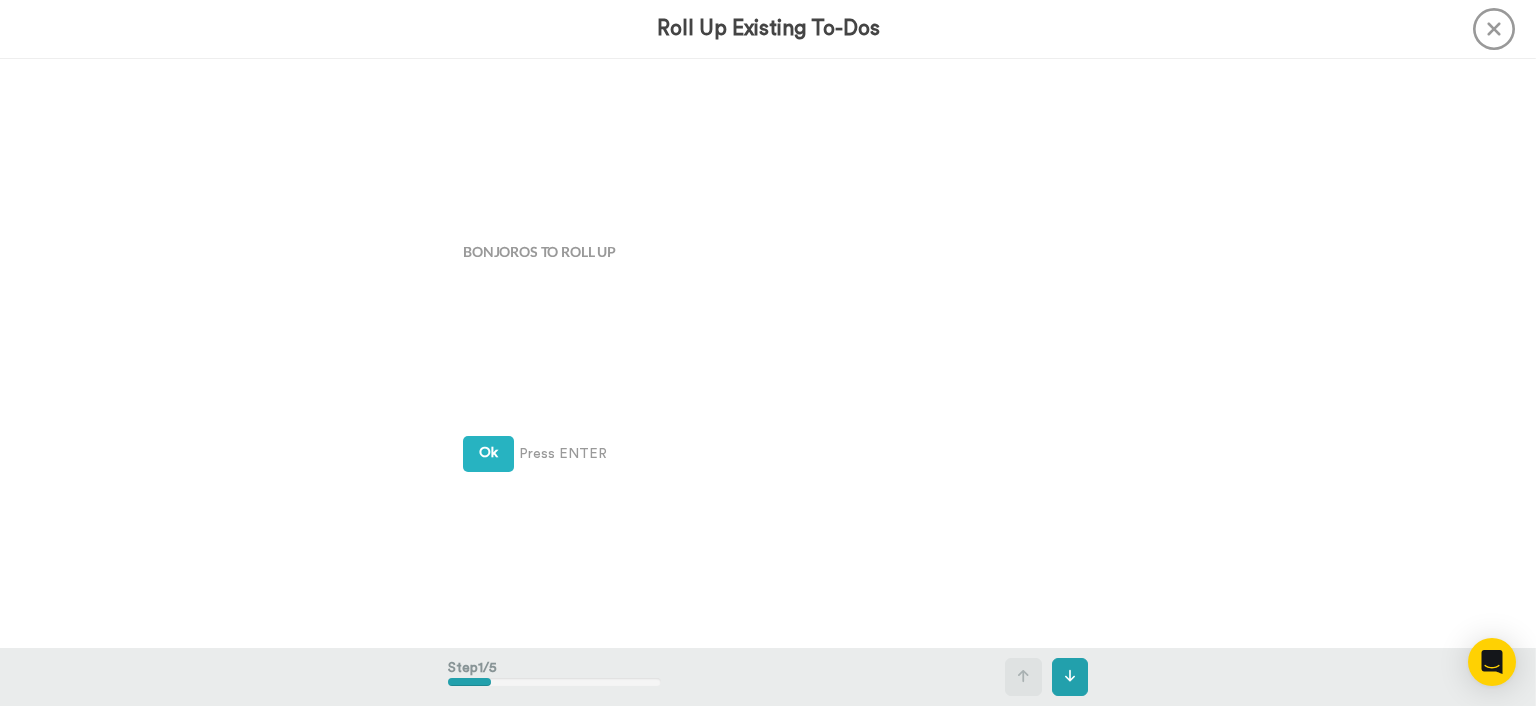 scroll, scrollTop: 0, scrollLeft: 0, axis: both 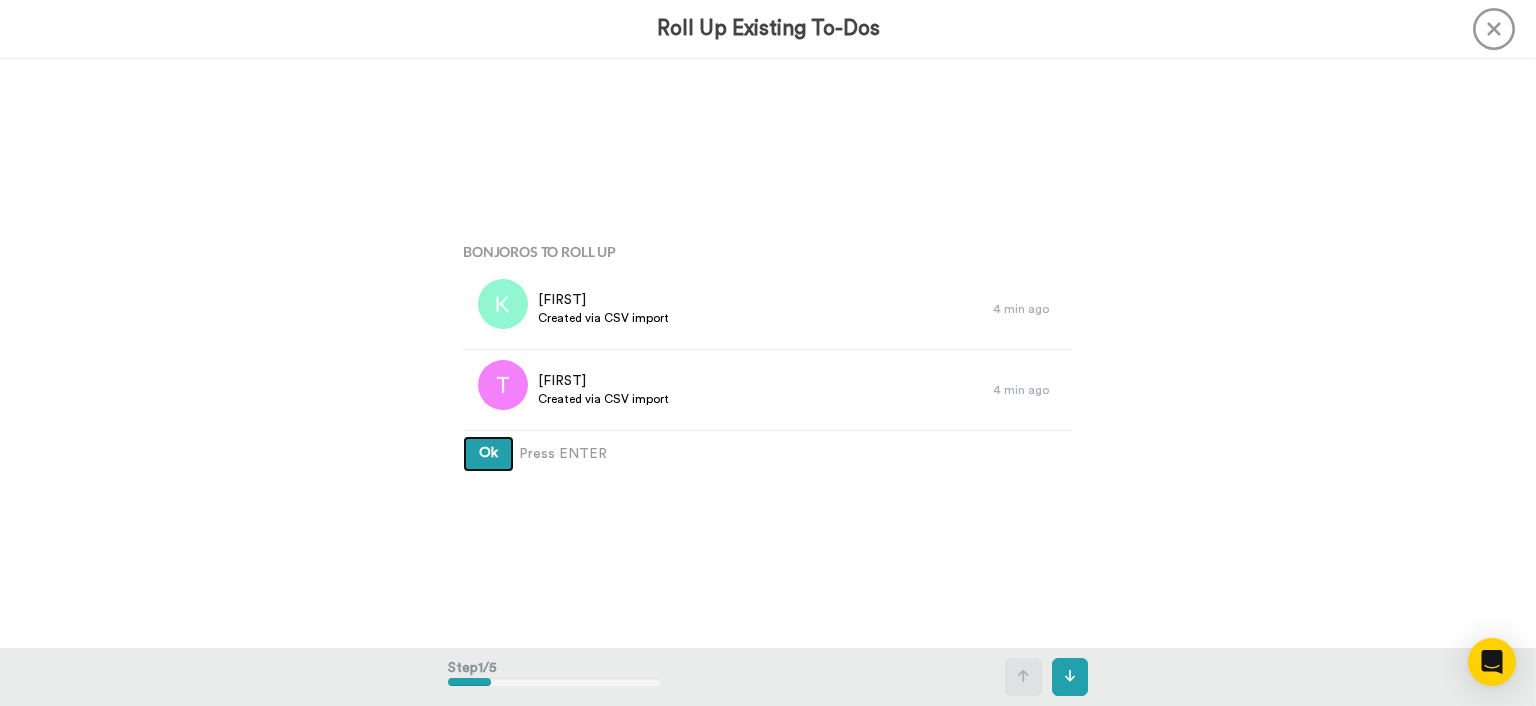 click on "Ok" at bounding box center (488, 453) 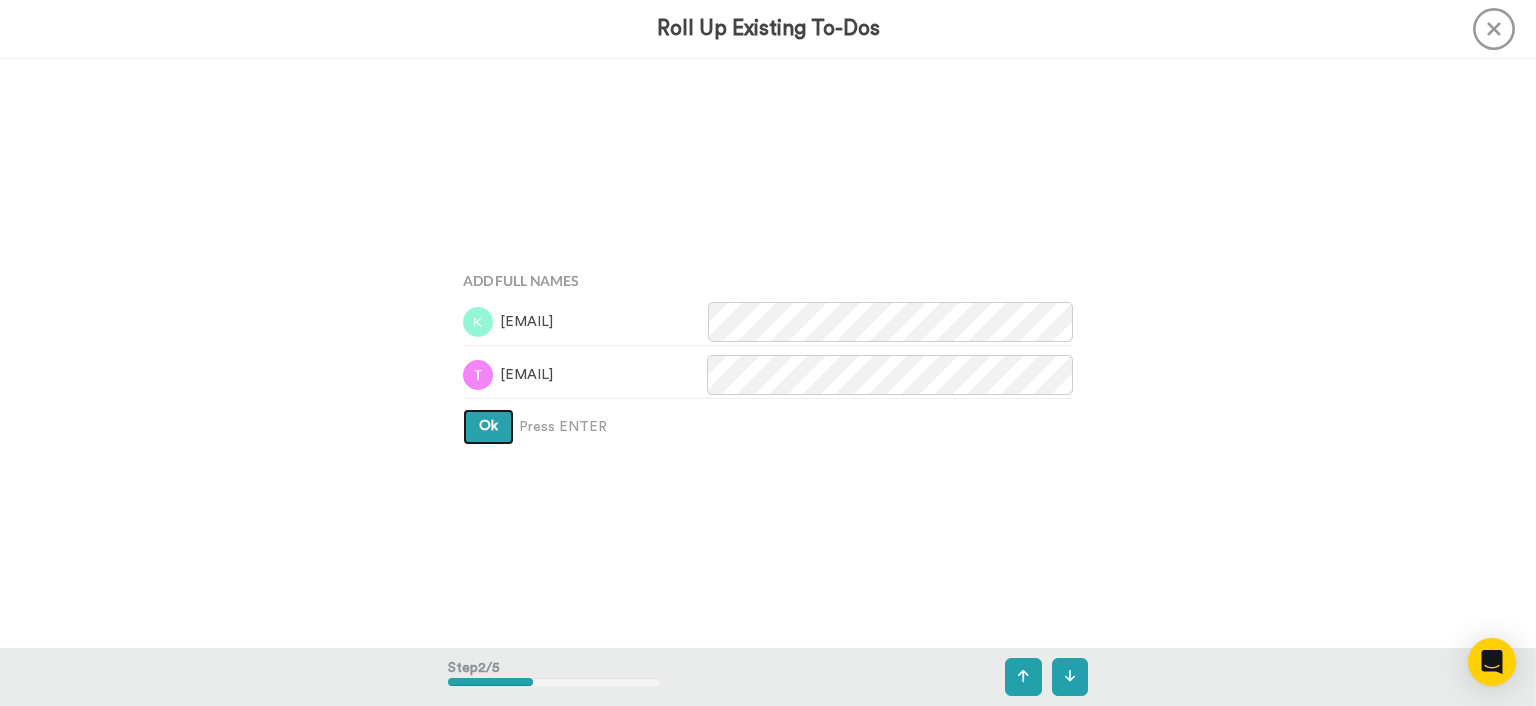 click on "Ok" at bounding box center [488, 427] 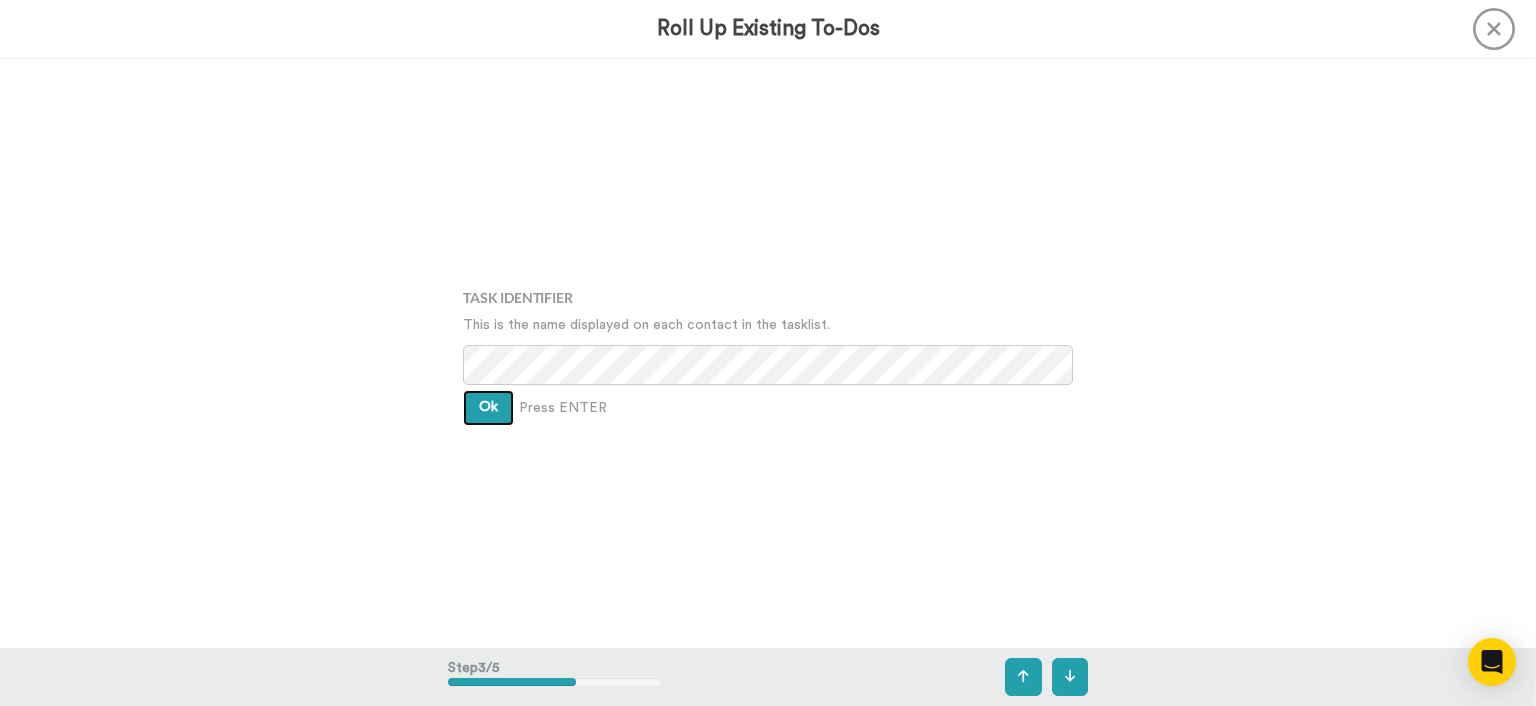 click on "Ok" at bounding box center [488, 407] 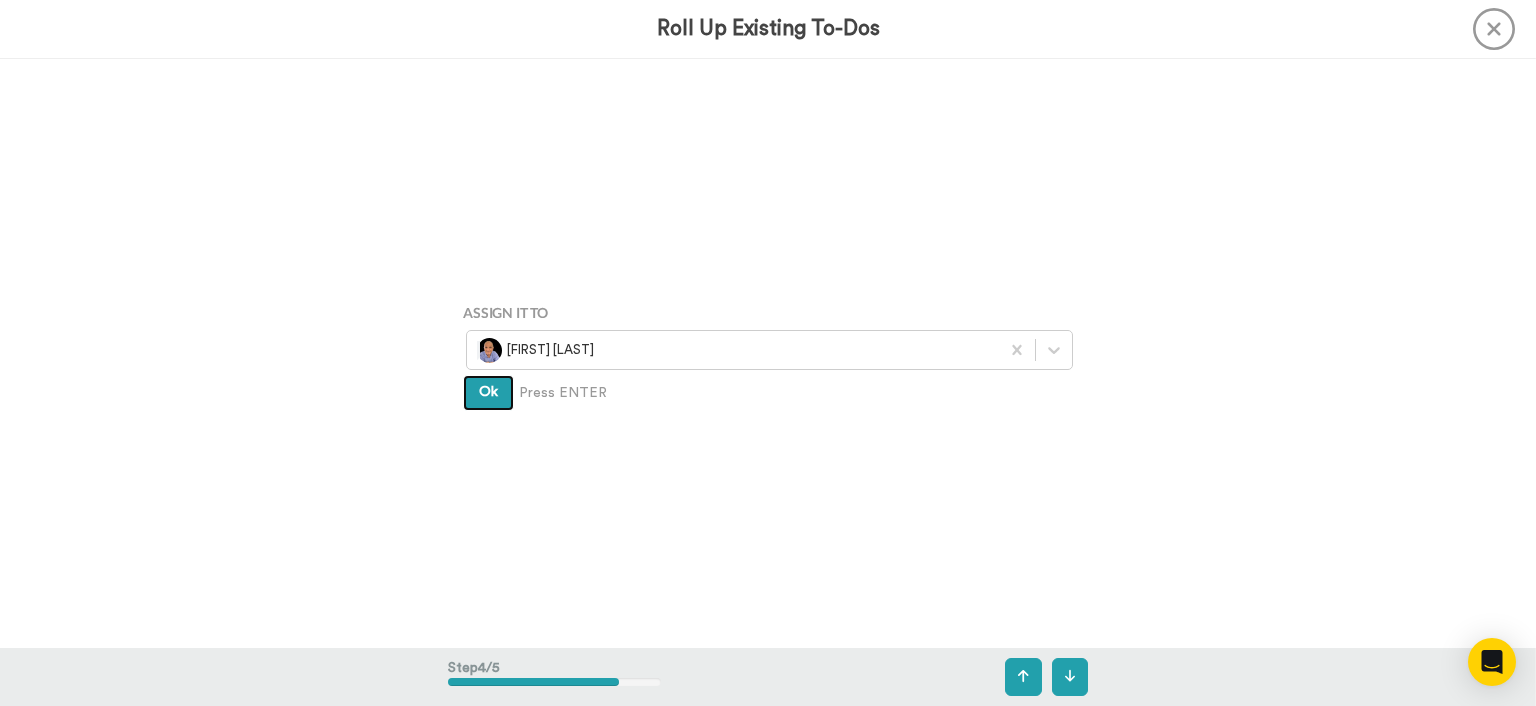 click on "Ok" at bounding box center [488, 393] 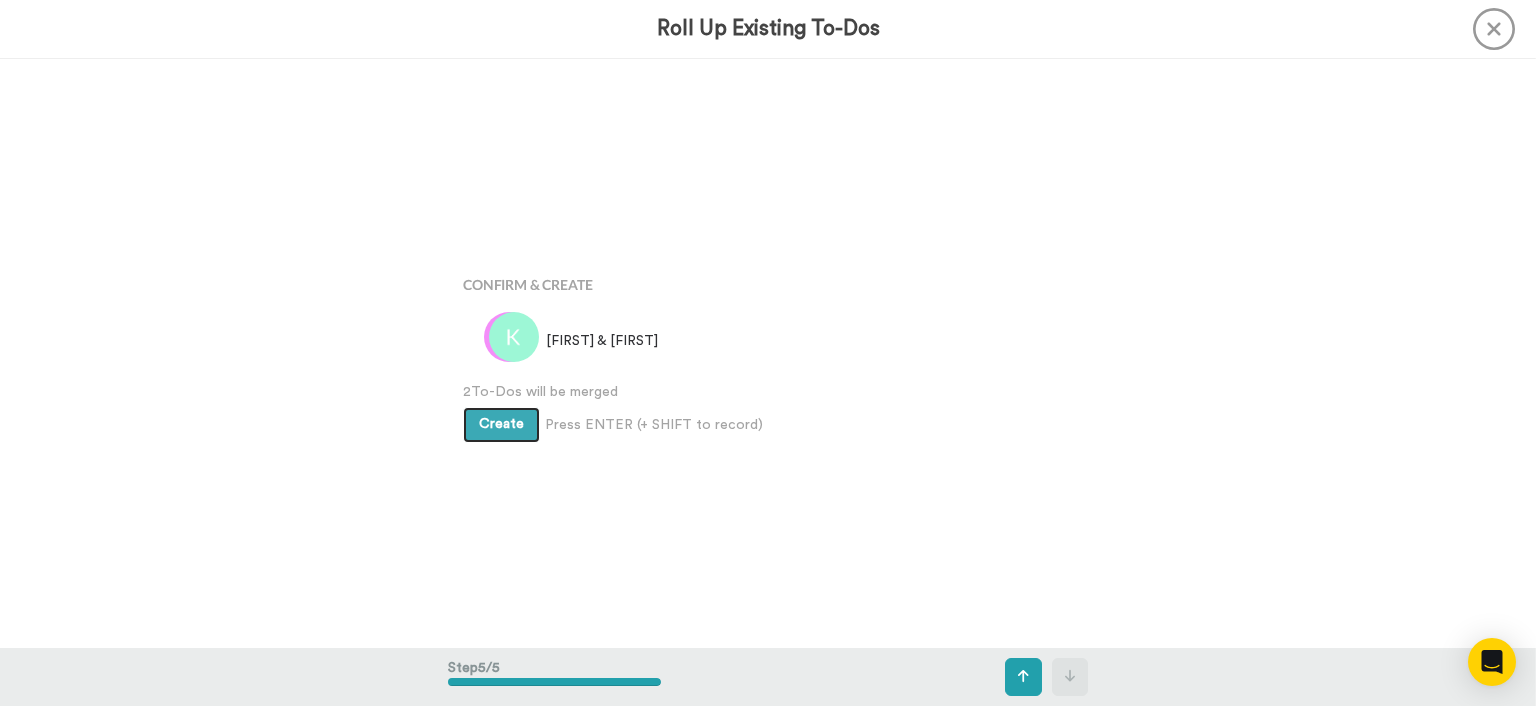 scroll, scrollTop: 2354, scrollLeft: 0, axis: vertical 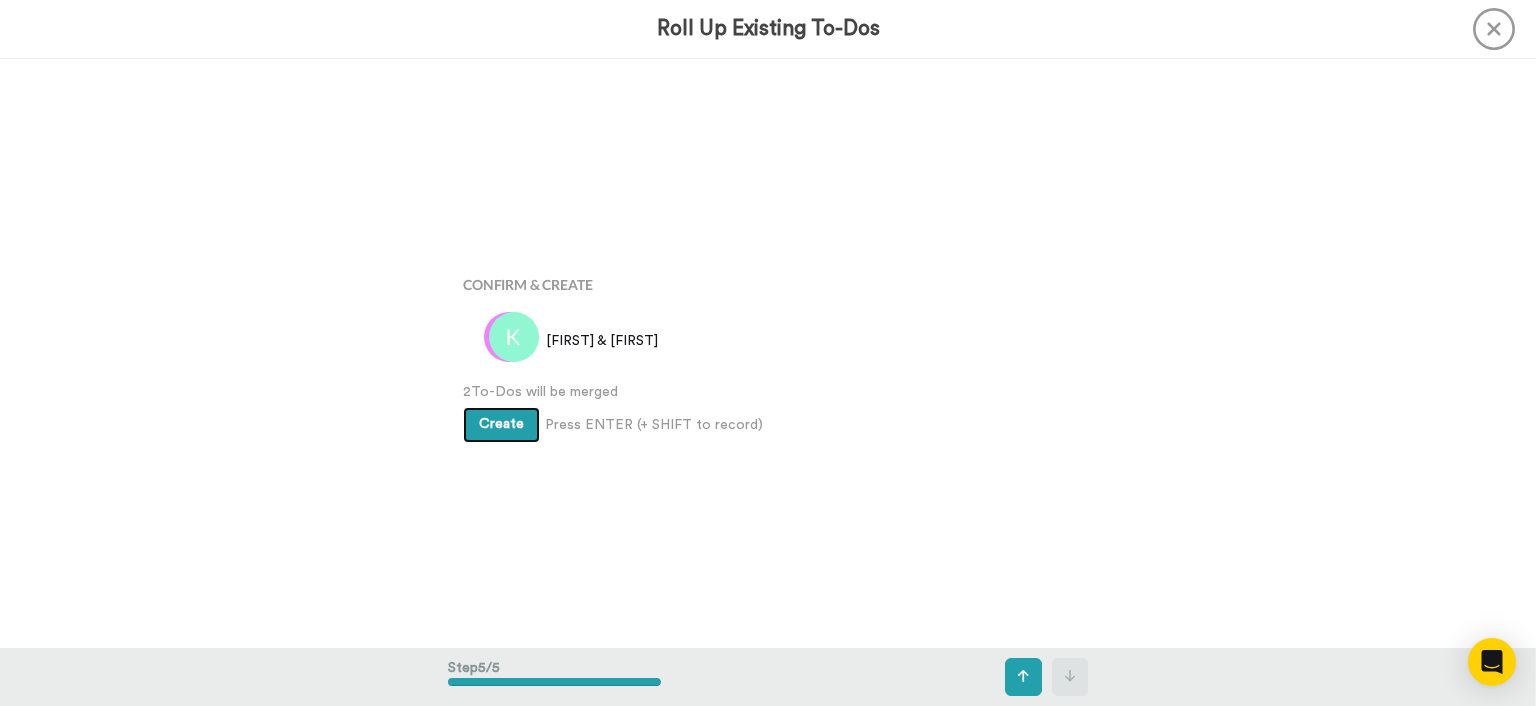 click on "Create" at bounding box center [501, 425] 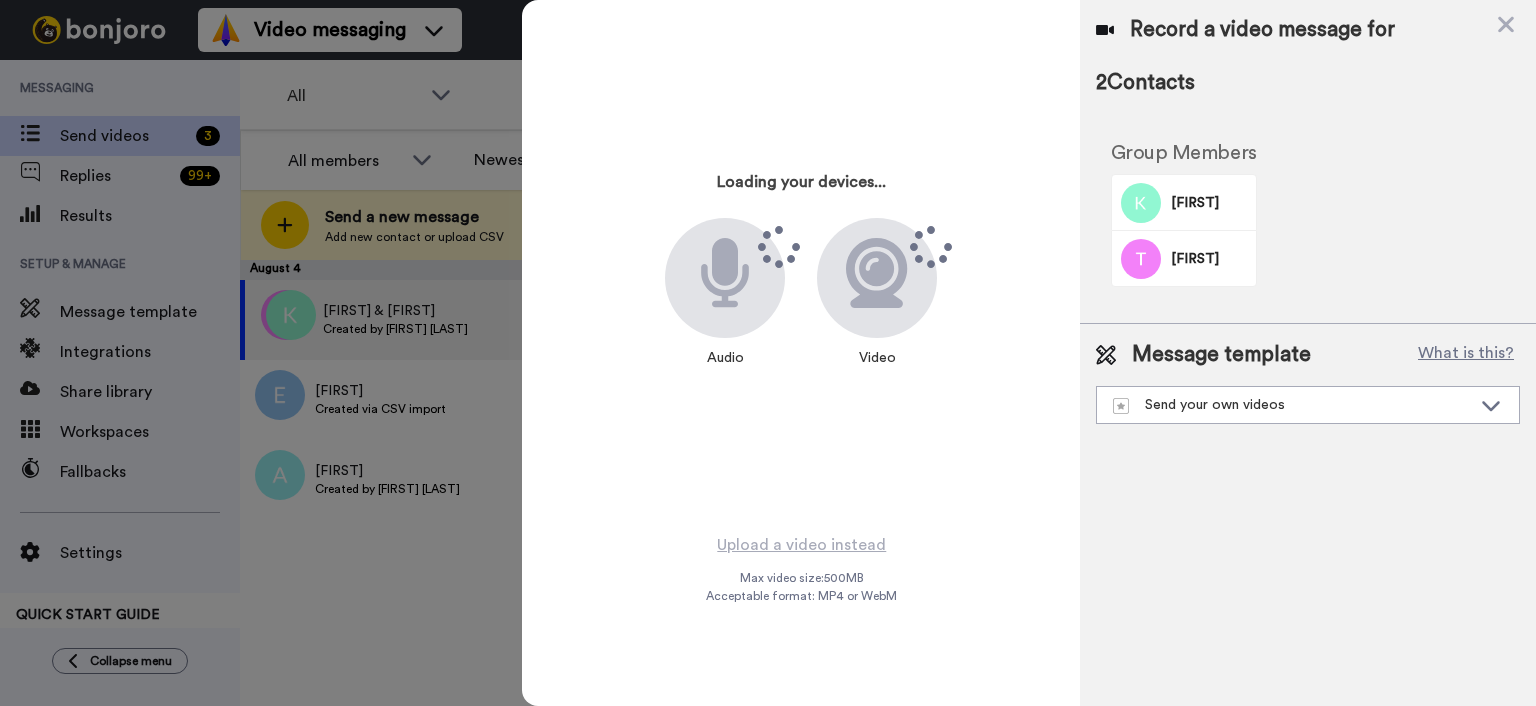 scroll, scrollTop: 0, scrollLeft: 0, axis: both 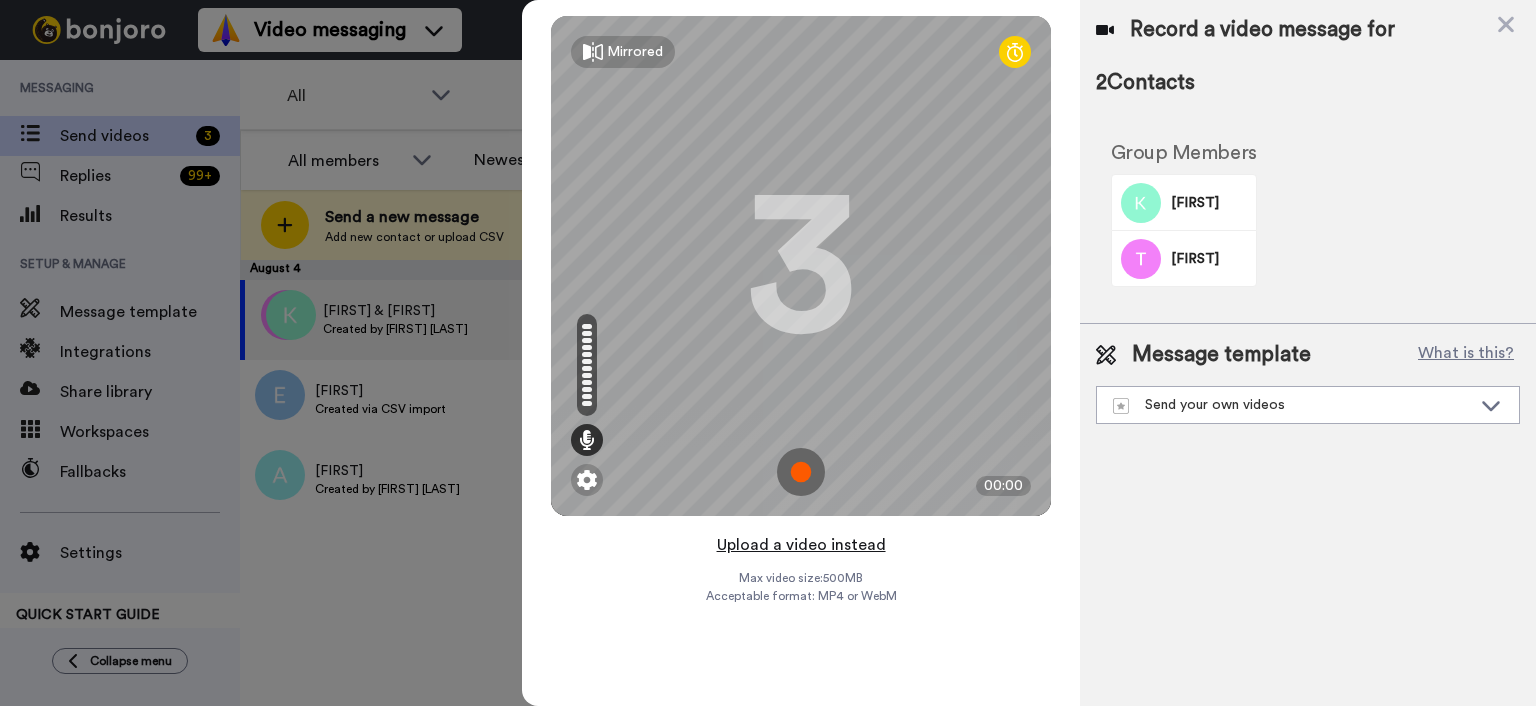 click on "Upload a video instead" at bounding box center (801, 545) 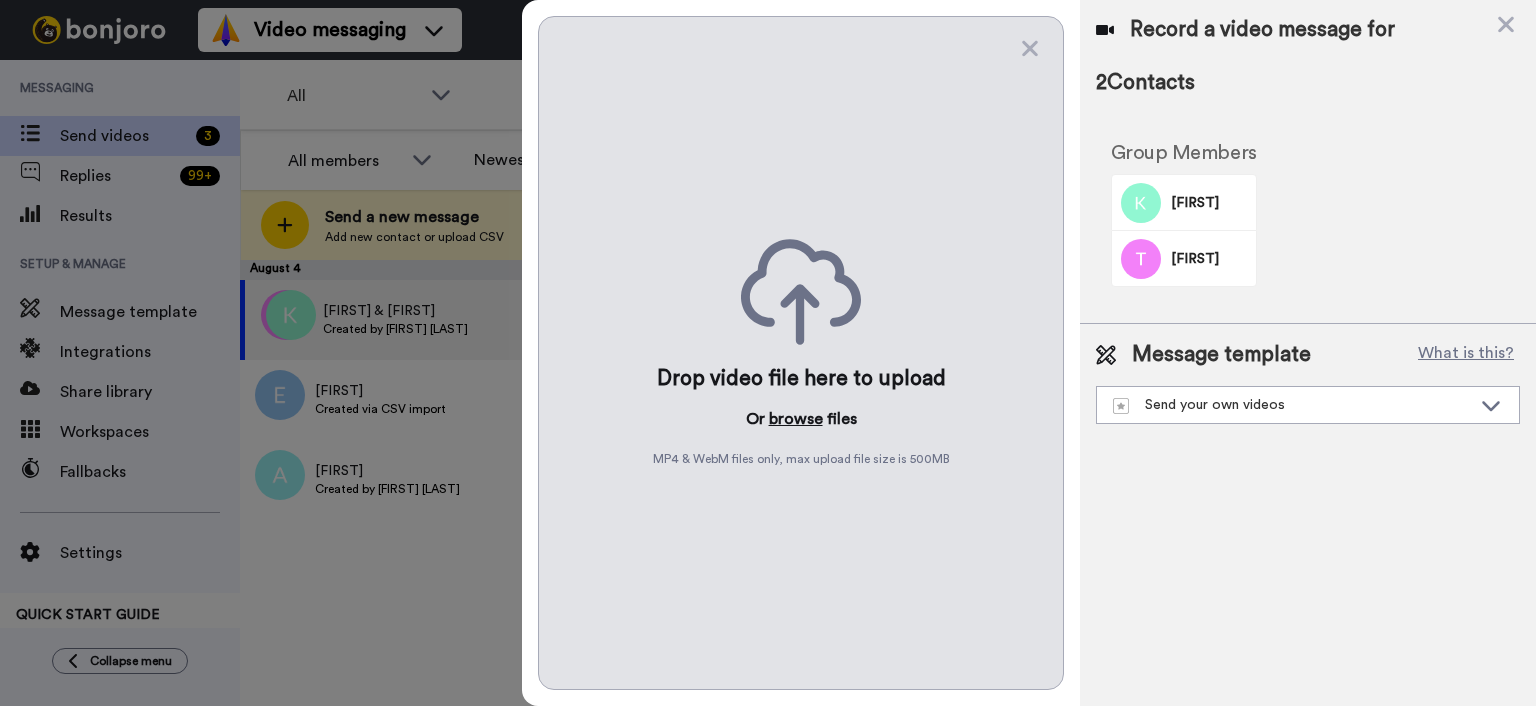 click on "browse" at bounding box center (796, 419) 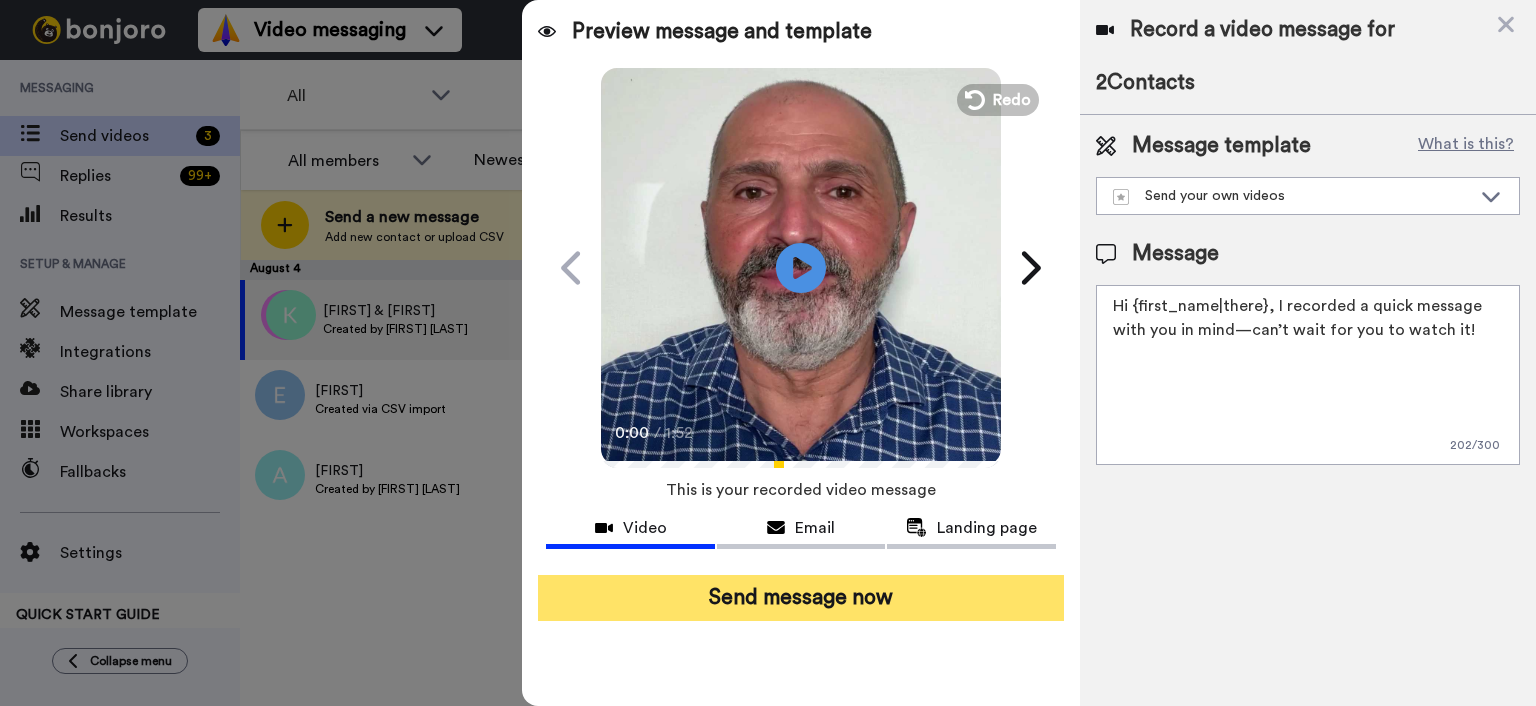click on "Send message now" at bounding box center (801, 598) 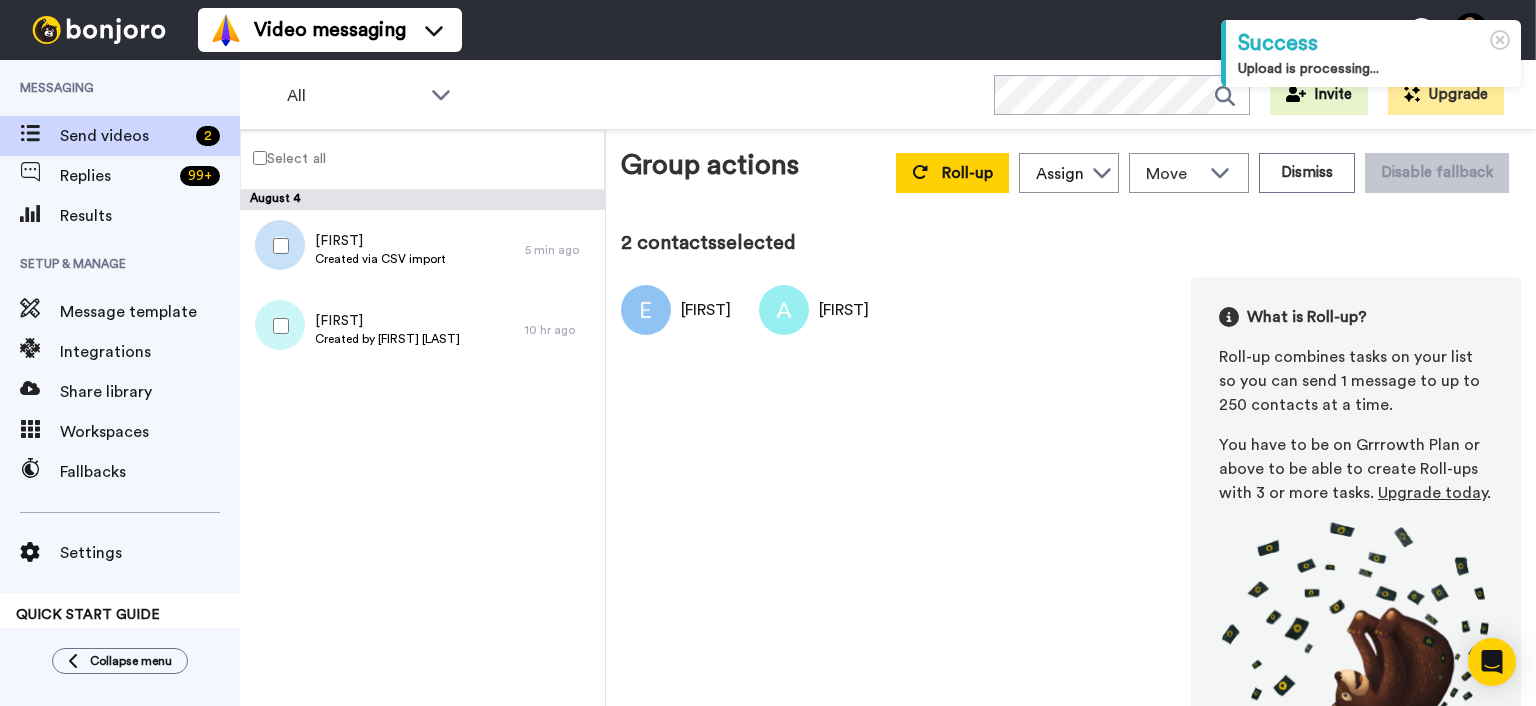 scroll, scrollTop: 0, scrollLeft: 0, axis: both 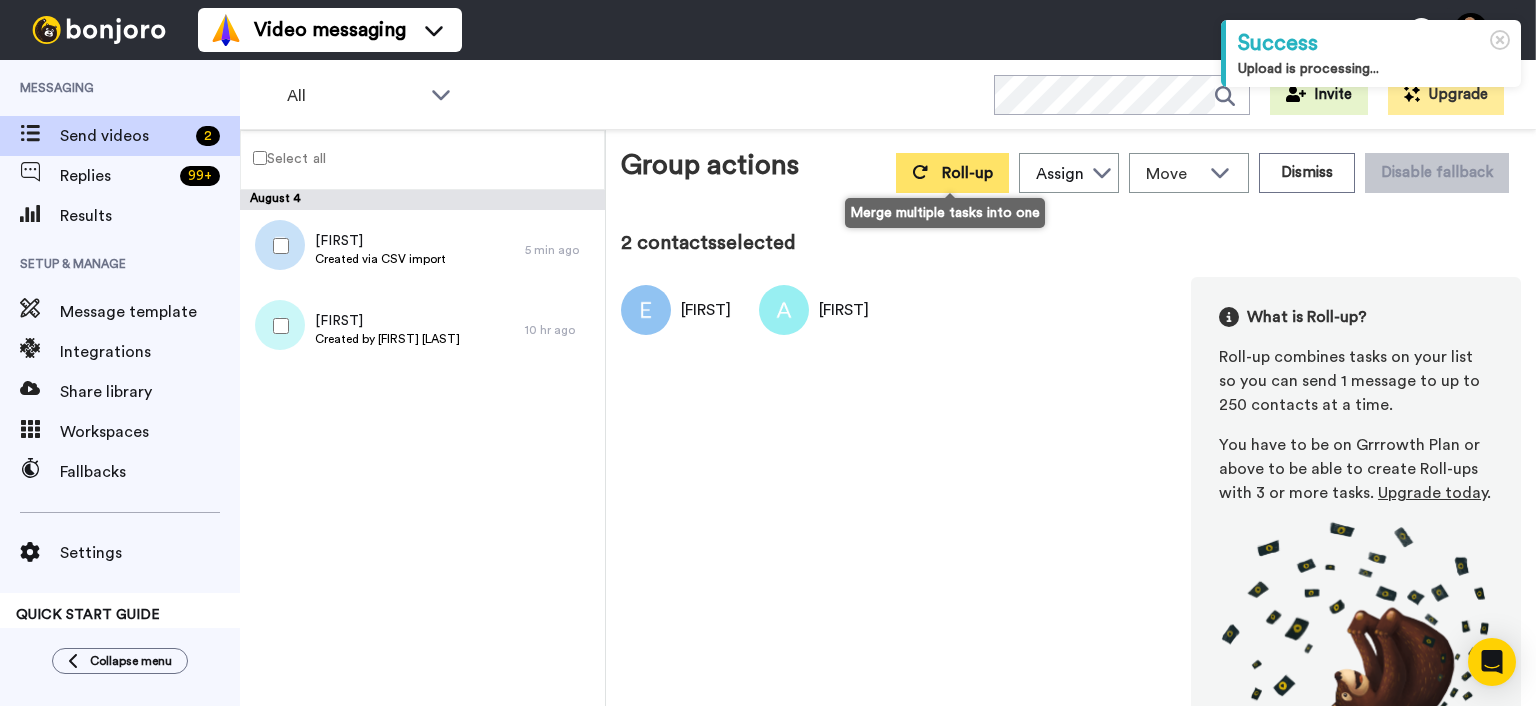 click on "Roll-up" at bounding box center (967, 173) 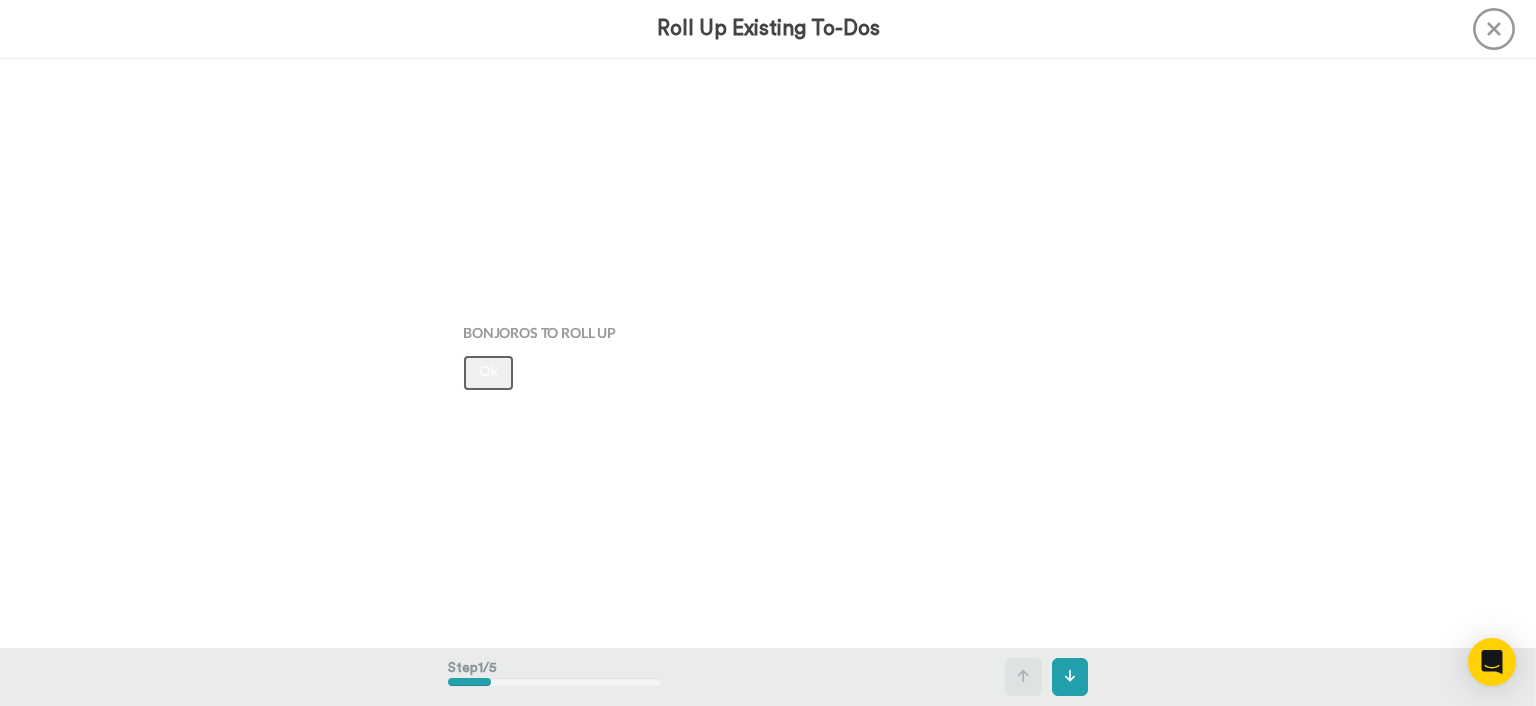 scroll, scrollTop: 0, scrollLeft: 0, axis: both 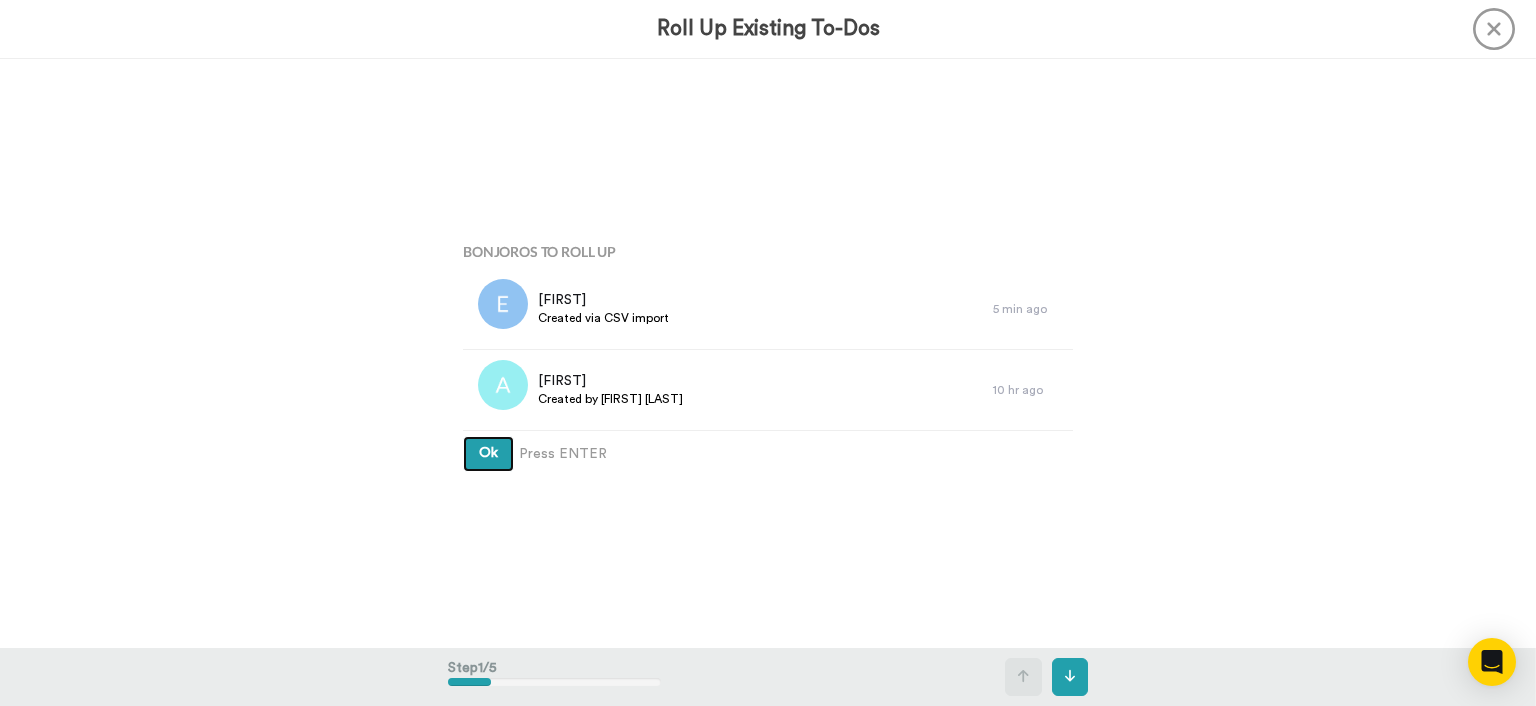 click on "Ok" at bounding box center [488, 453] 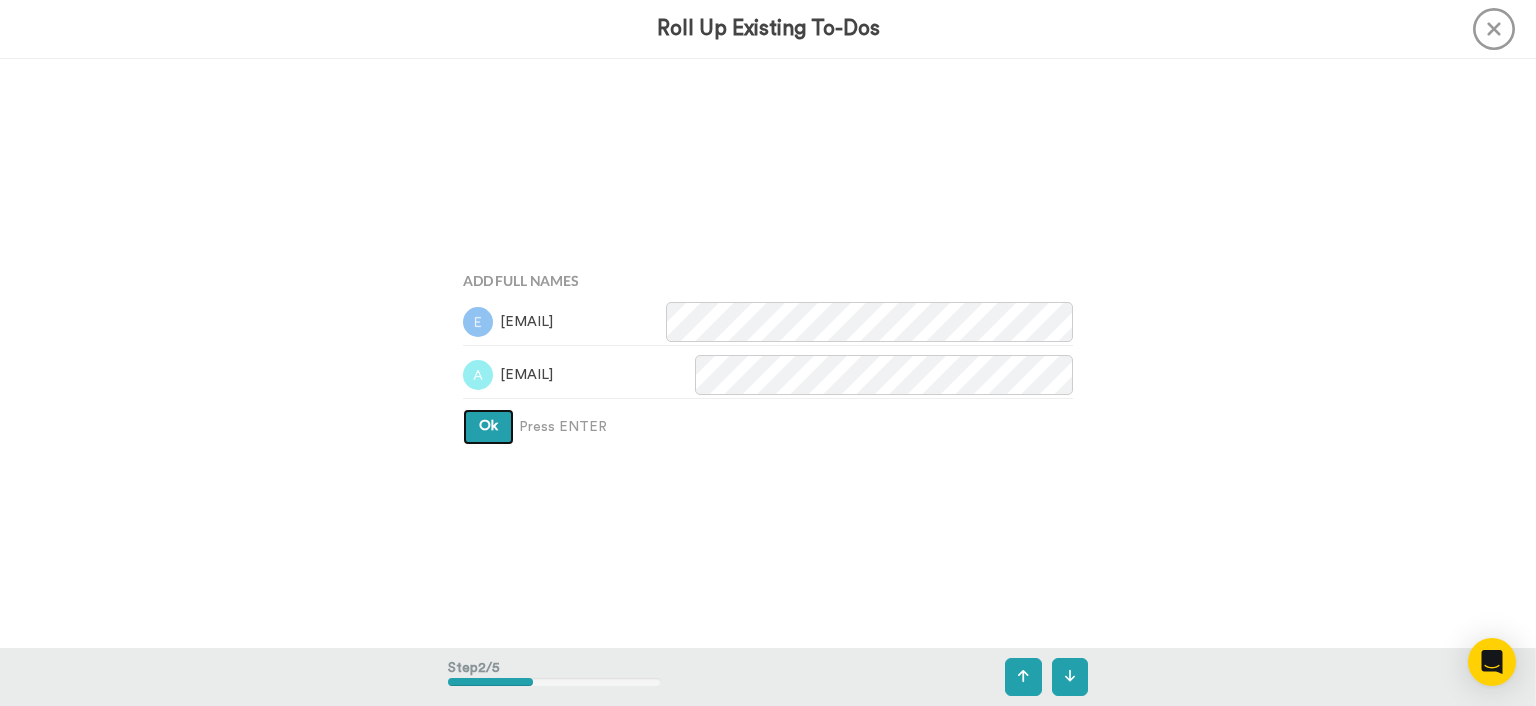 click on "Ok" at bounding box center [488, 427] 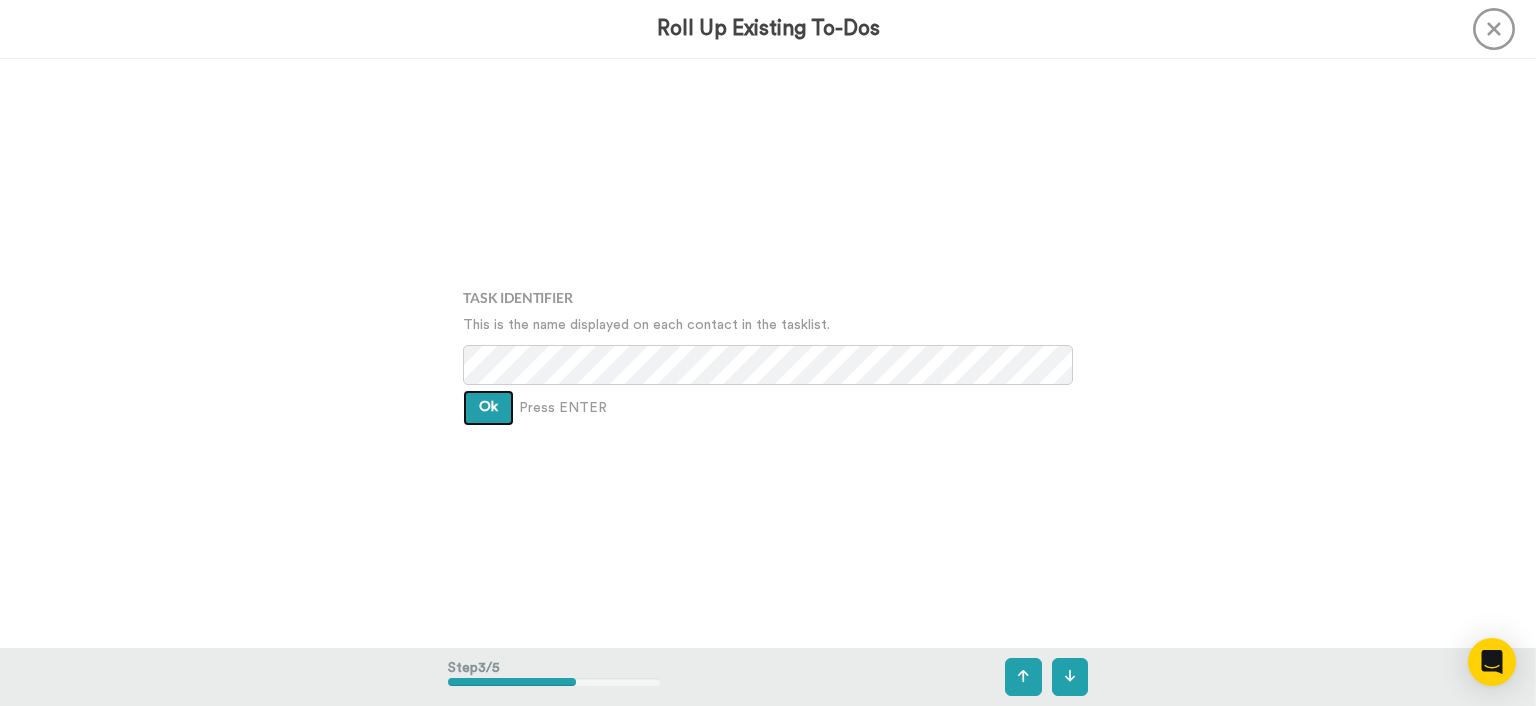 click on "Ok" at bounding box center (488, 407) 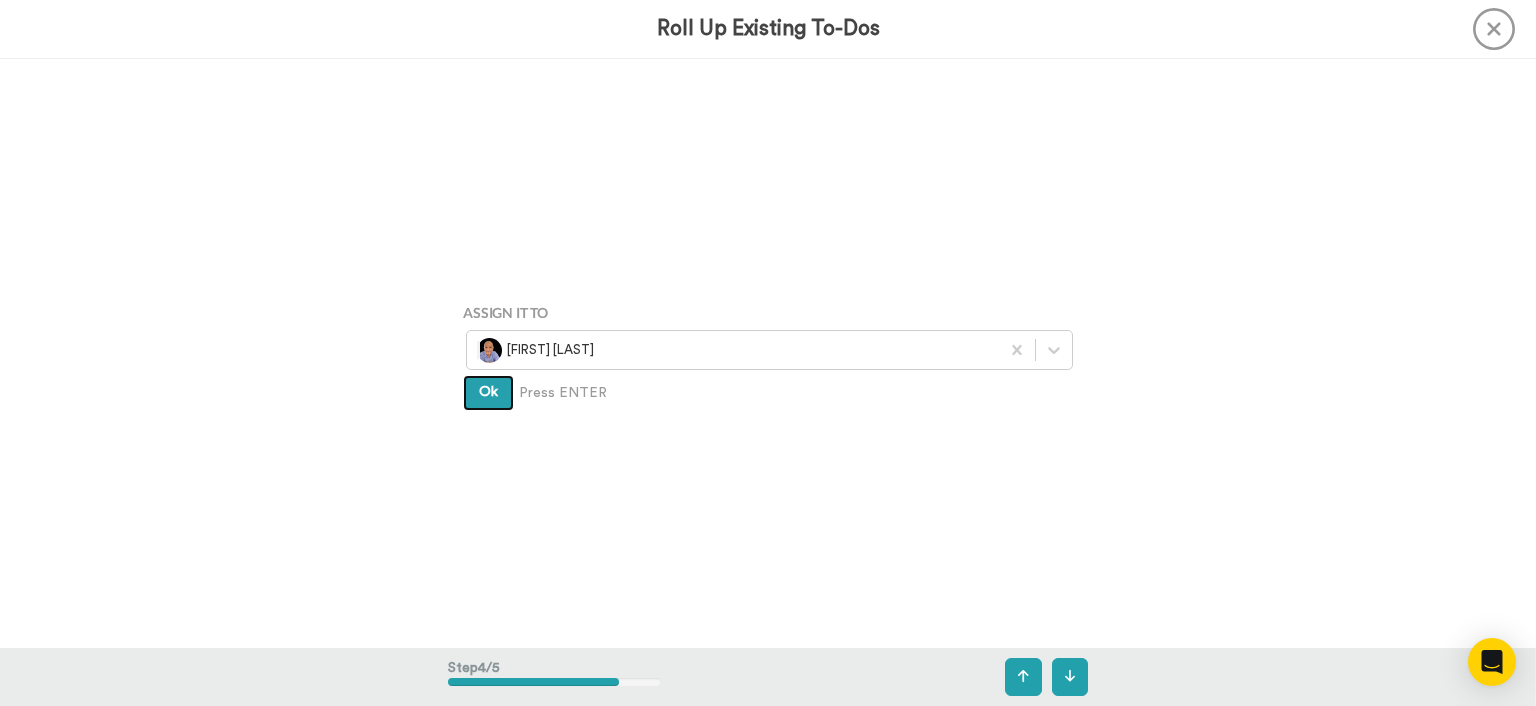 click on "Ok" at bounding box center [488, 393] 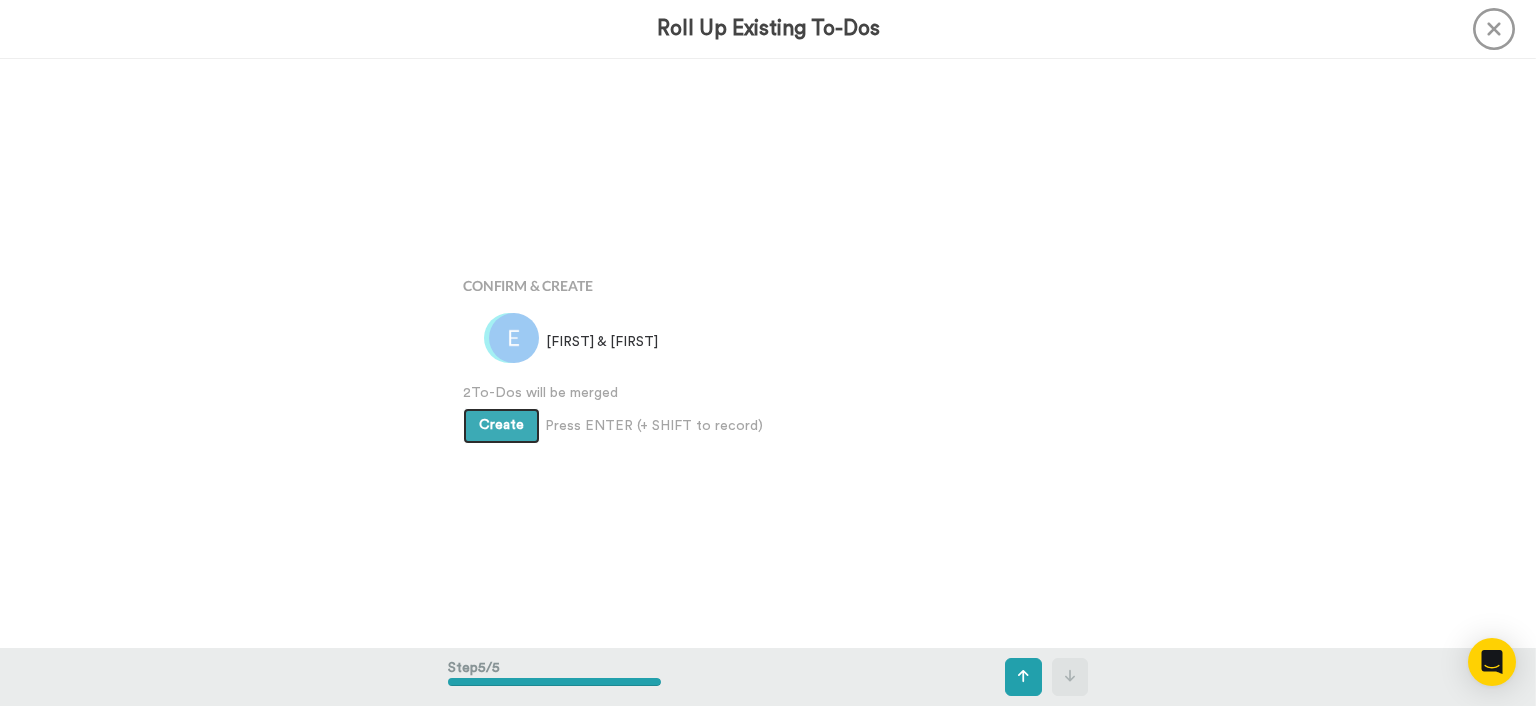 scroll, scrollTop: 2354, scrollLeft: 0, axis: vertical 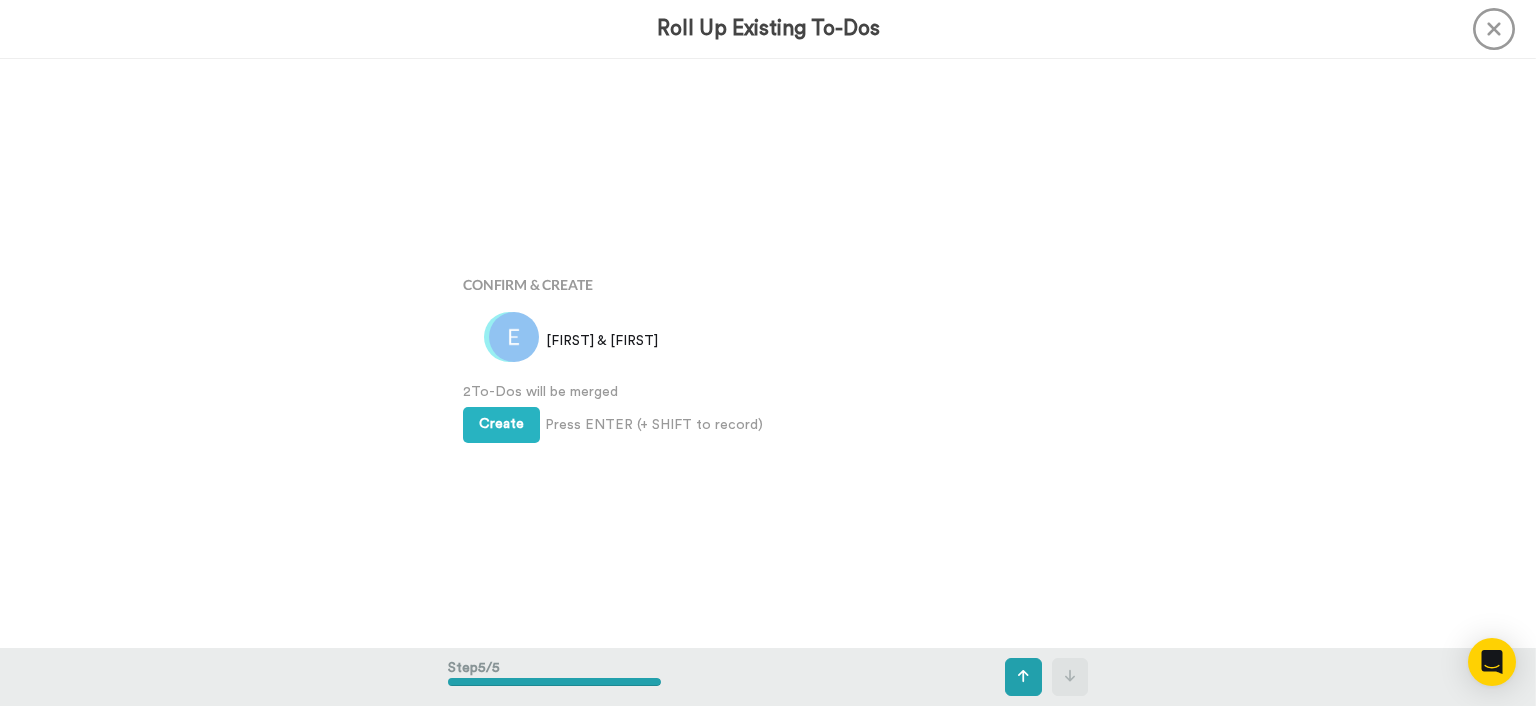 click on "Create Press ENTER (+ SHIFT to record) Create & Add Another" at bounding box center [768, 422] 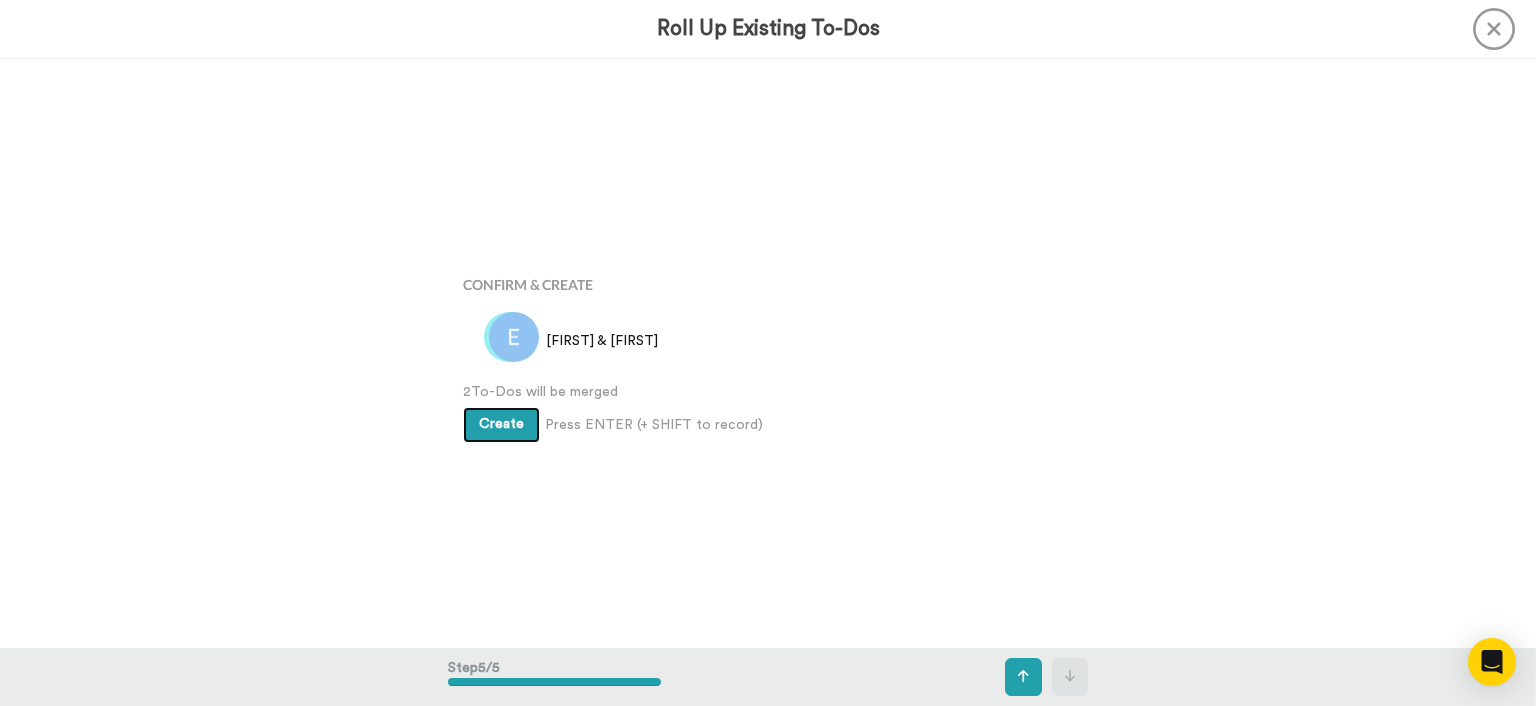 click on "Create" at bounding box center [501, 424] 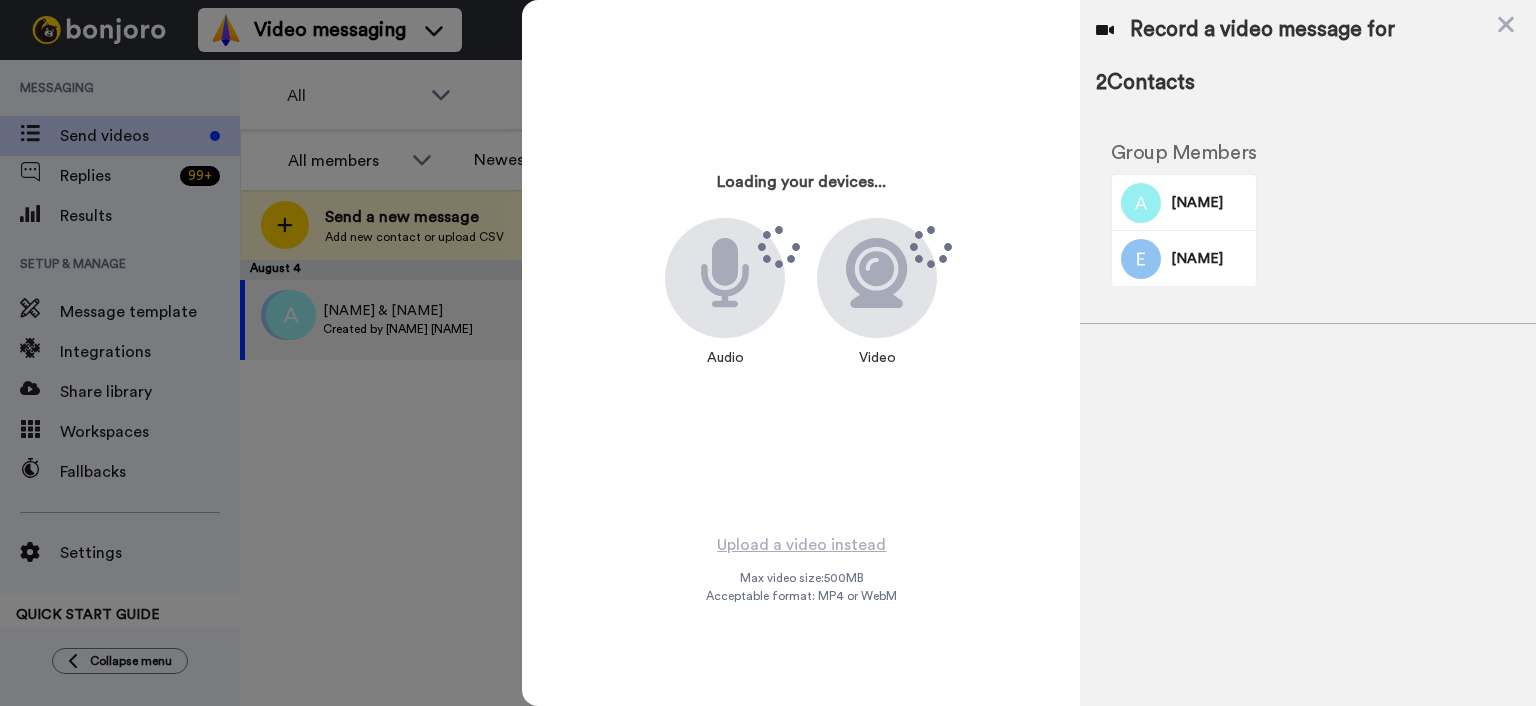 scroll, scrollTop: 0, scrollLeft: 0, axis: both 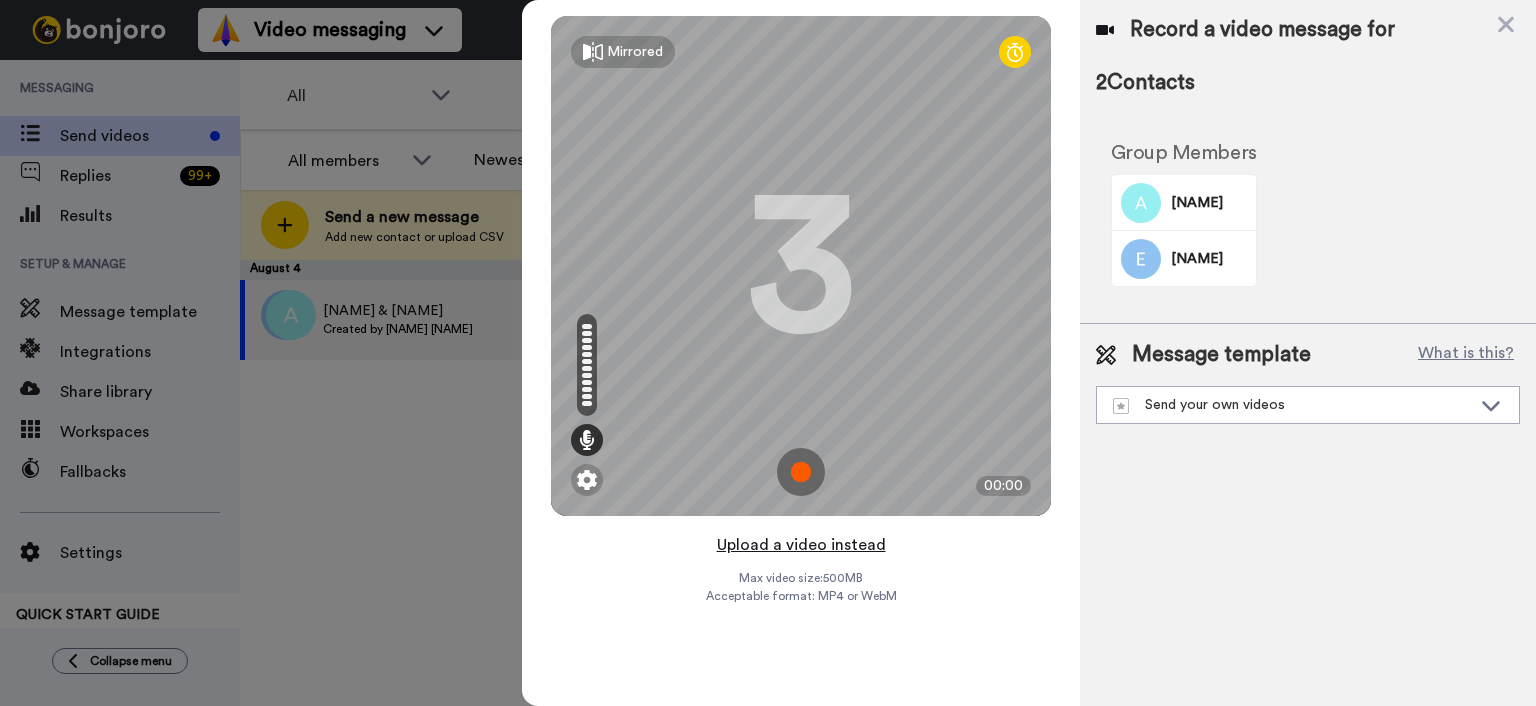 click on "Upload a video instead" at bounding box center [801, 545] 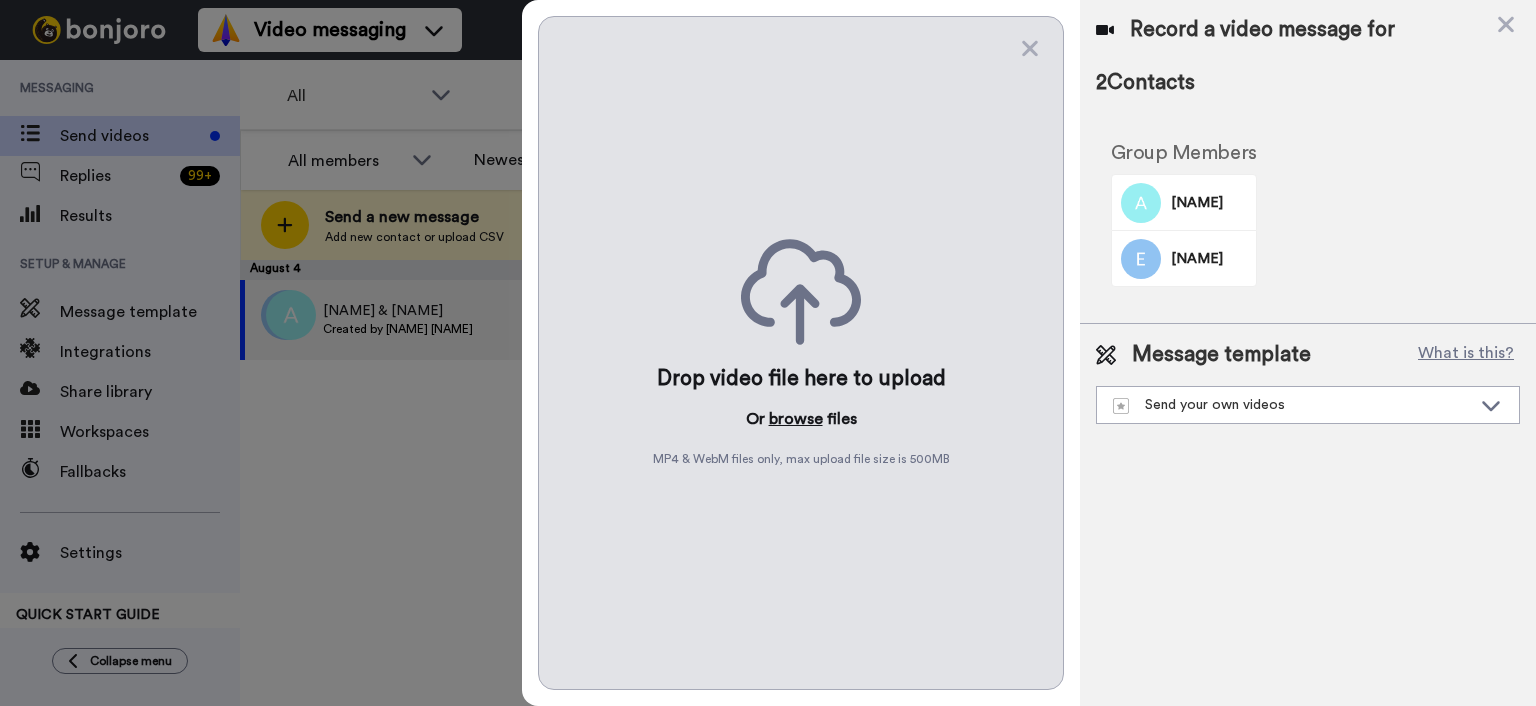 click on "browse" at bounding box center (796, 419) 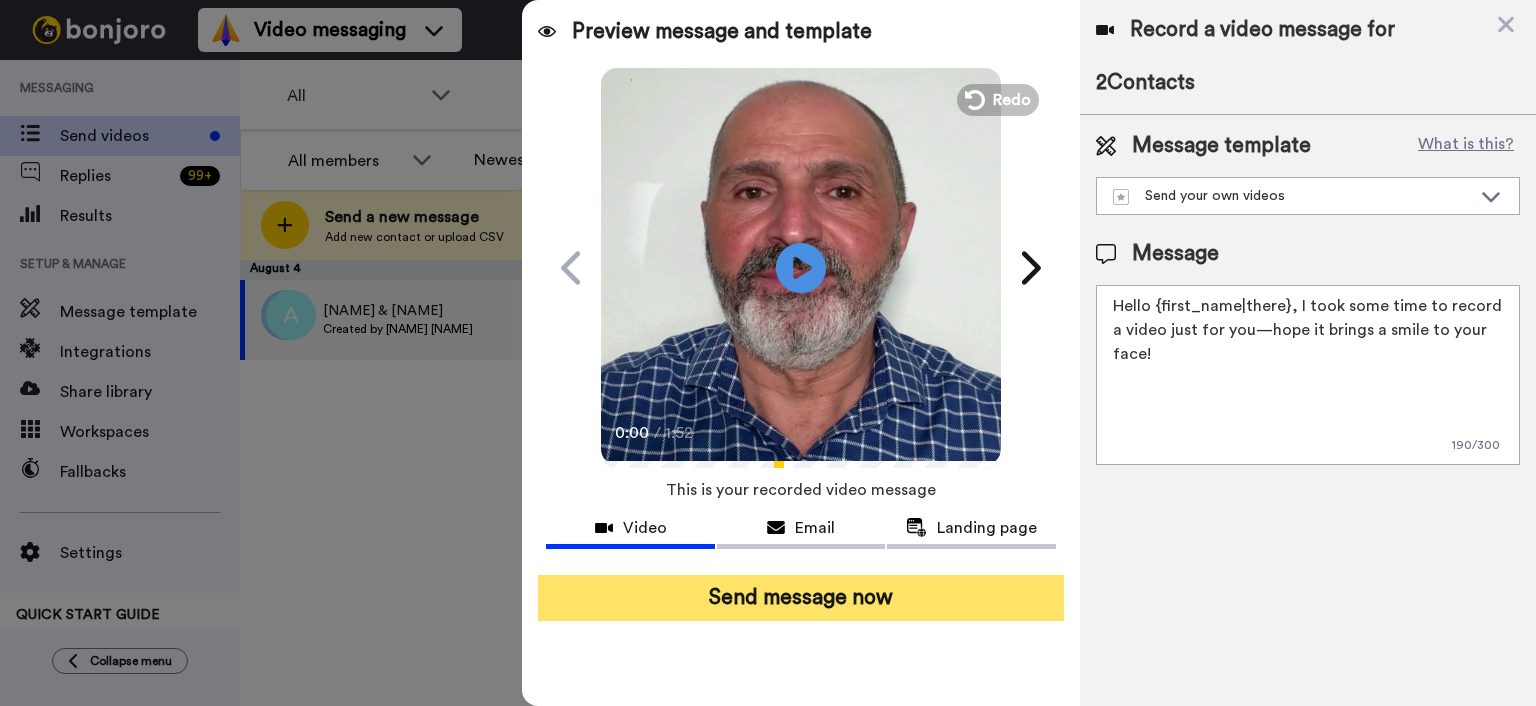 click on "Send message now" at bounding box center (801, 598) 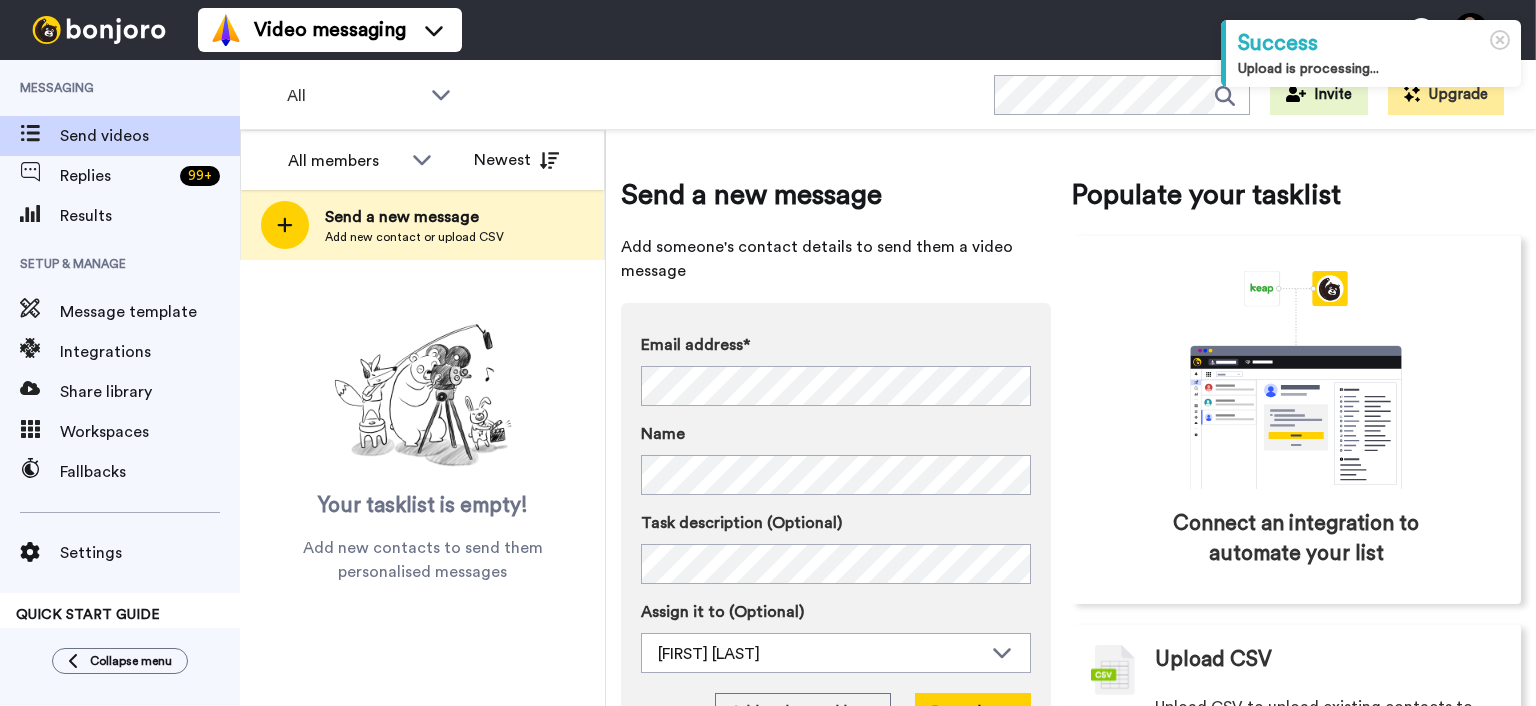 scroll, scrollTop: 0, scrollLeft: 0, axis: both 